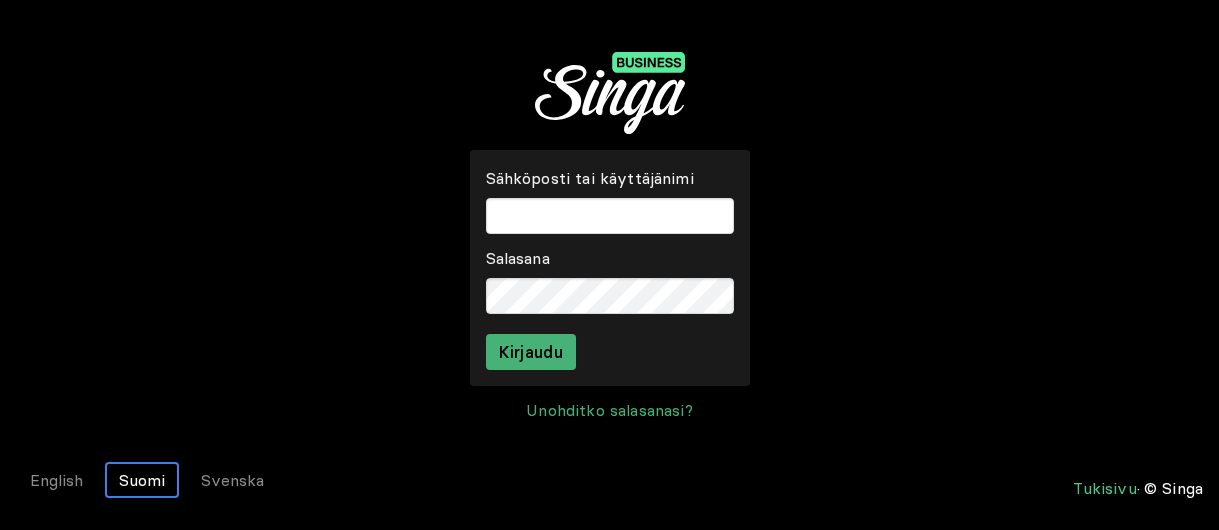 scroll, scrollTop: 0, scrollLeft: 0, axis: both 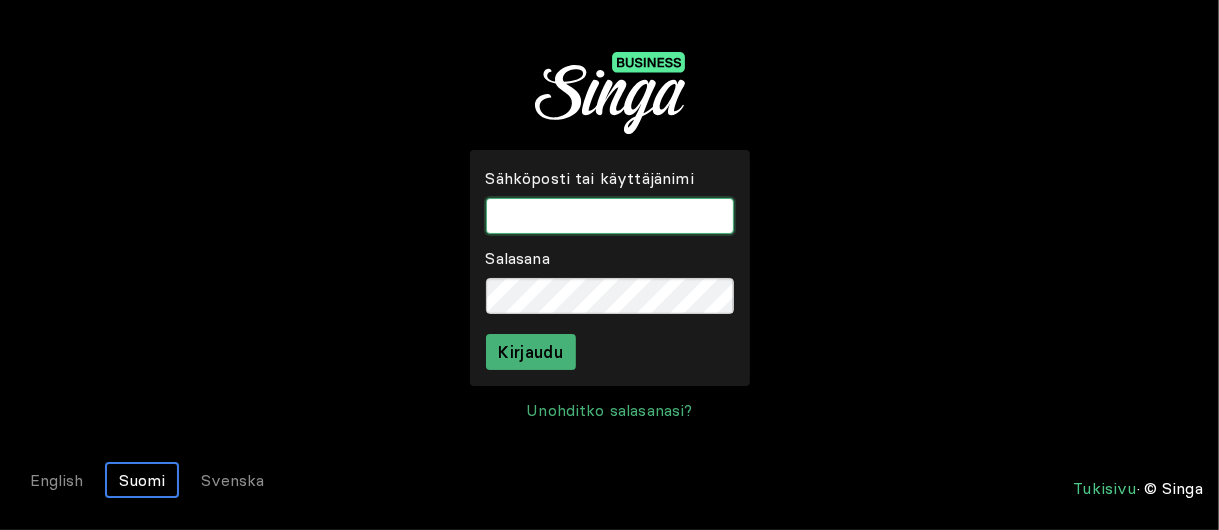 click at bounding box center (610, 216) 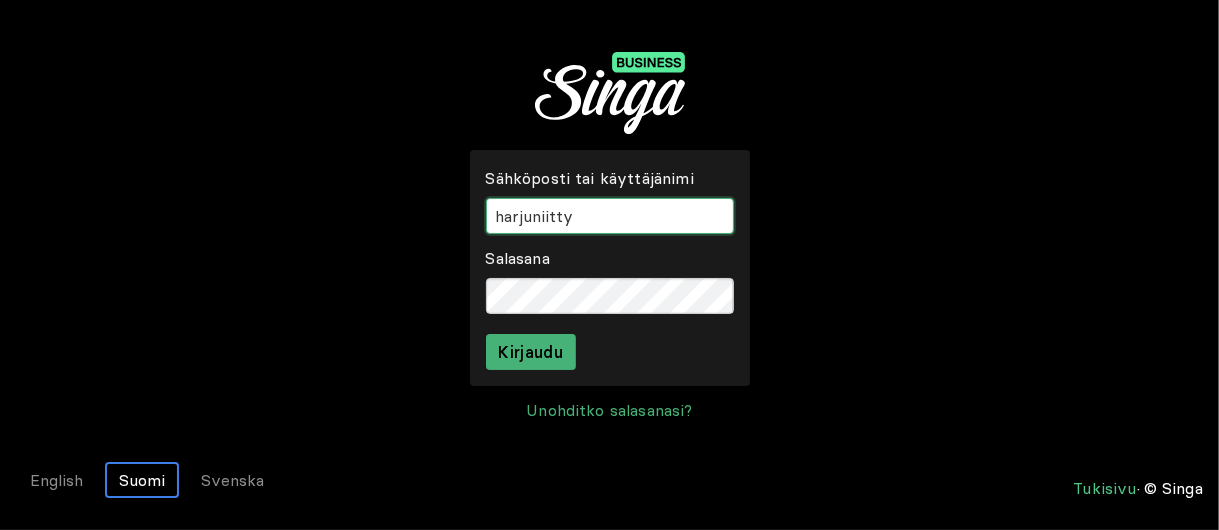type on "harjuniitty" 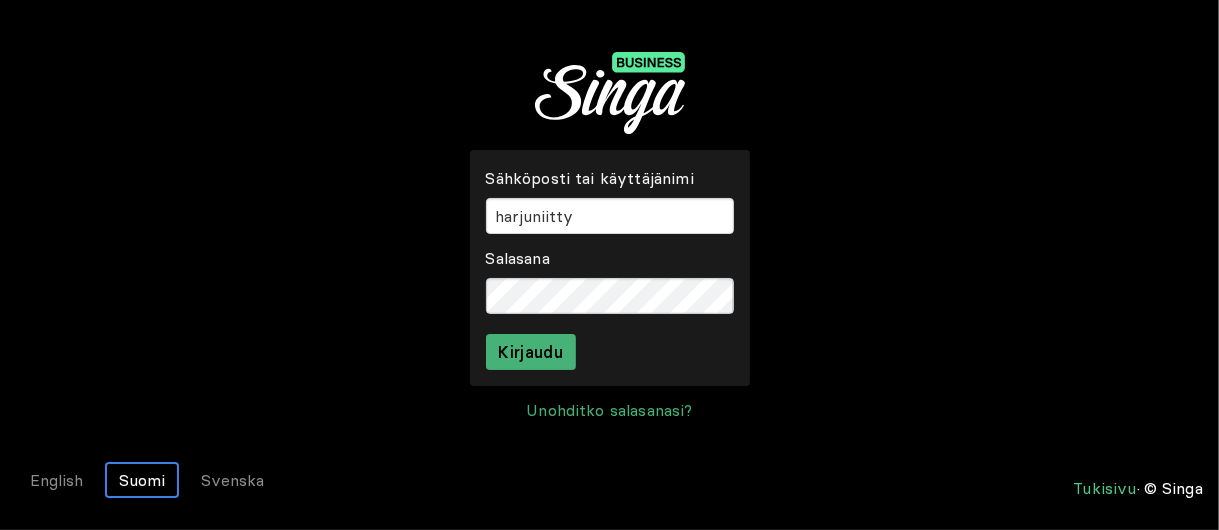 click on "Salasana" at bounding box center (610, 280) 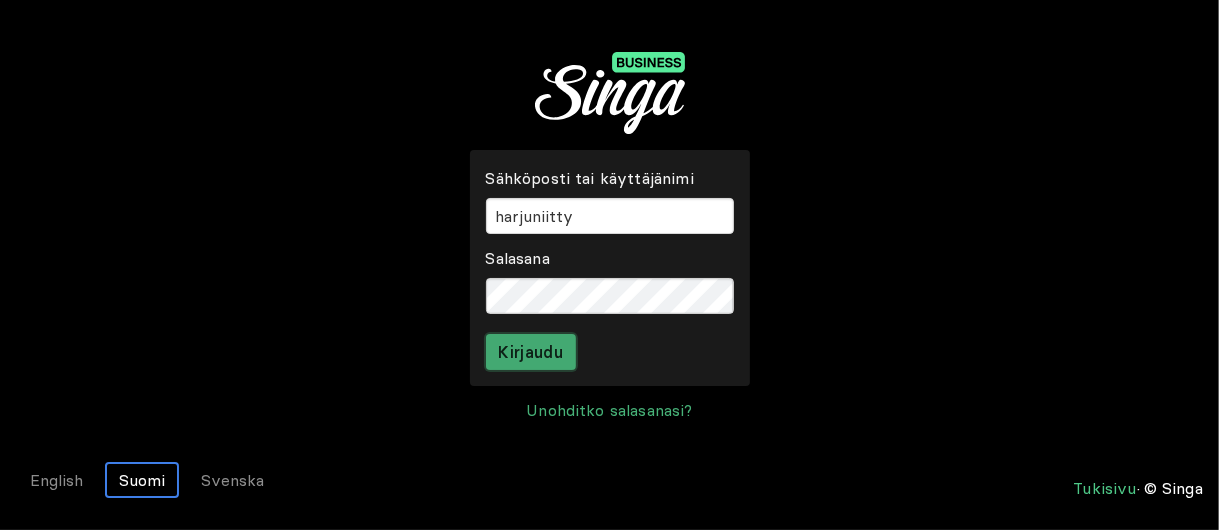 click on "Kirjaudu" at bounding box center (531, 352) 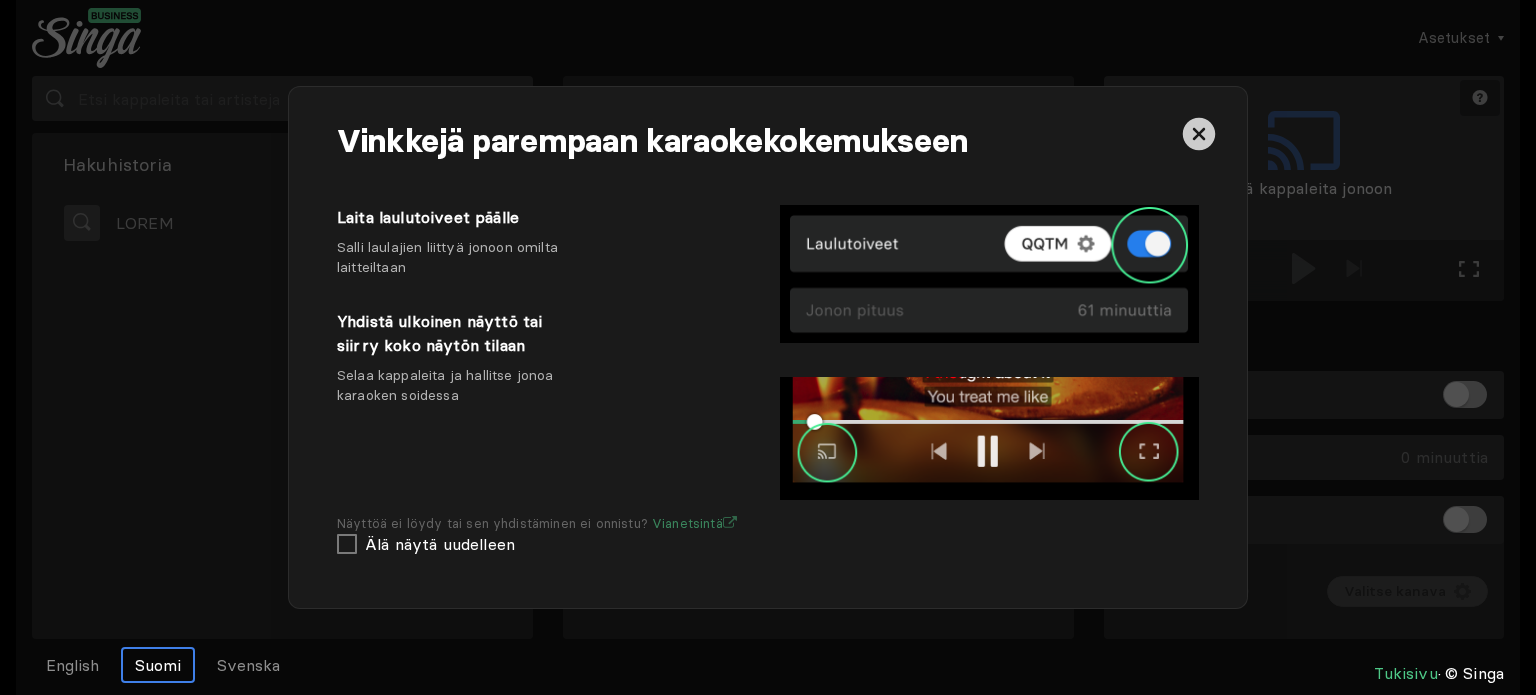 click at bounding box center (1199, 134) 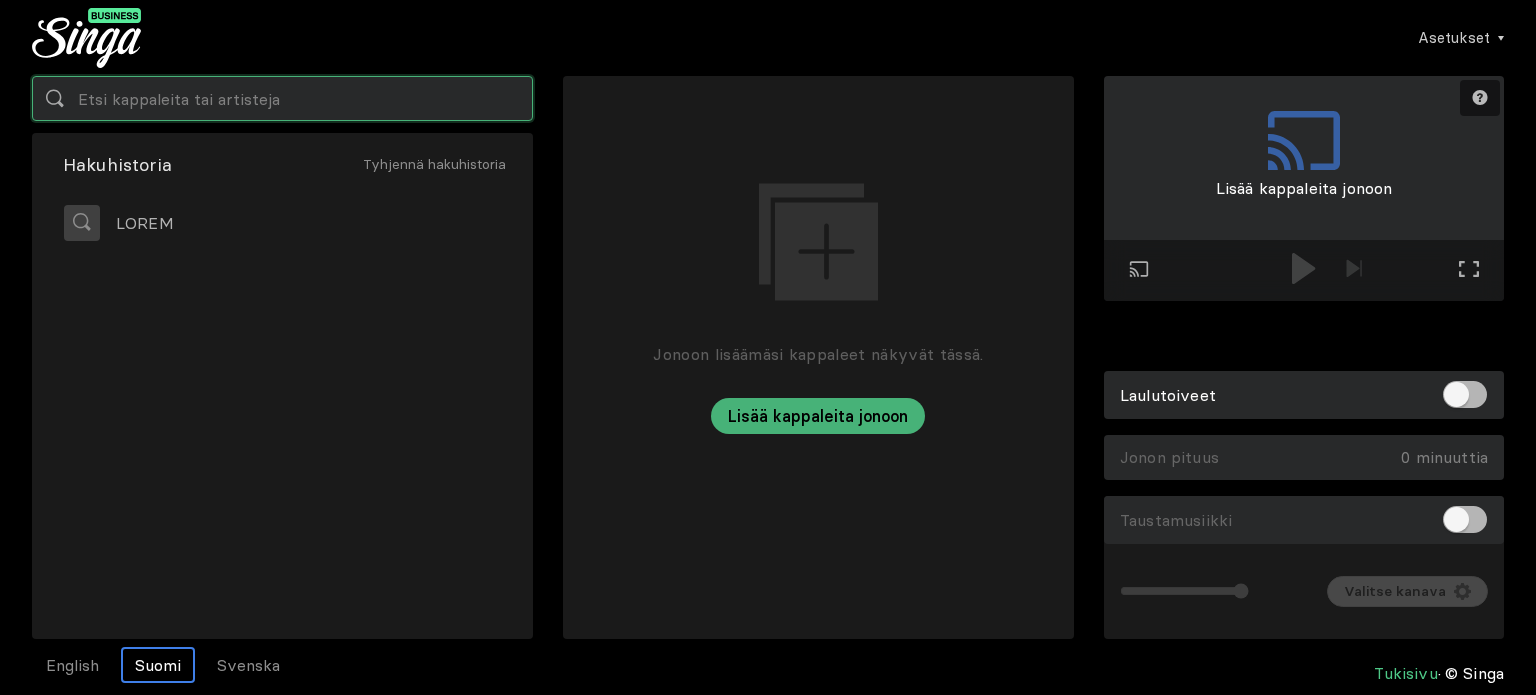 click at bounding box center (282, 98) 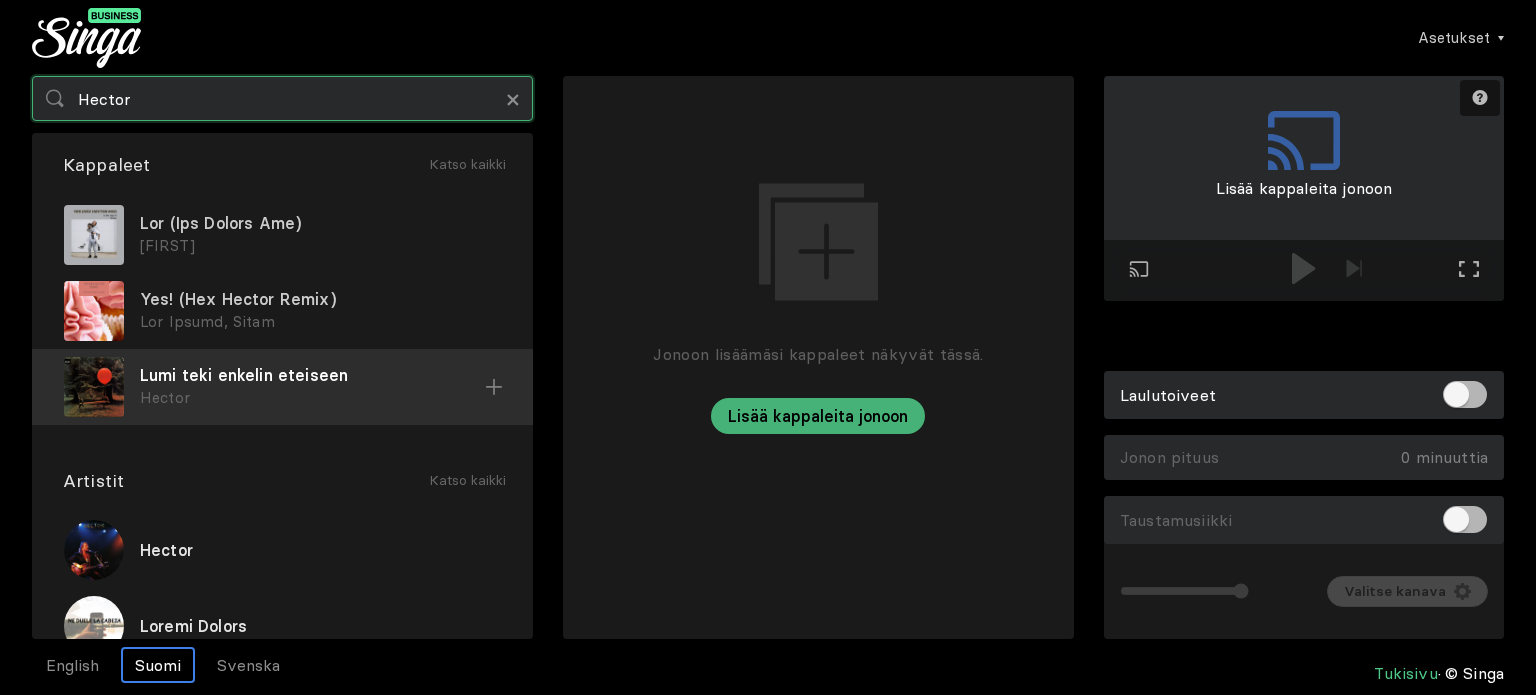 type on "Hector" 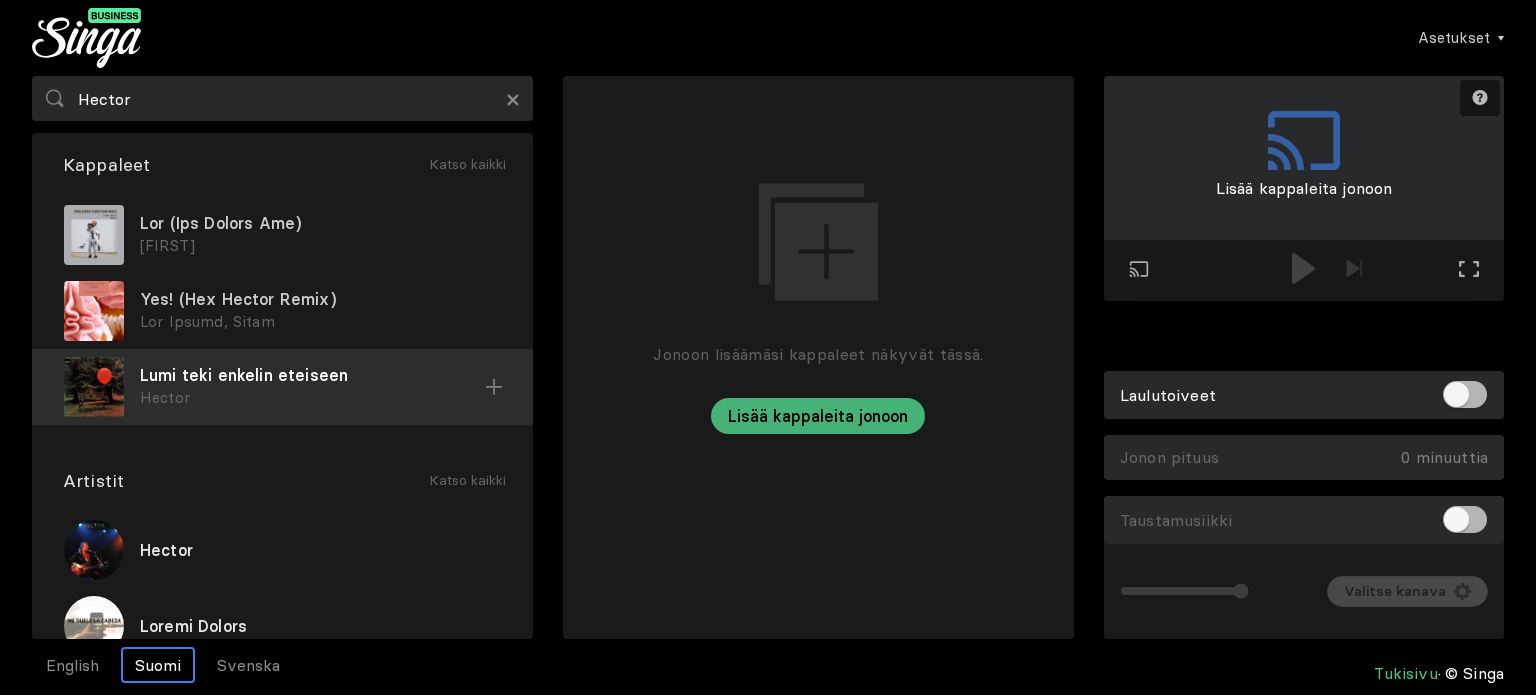 click on "Lumi teki enkelin eteiseen" at bounding box center (320, 223) 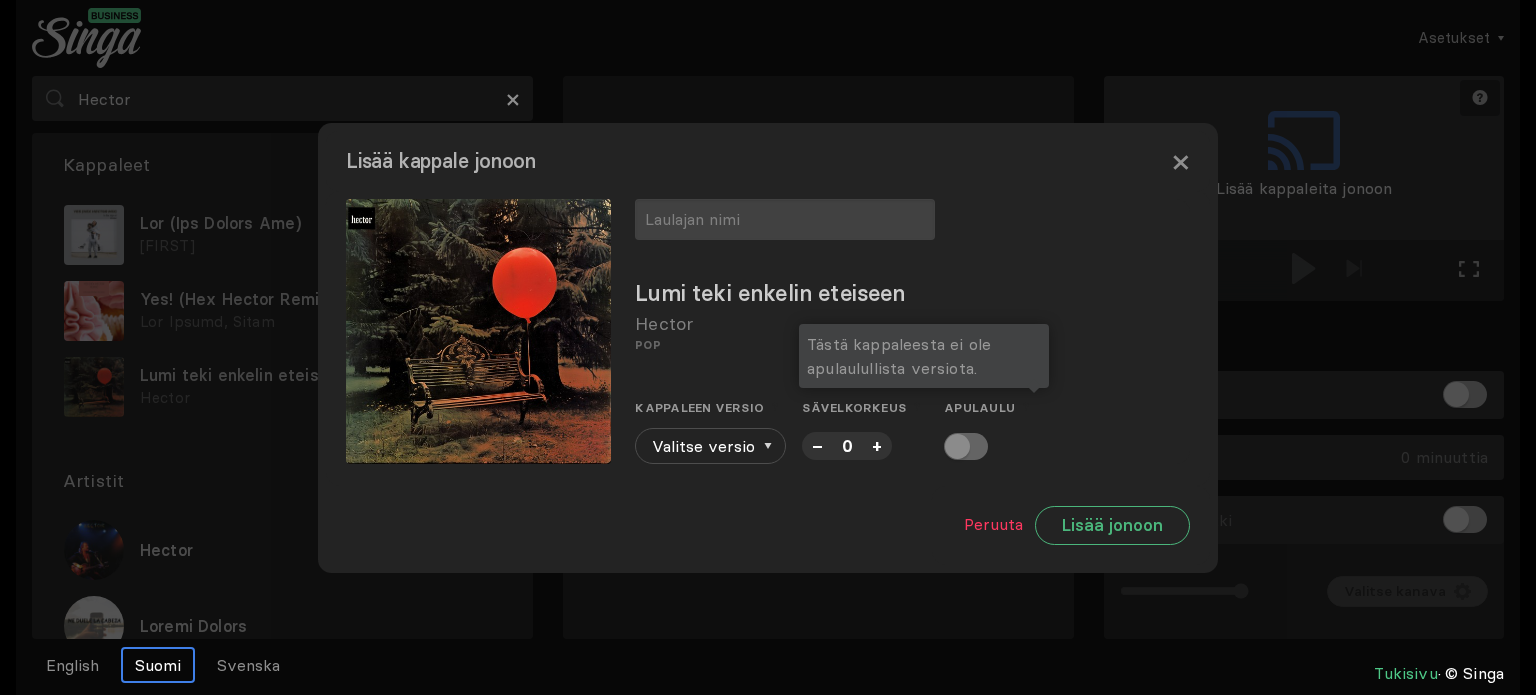 click at bounding box center (966, 446) 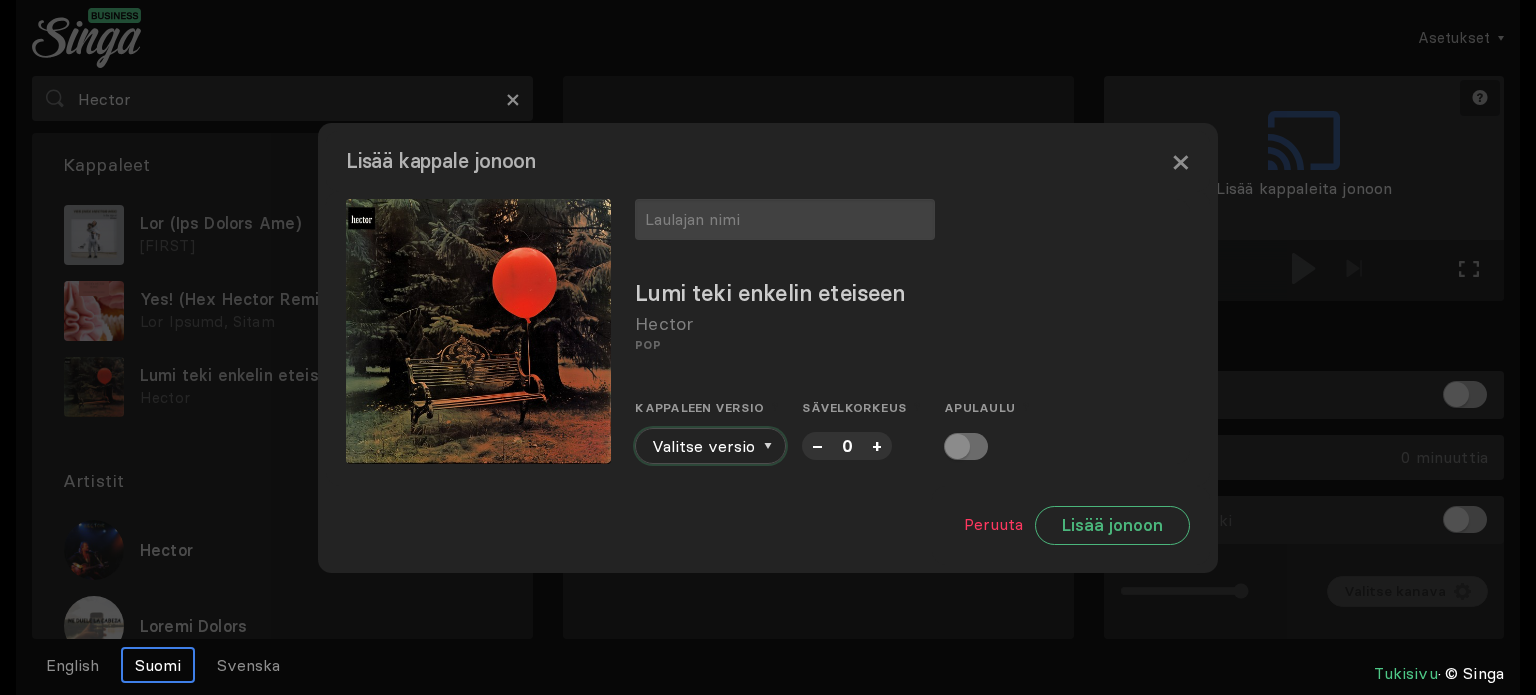 click on "Valitse versio" at bounding box center [710, 446] 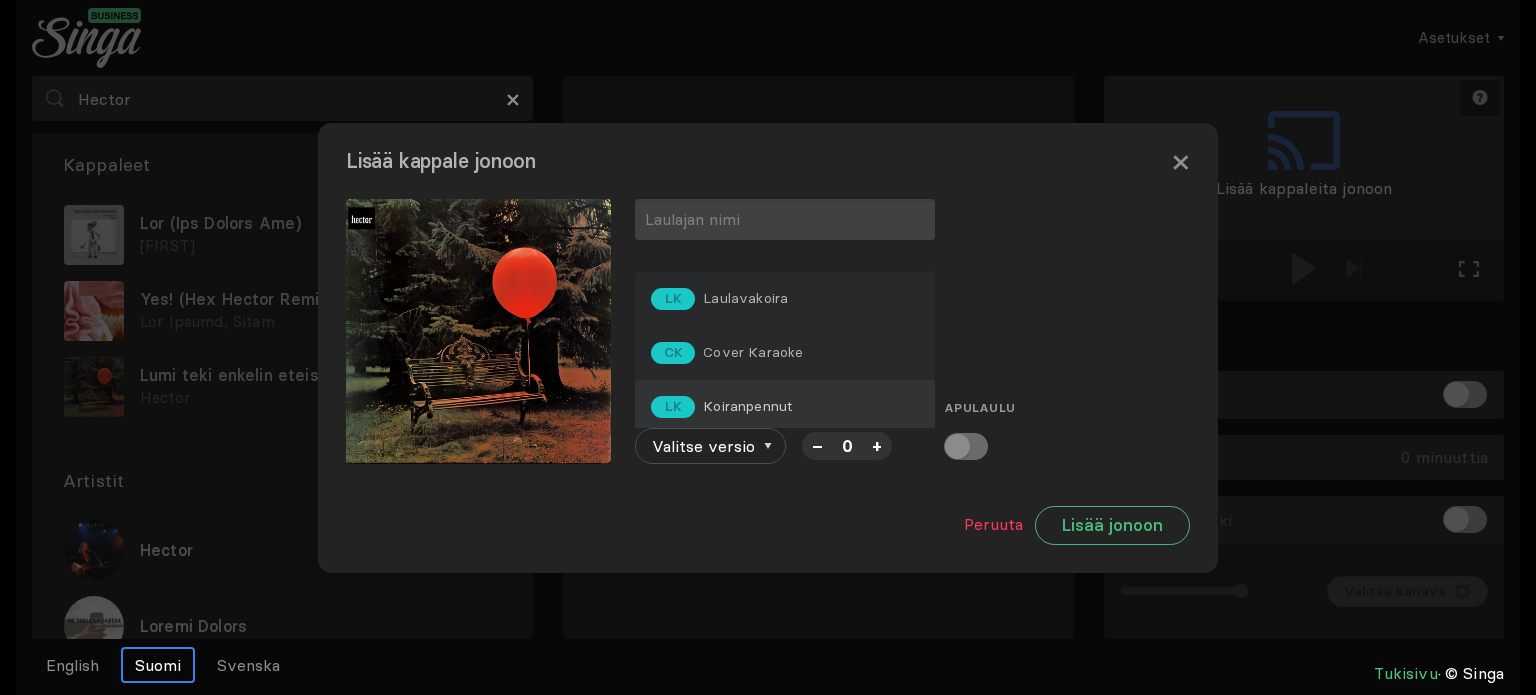 click on "LK Koiranpennut" at bounding box center [785, 407] 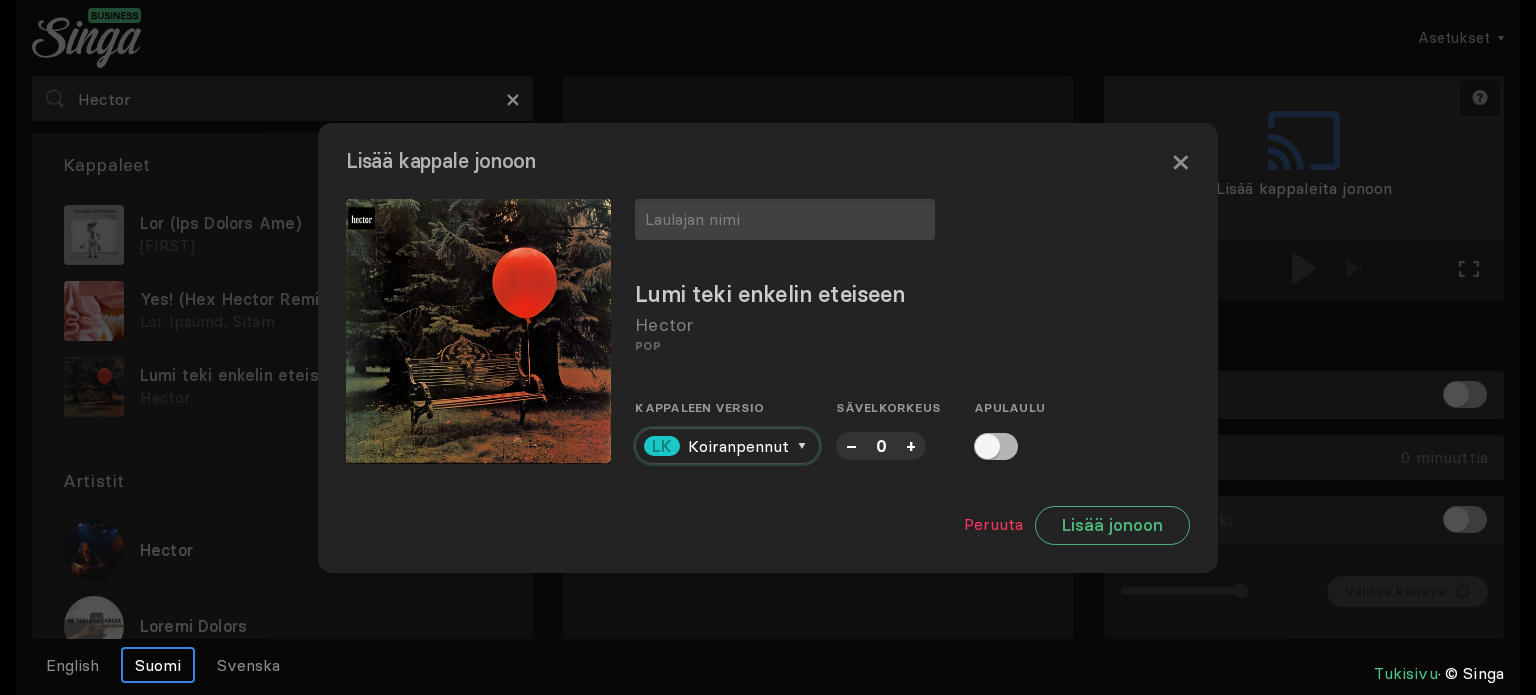 click on "LK Koiranpennut" at bounding box center (727, 446) 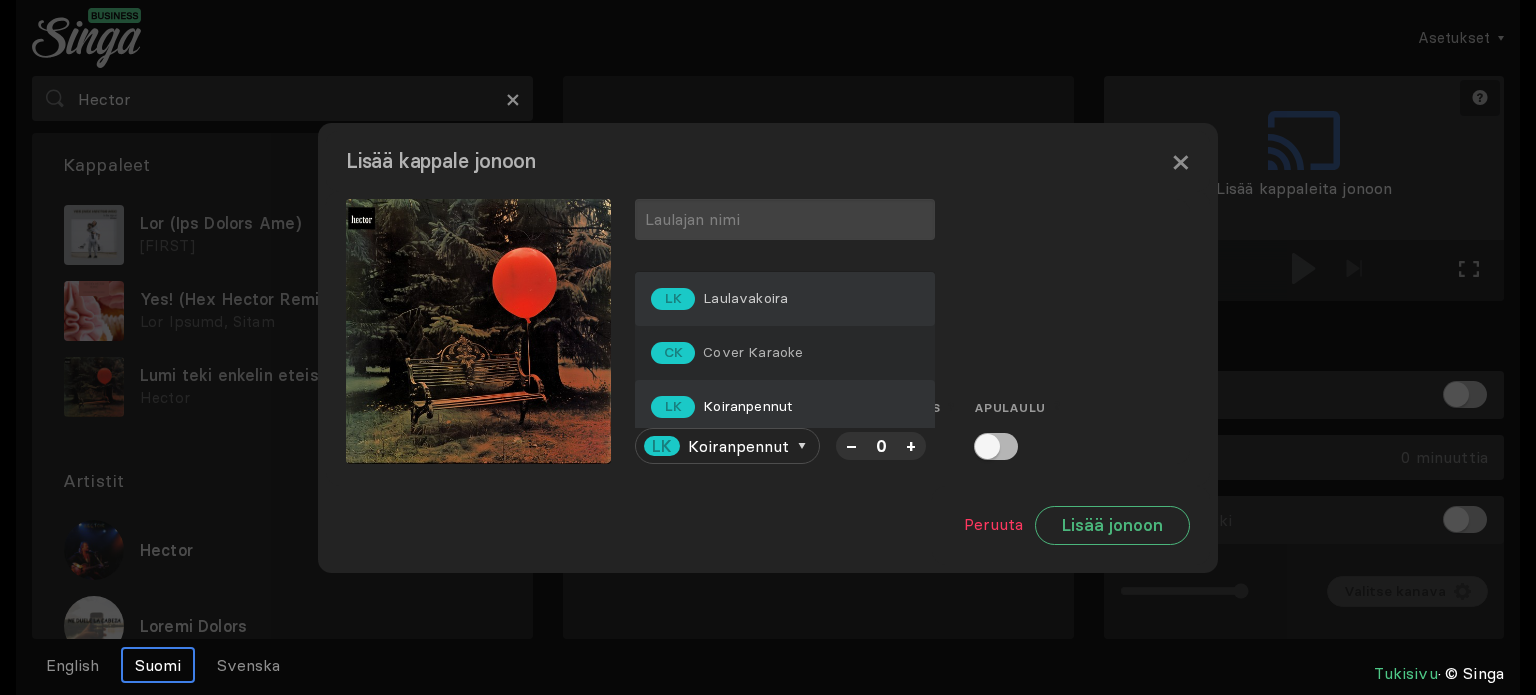 click on "LK Laulavakoira" at bounding box center (719, 299) 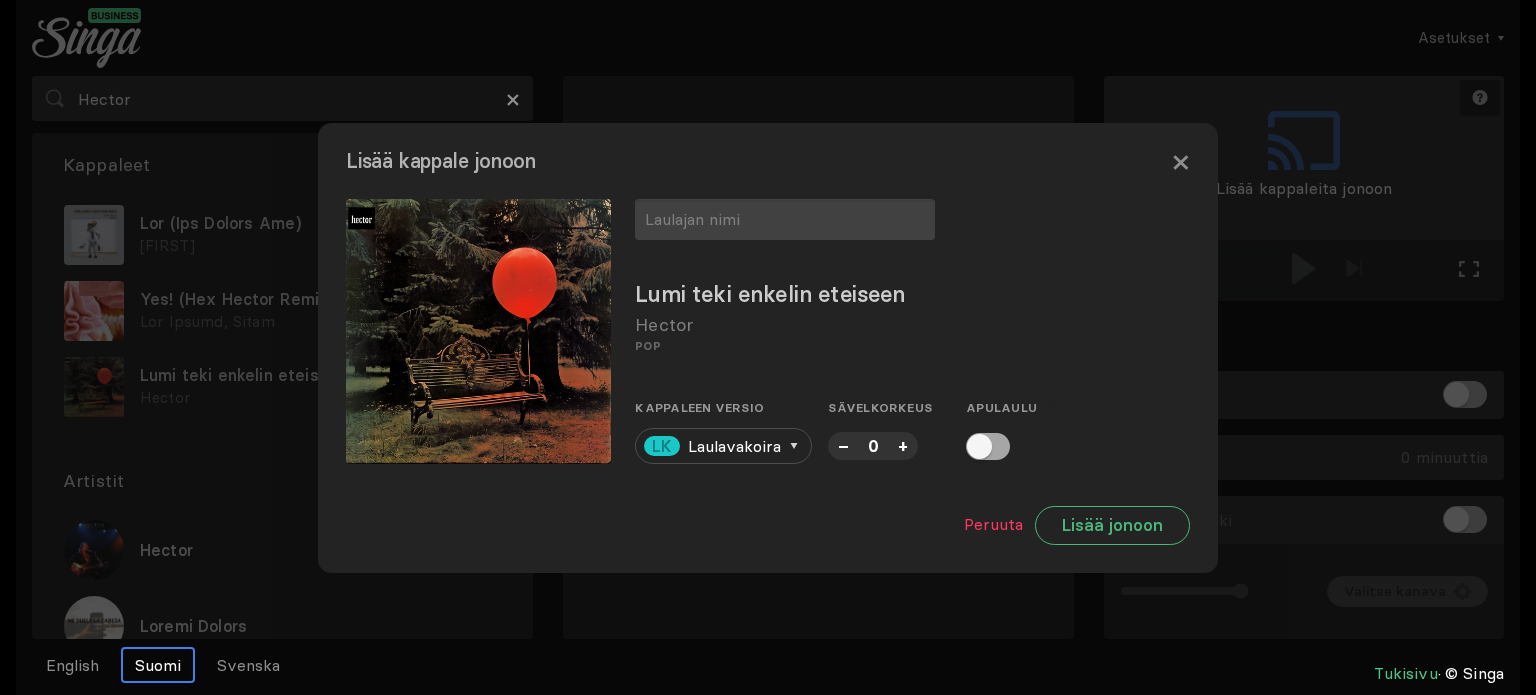 click at bounding box center [988, 446] 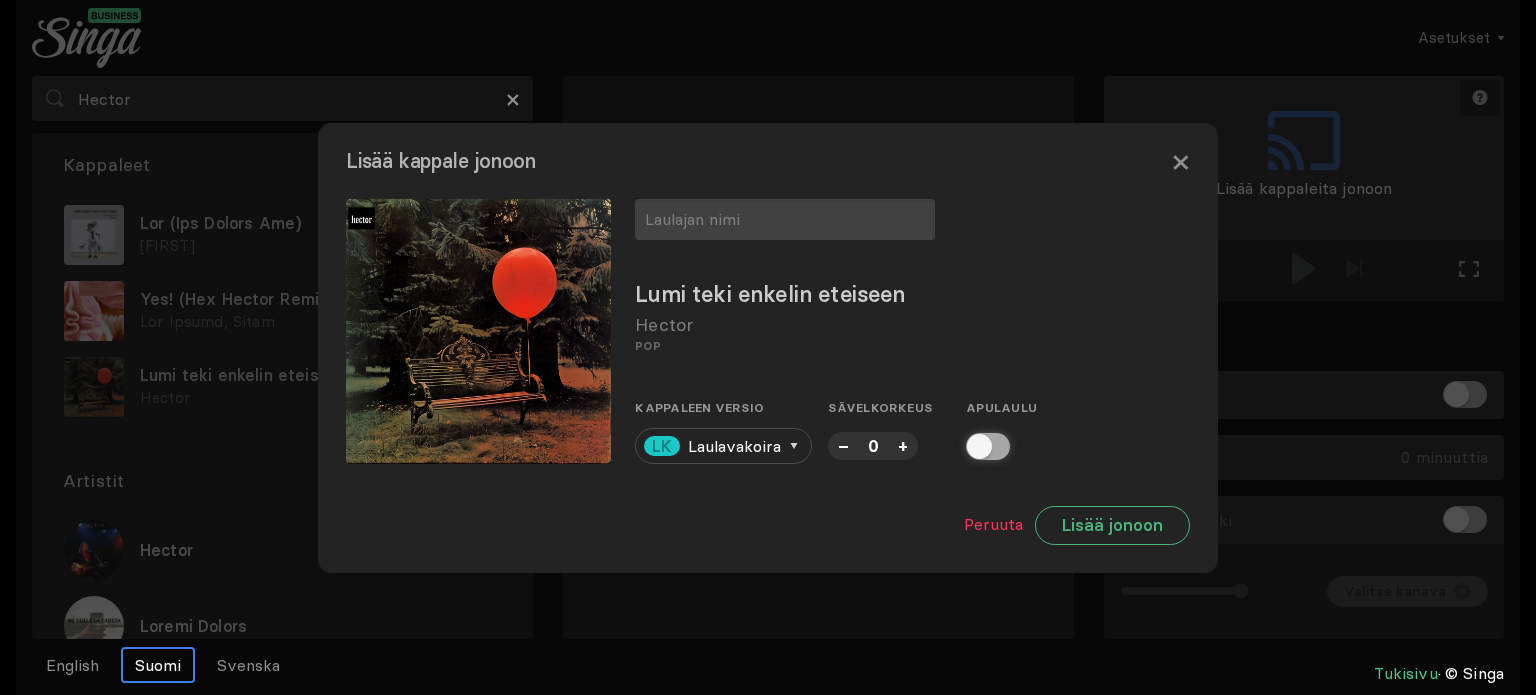 click at bounding box center (972, 446) 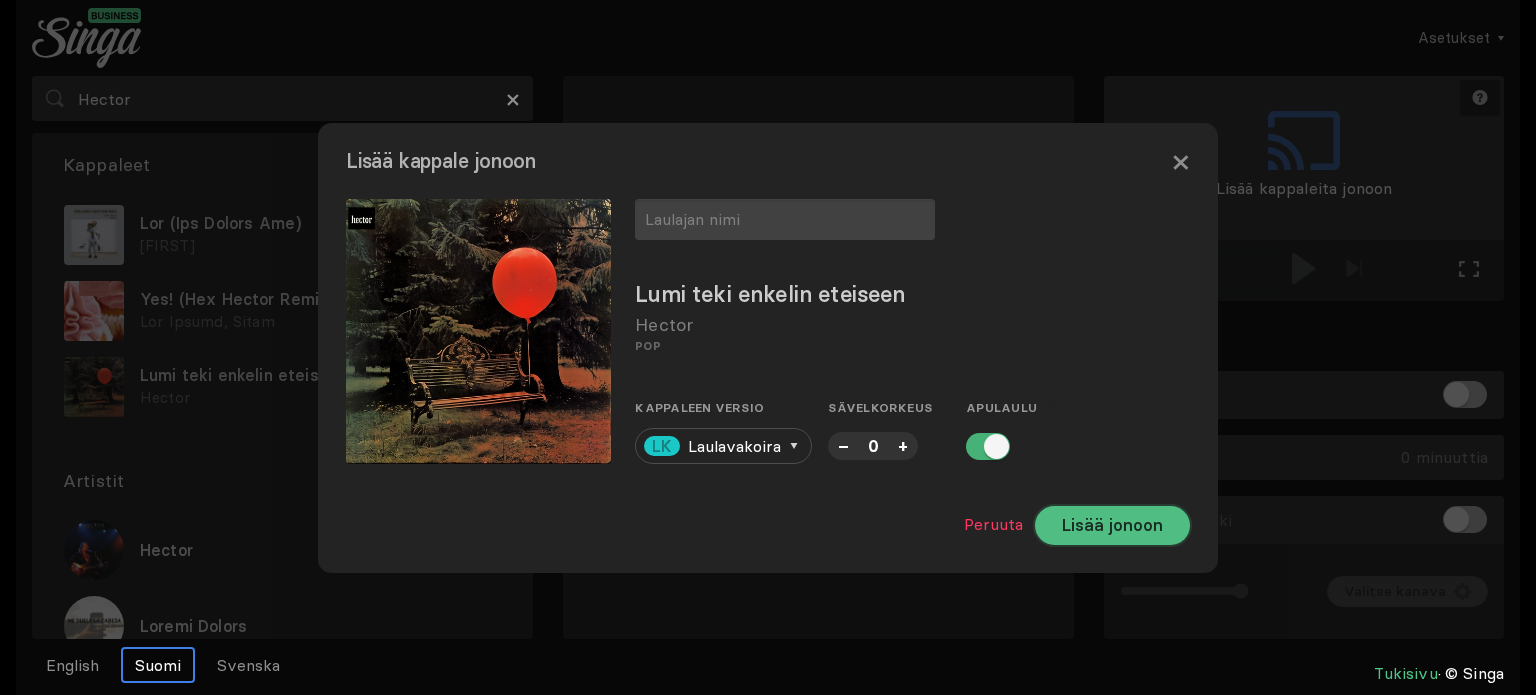 click on "Lisää jonoon" at bounding box center (1112, 525) 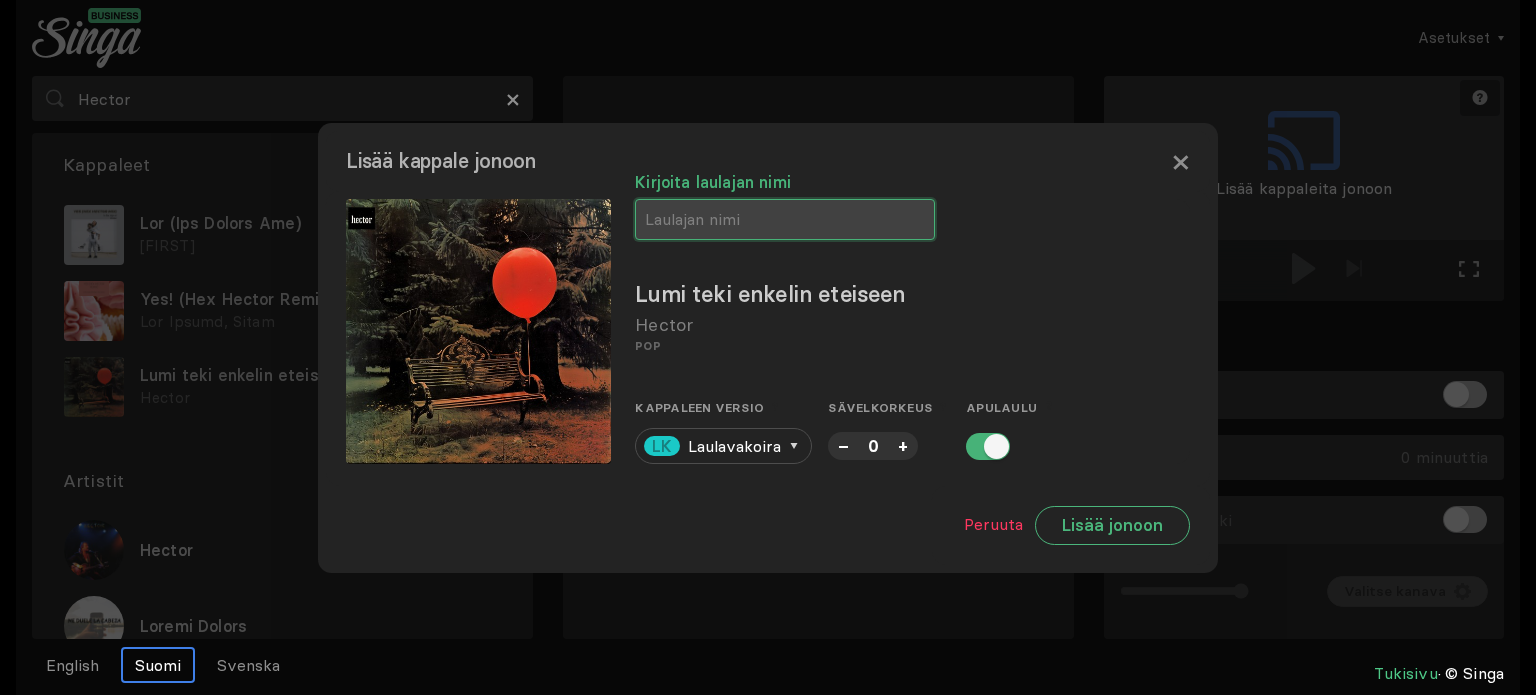 click at bounding box center [785, 219] 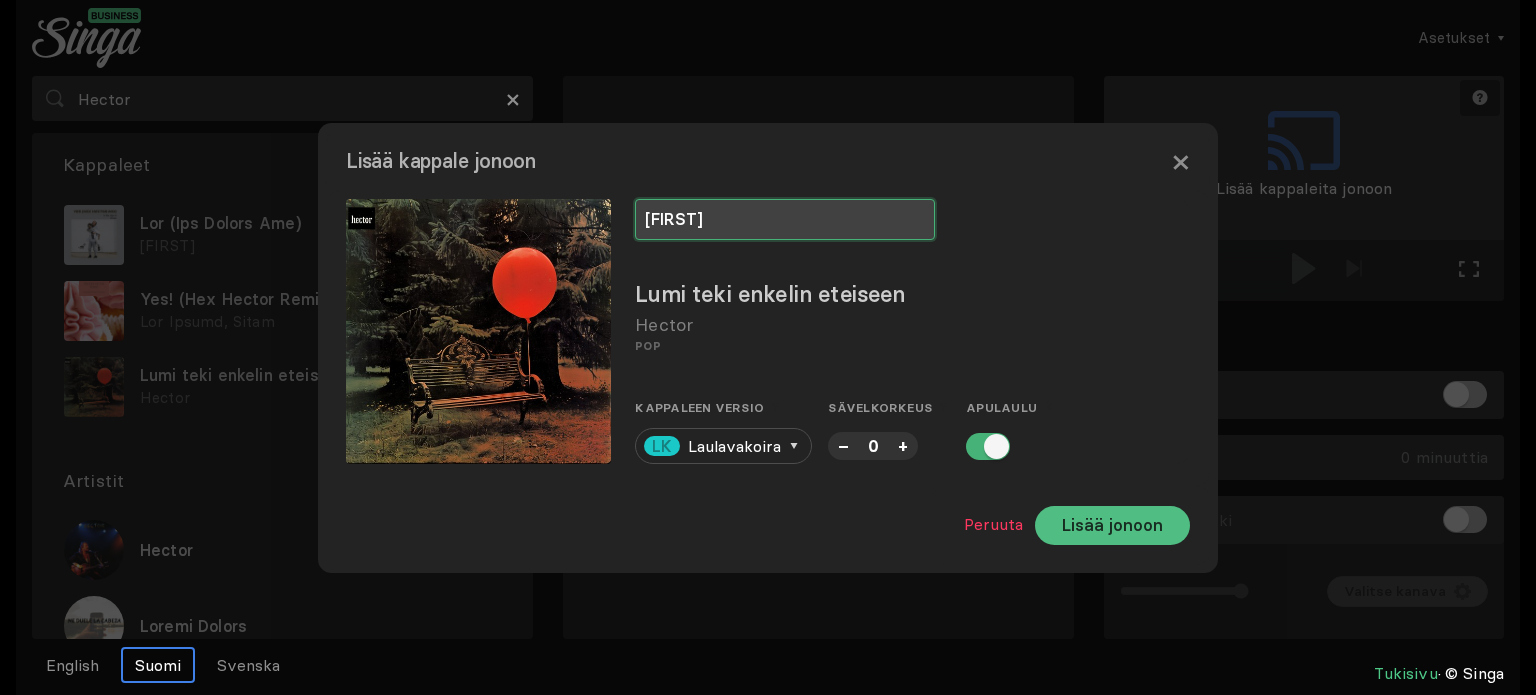 type on "[FIRST]" 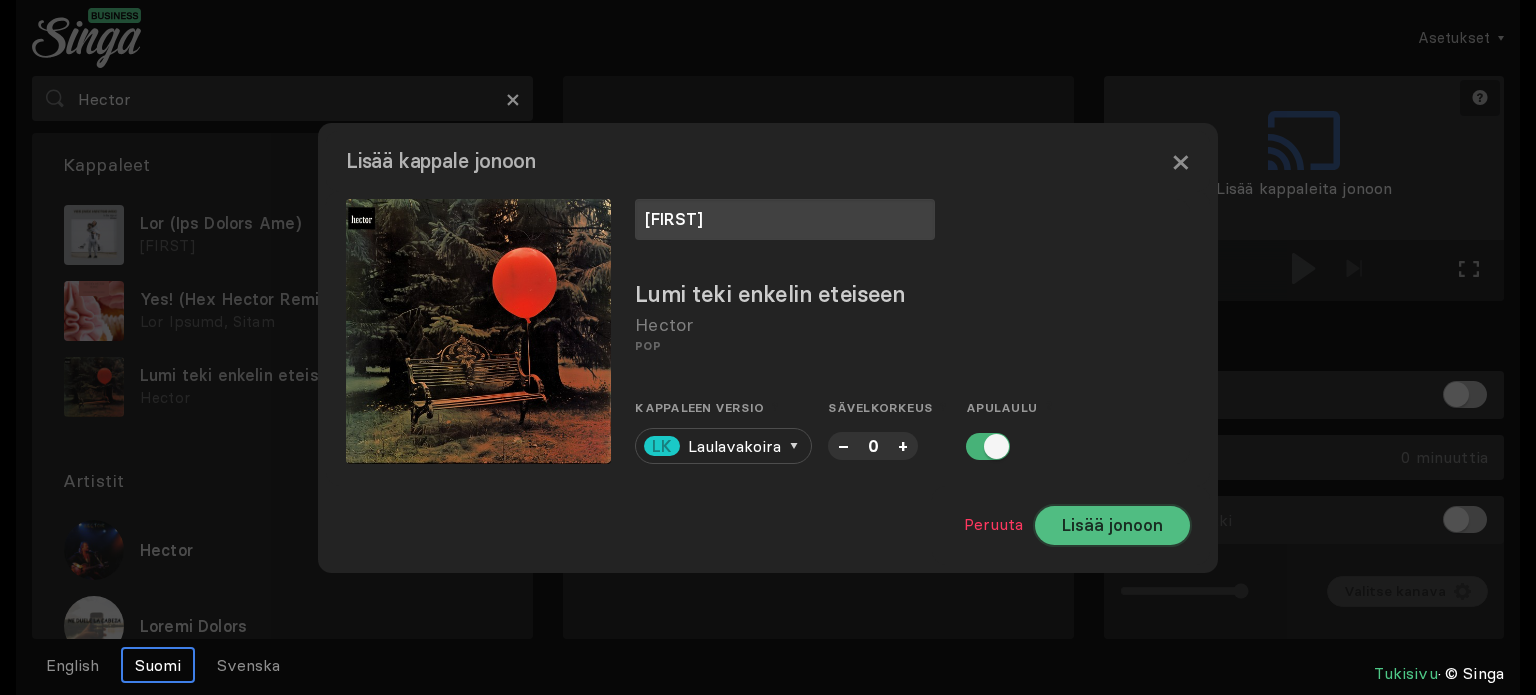 click on "Lisää jonoon" at bounding box center [1112, 525] 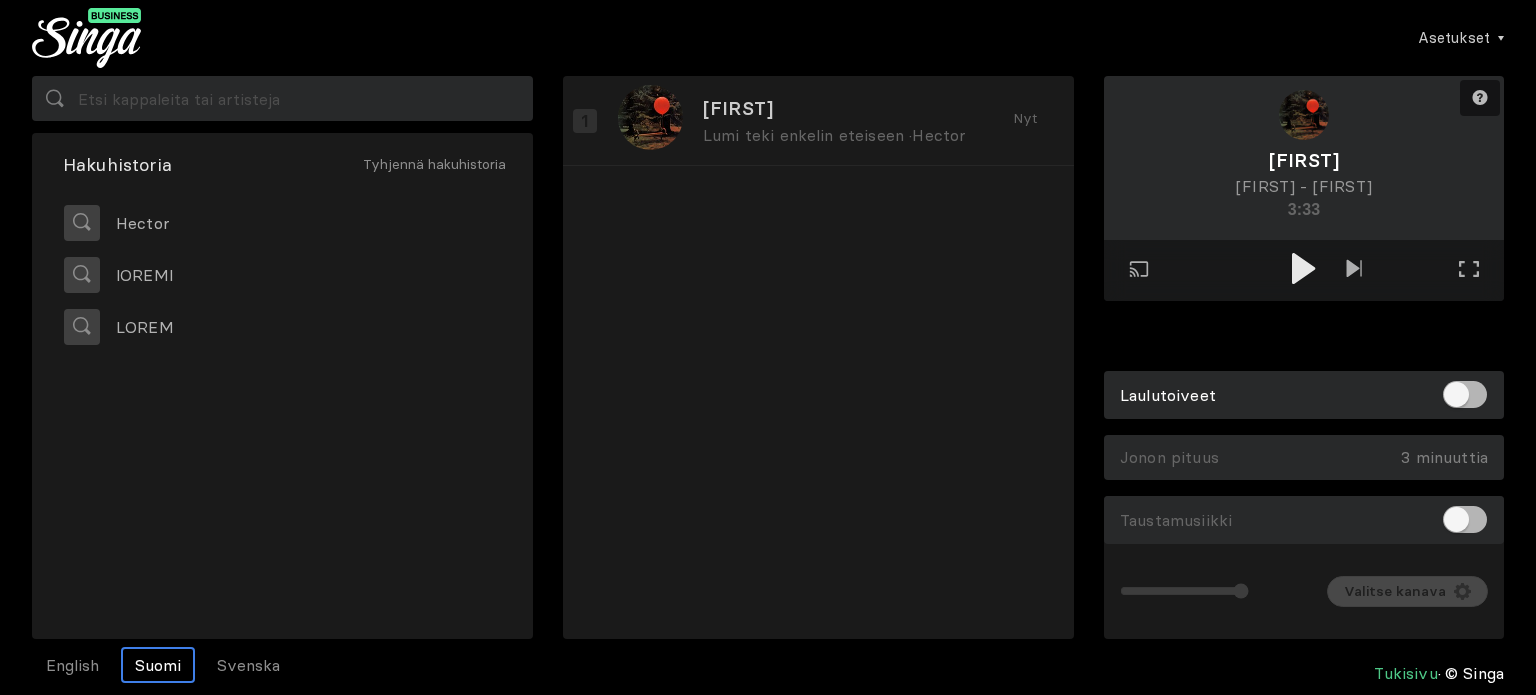 click on "Lorem Ipsu dolo sitamet consecte ·   Adipis Eli" at bounding box center [818, 349] 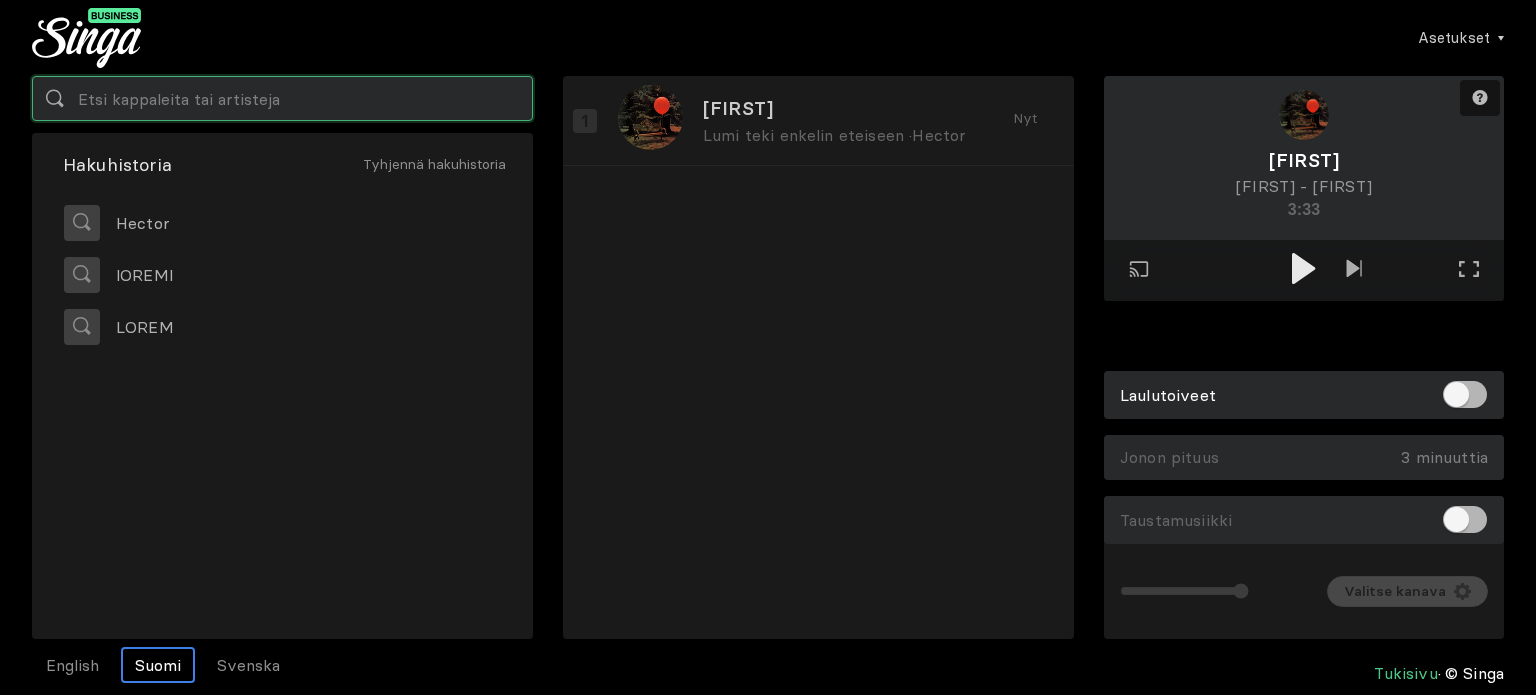 click at bounding box center [282, 98] 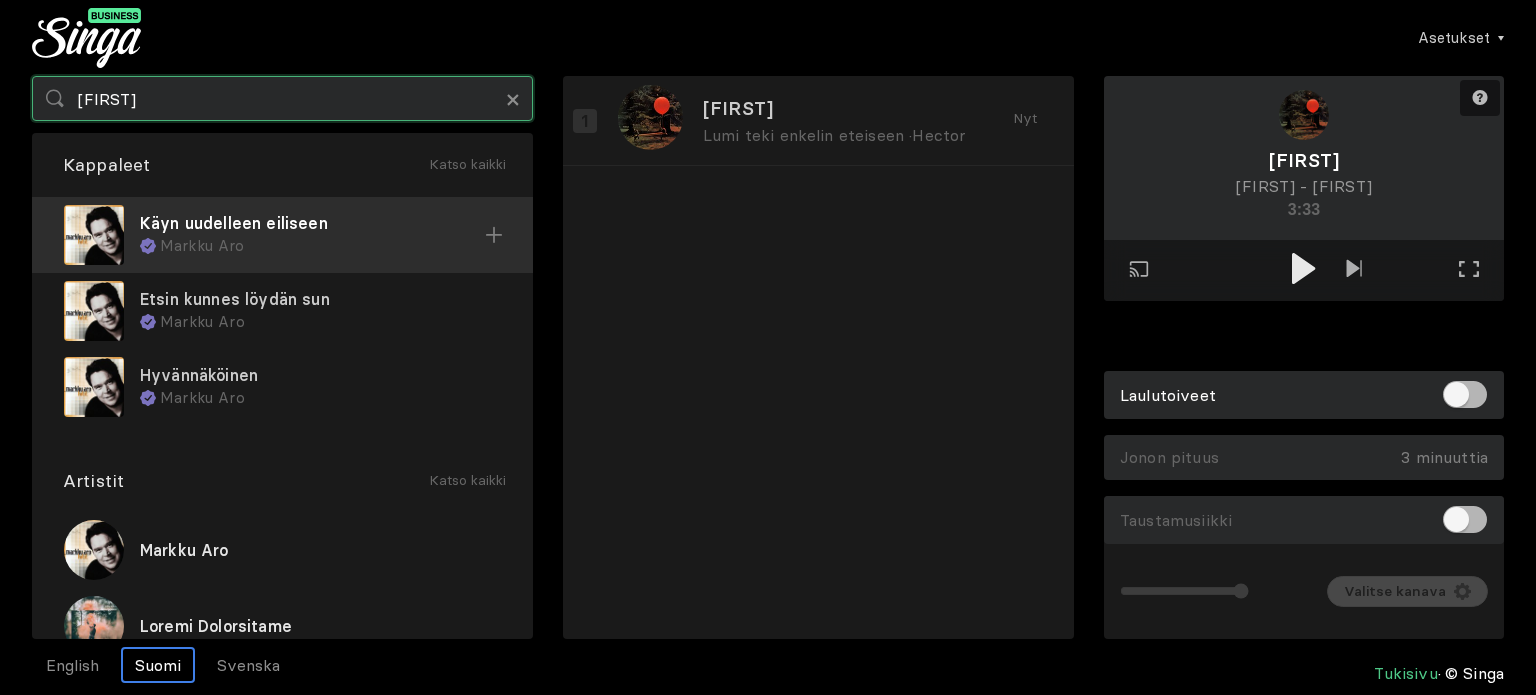 type on "[FIRST]" 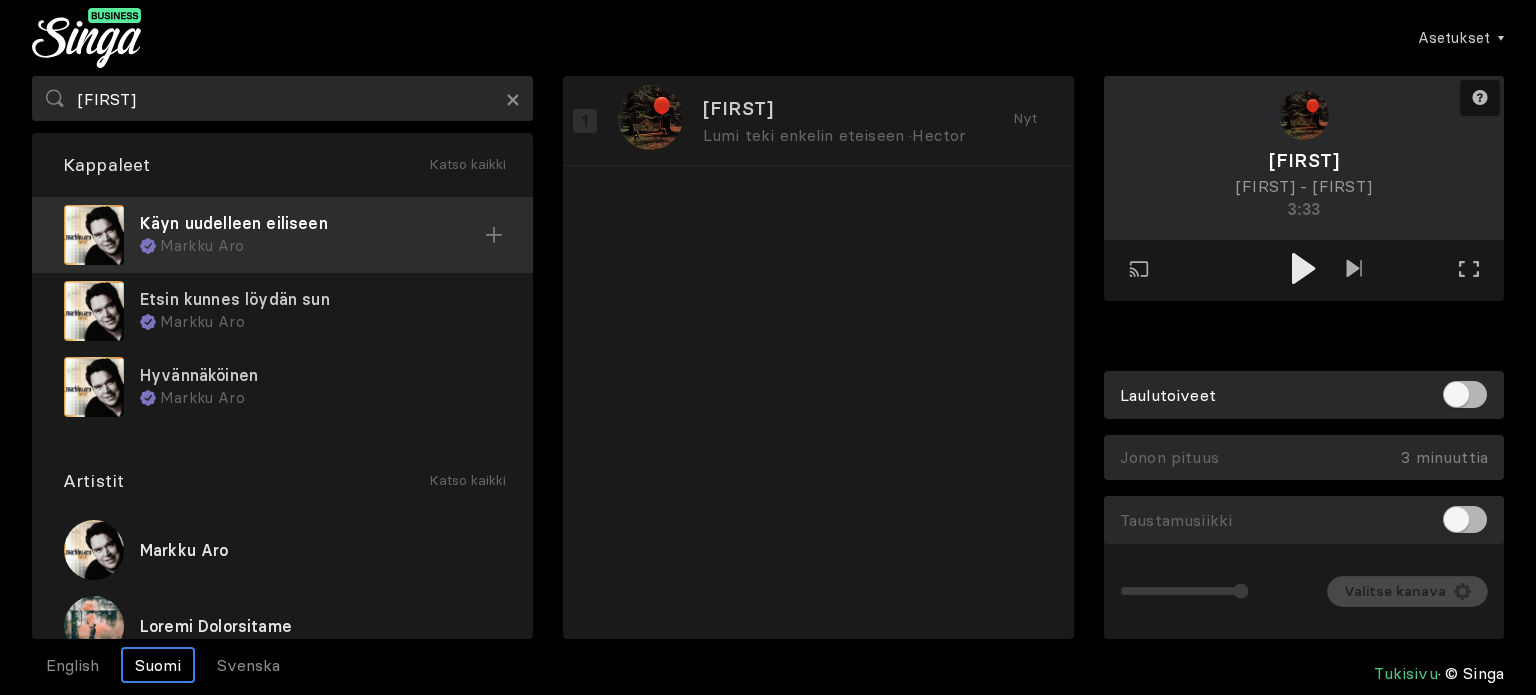 click on "Markku Aro" at bounding box center (322, 246) 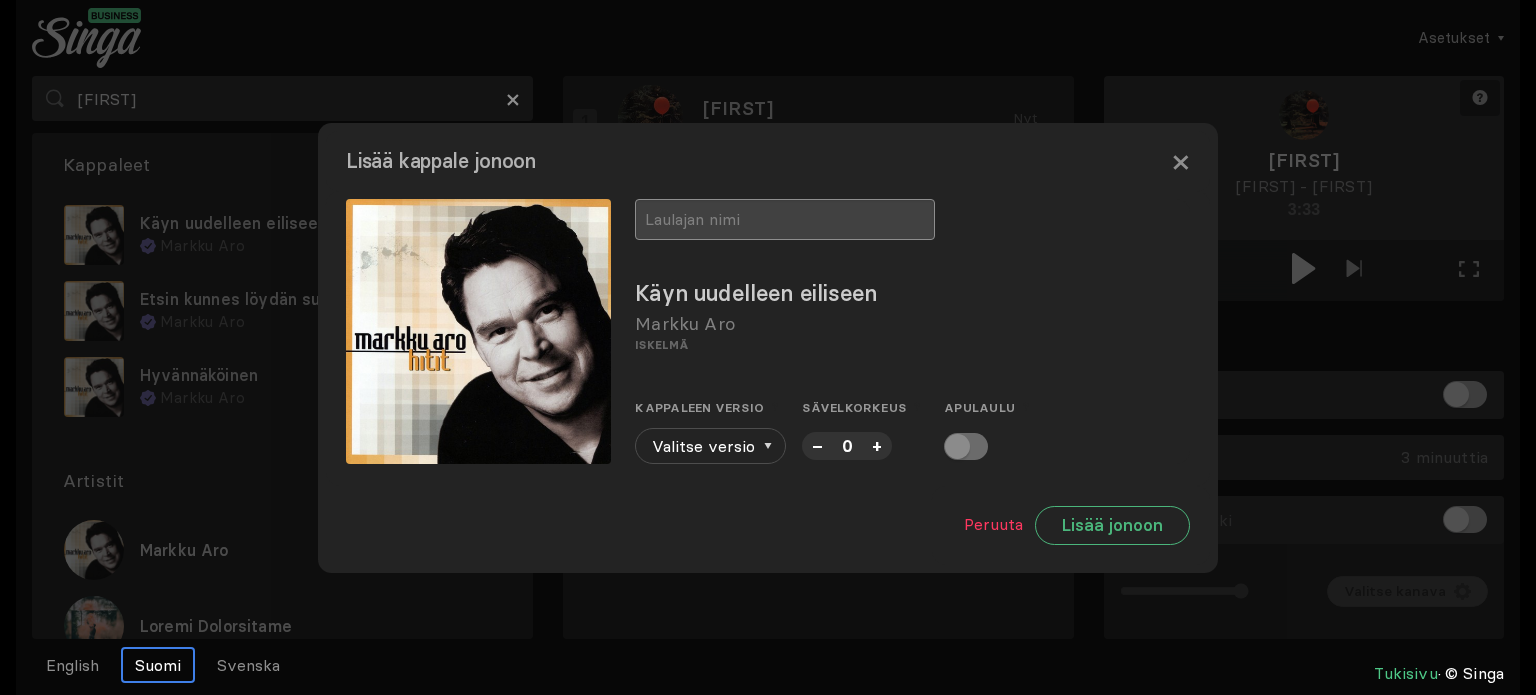 click at bounding box center [785, 219] 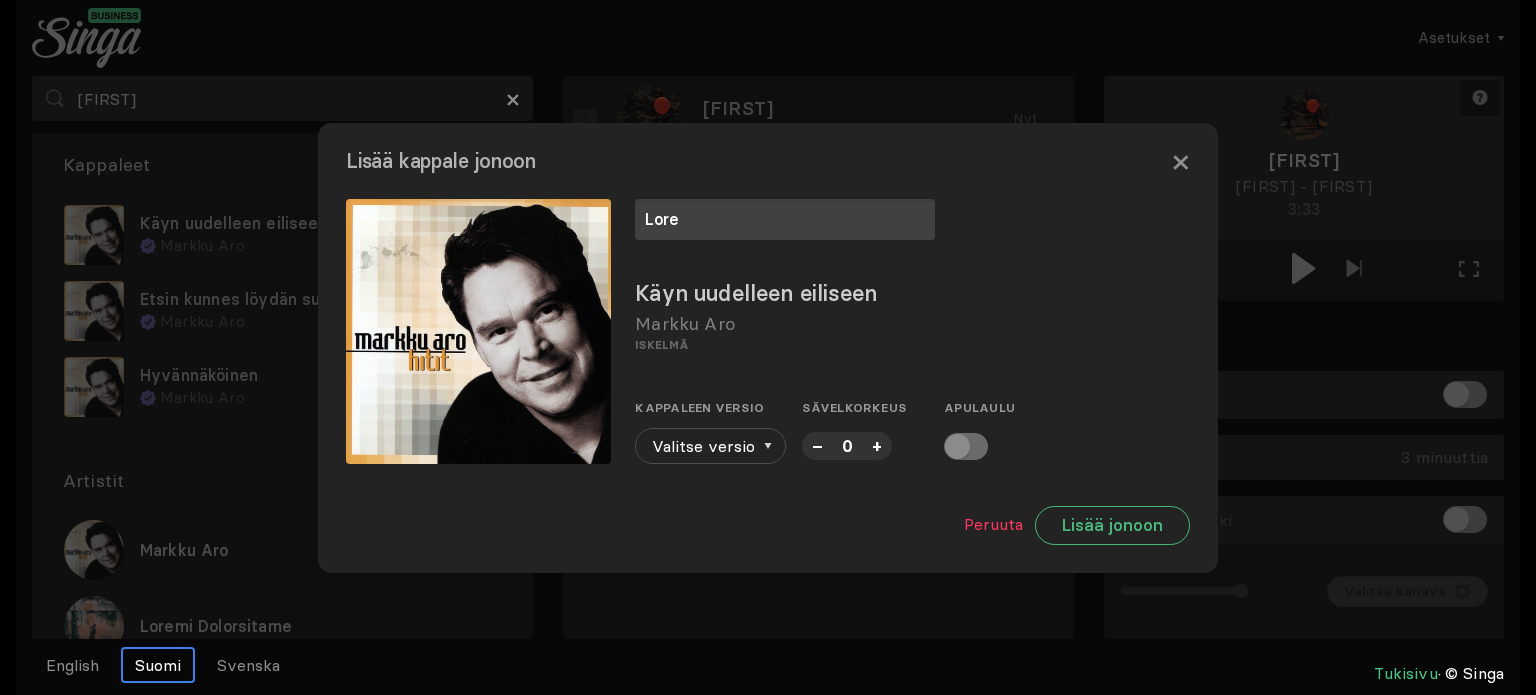 type on "Lore" 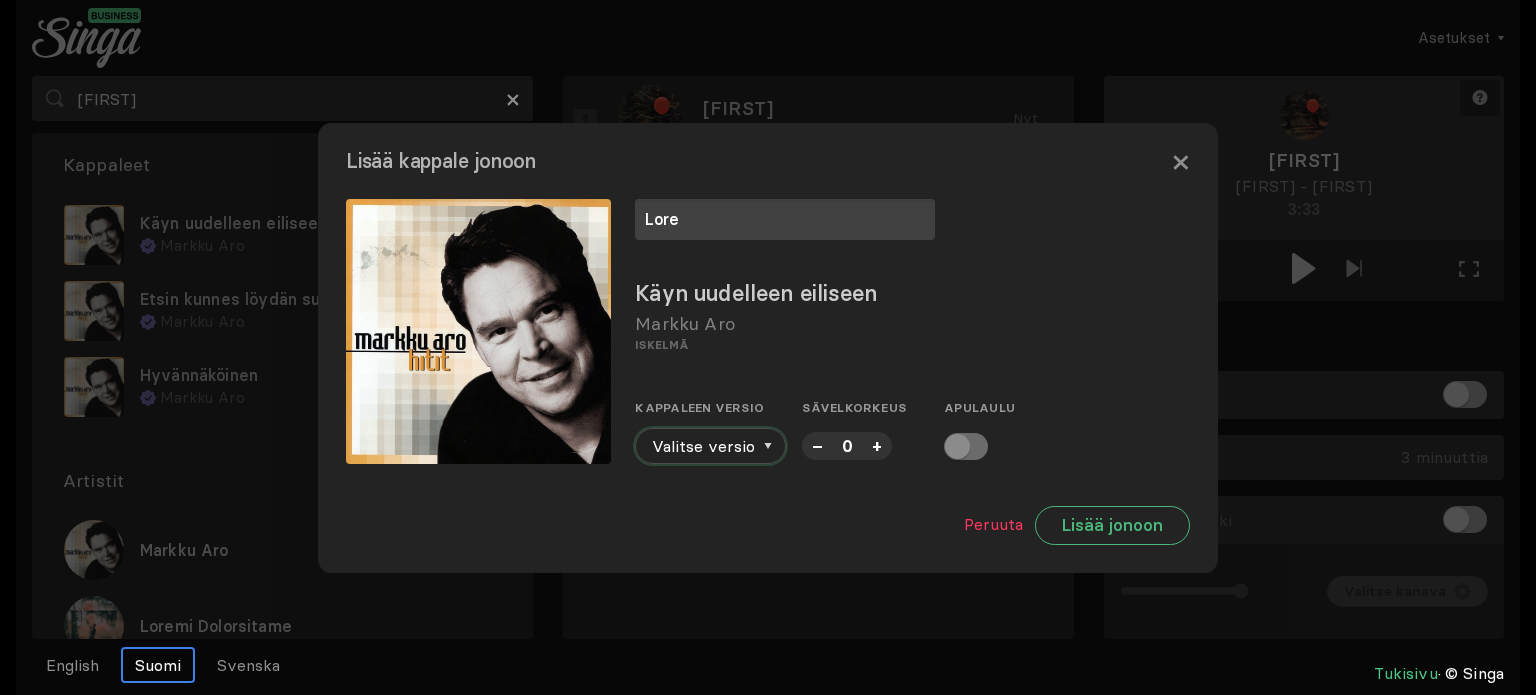 click on "Valitse versio" at bounding box center [710, 446] 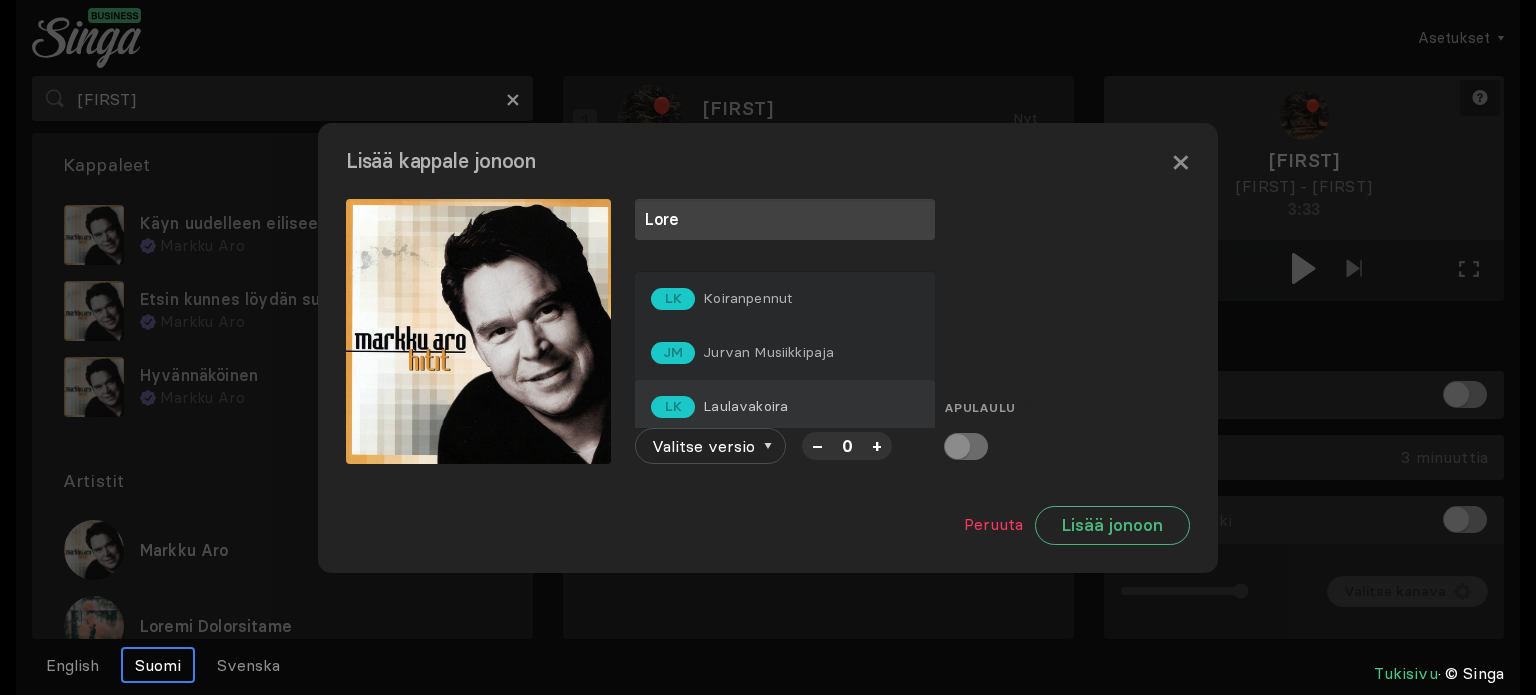 click on "Laulavakoira" at bounding box center [747, 298] 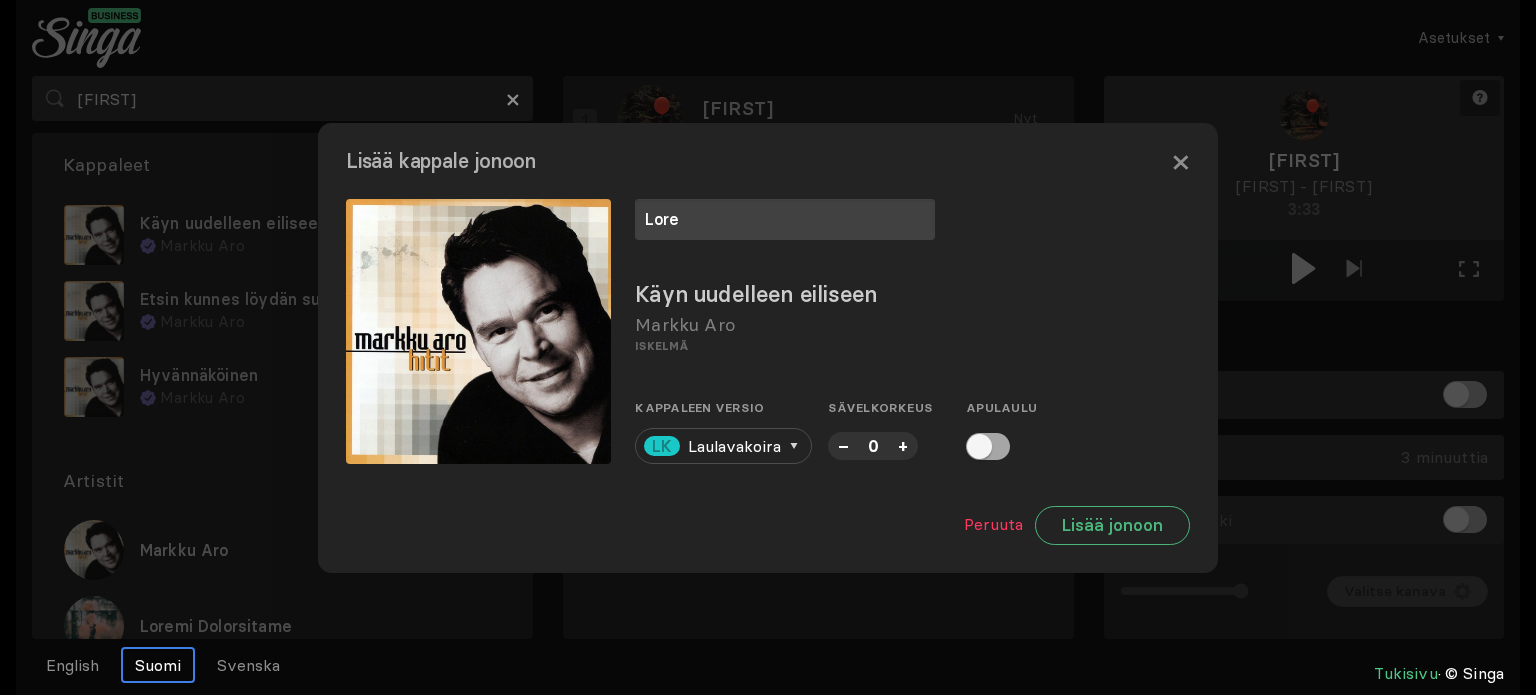 click at bounding box center [988, 446] 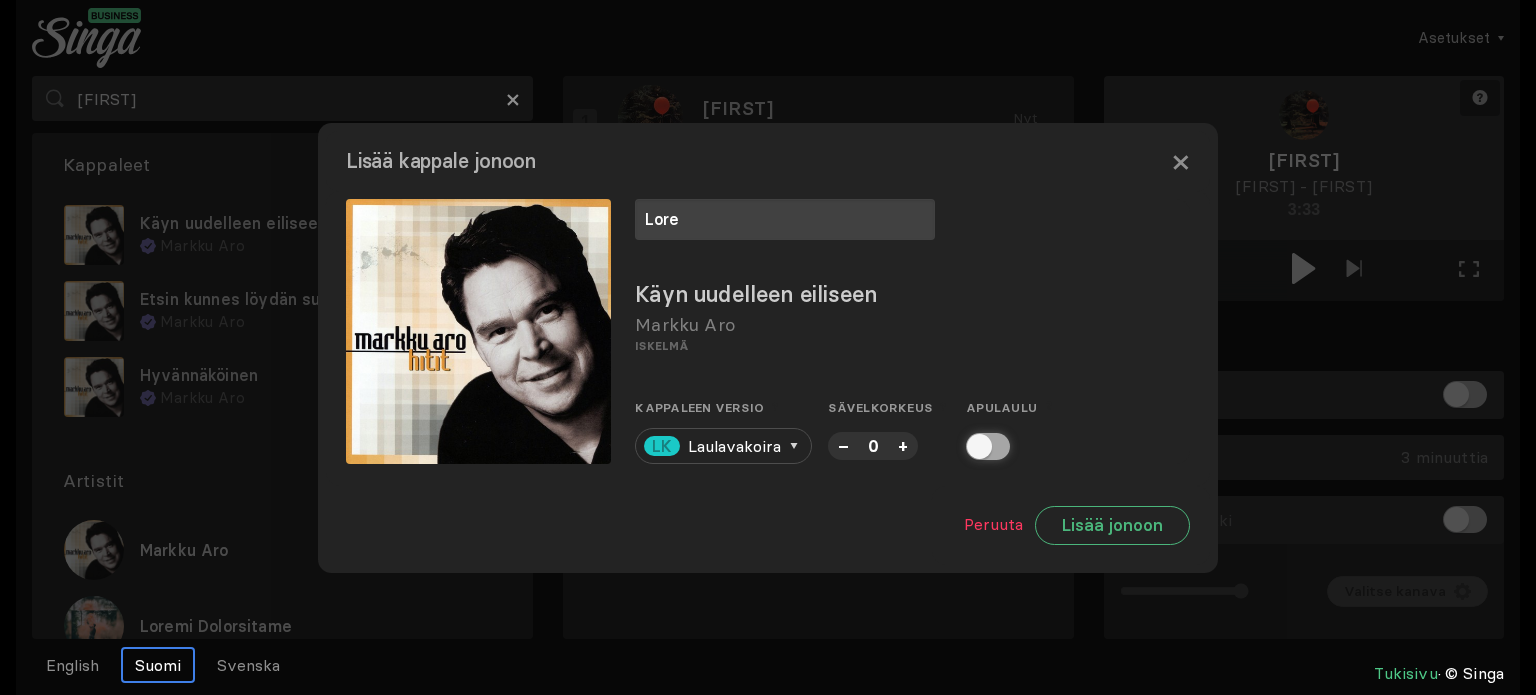 checkbox on "true" 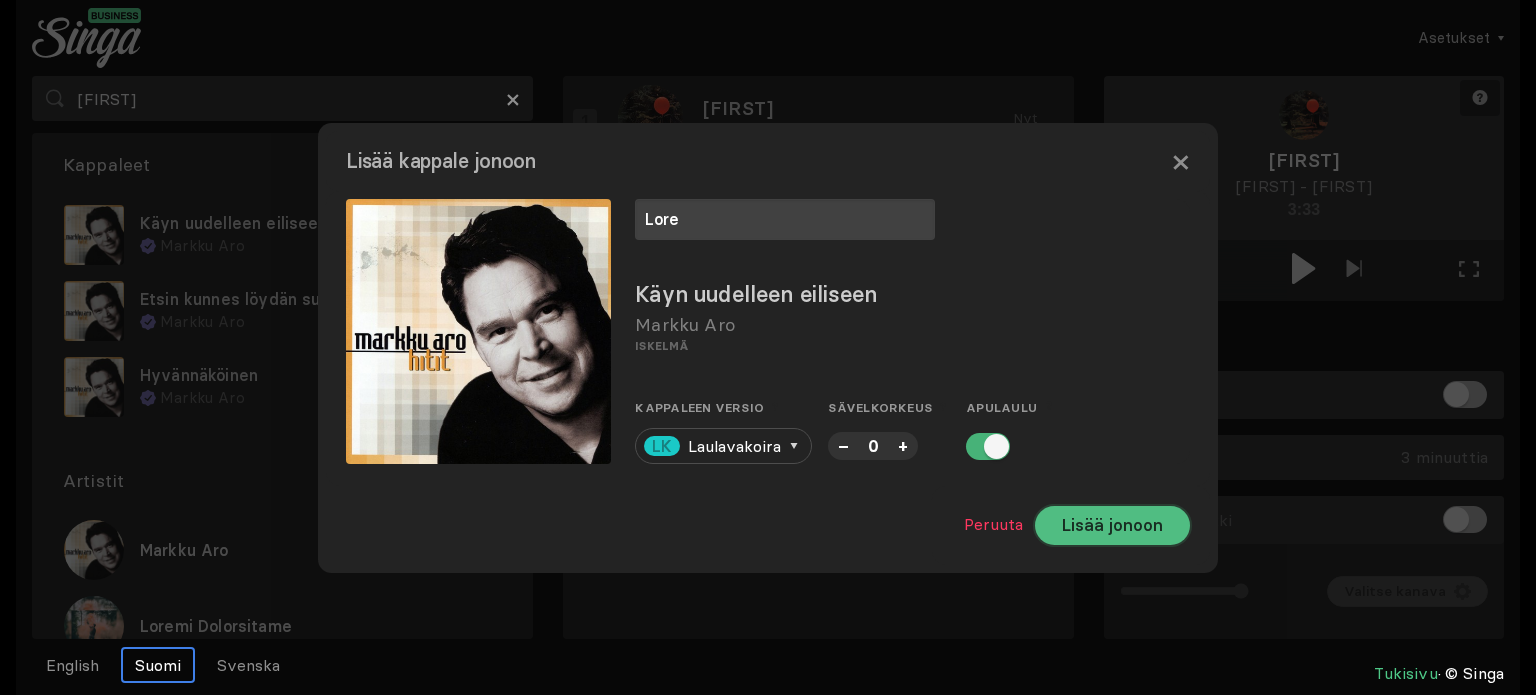 click on "Lisää jonoon" at bounding box center [1112, 525] 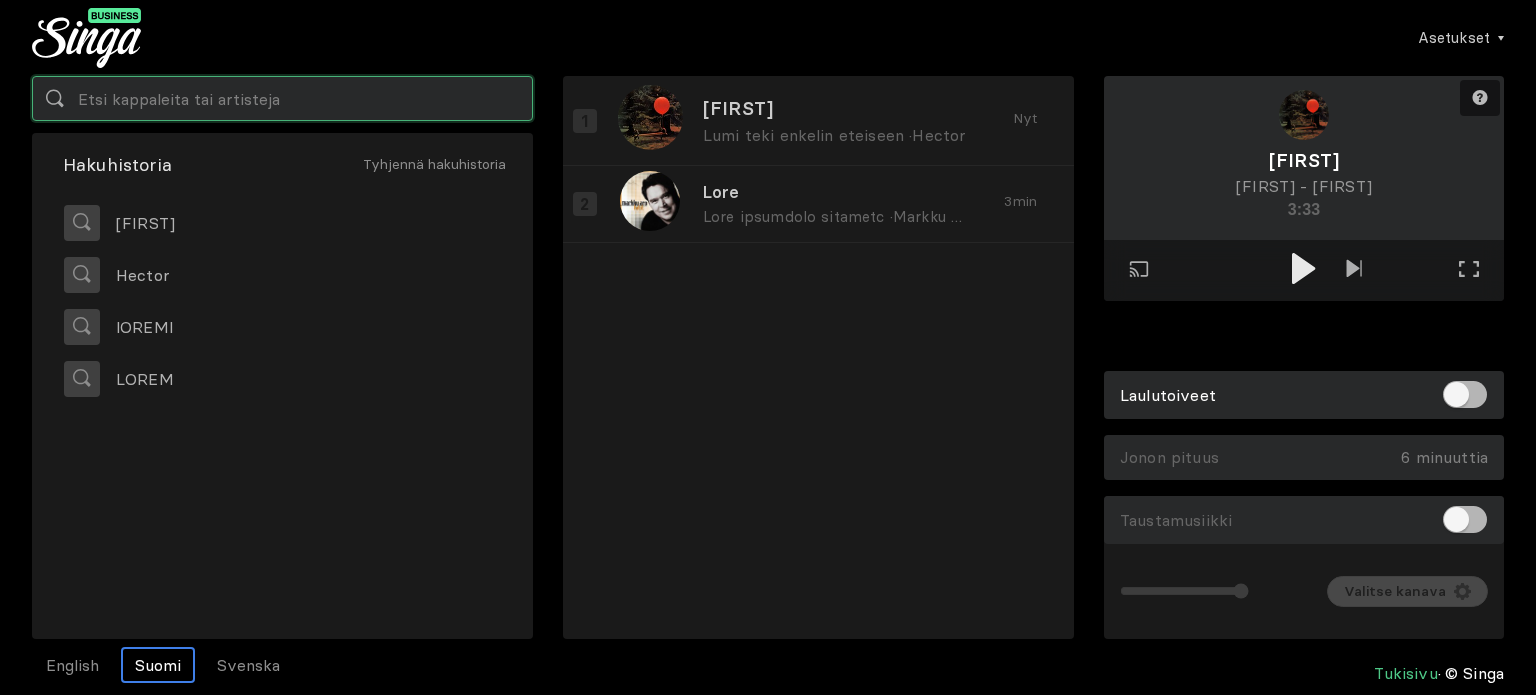 click at bounding box center [282, 98] 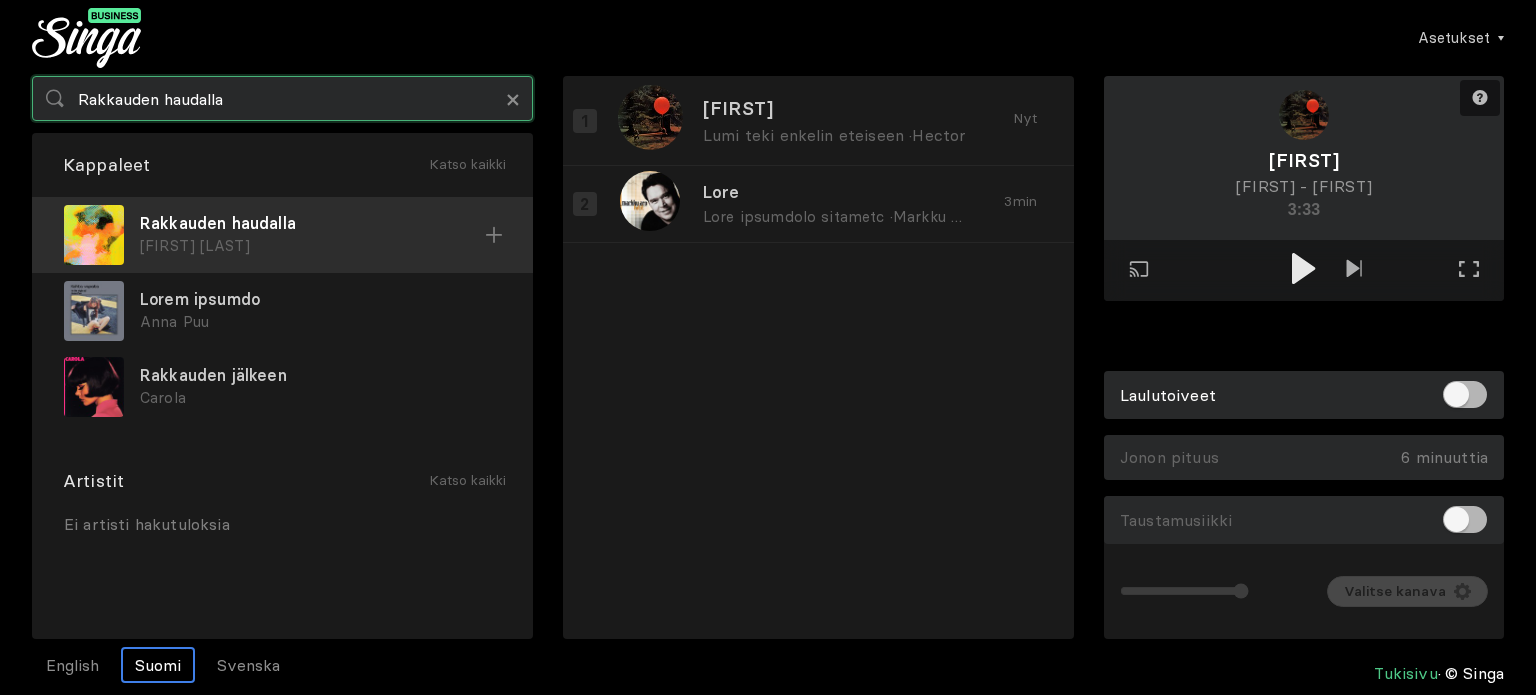 type on "Rakkauden haudalla" 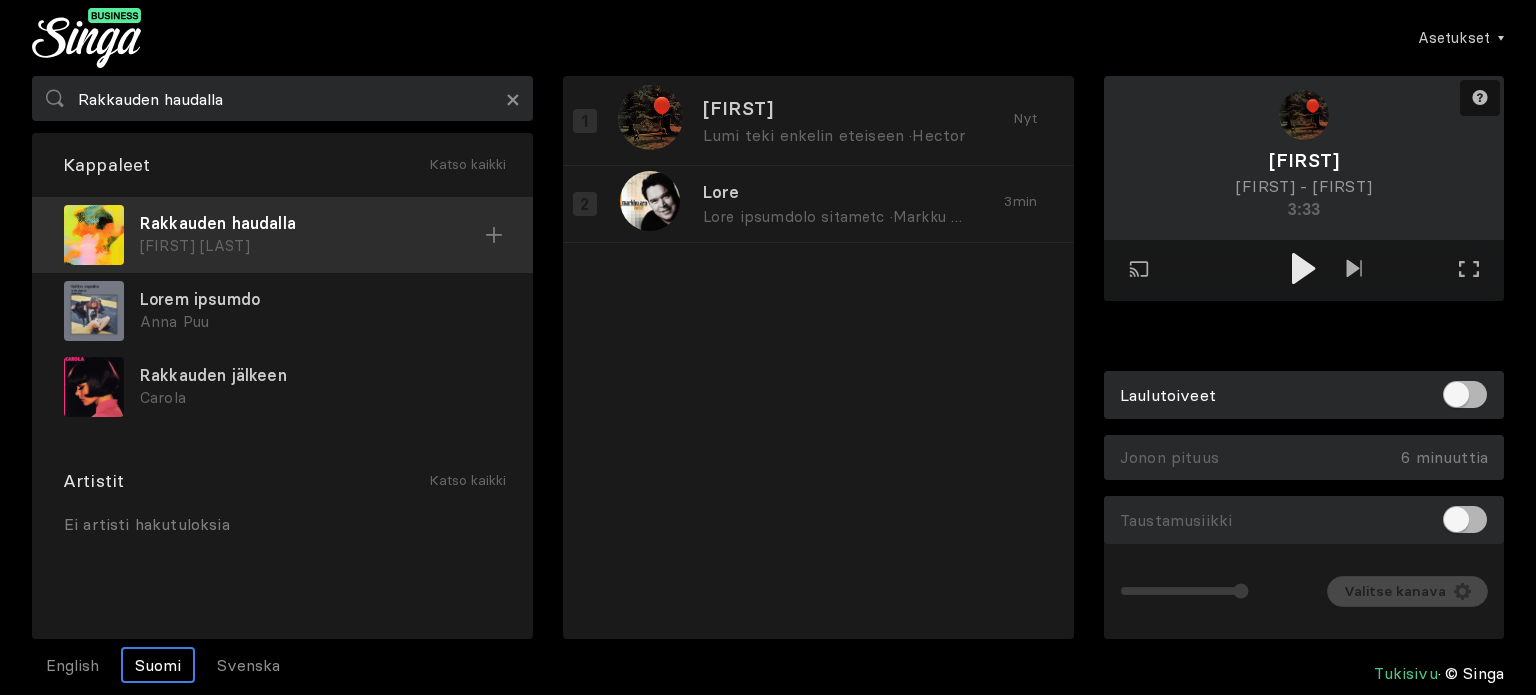 click on "Rakkauden haudalla" at bounding box center (312, 223) 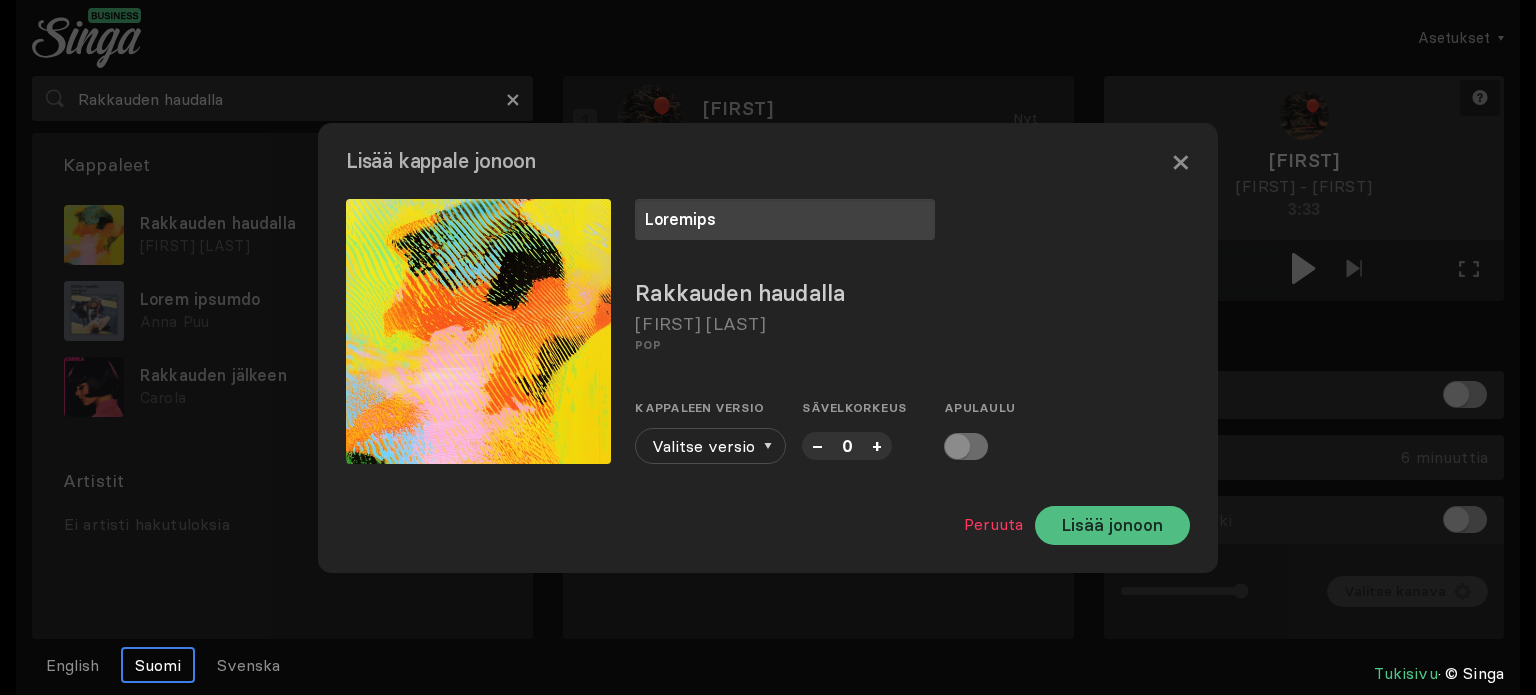 type on "Loremips" 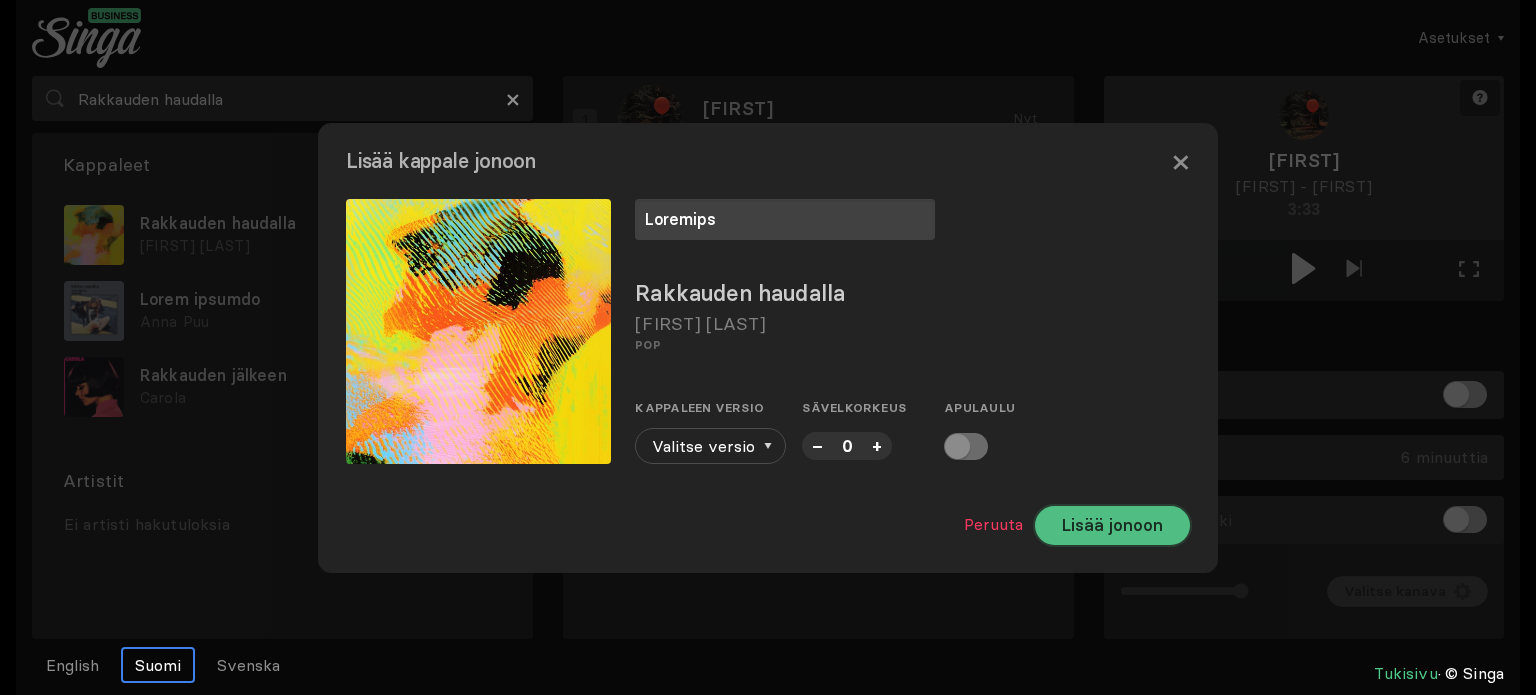 click on "Lisää jonoon" at bounding box center [1112, 525] 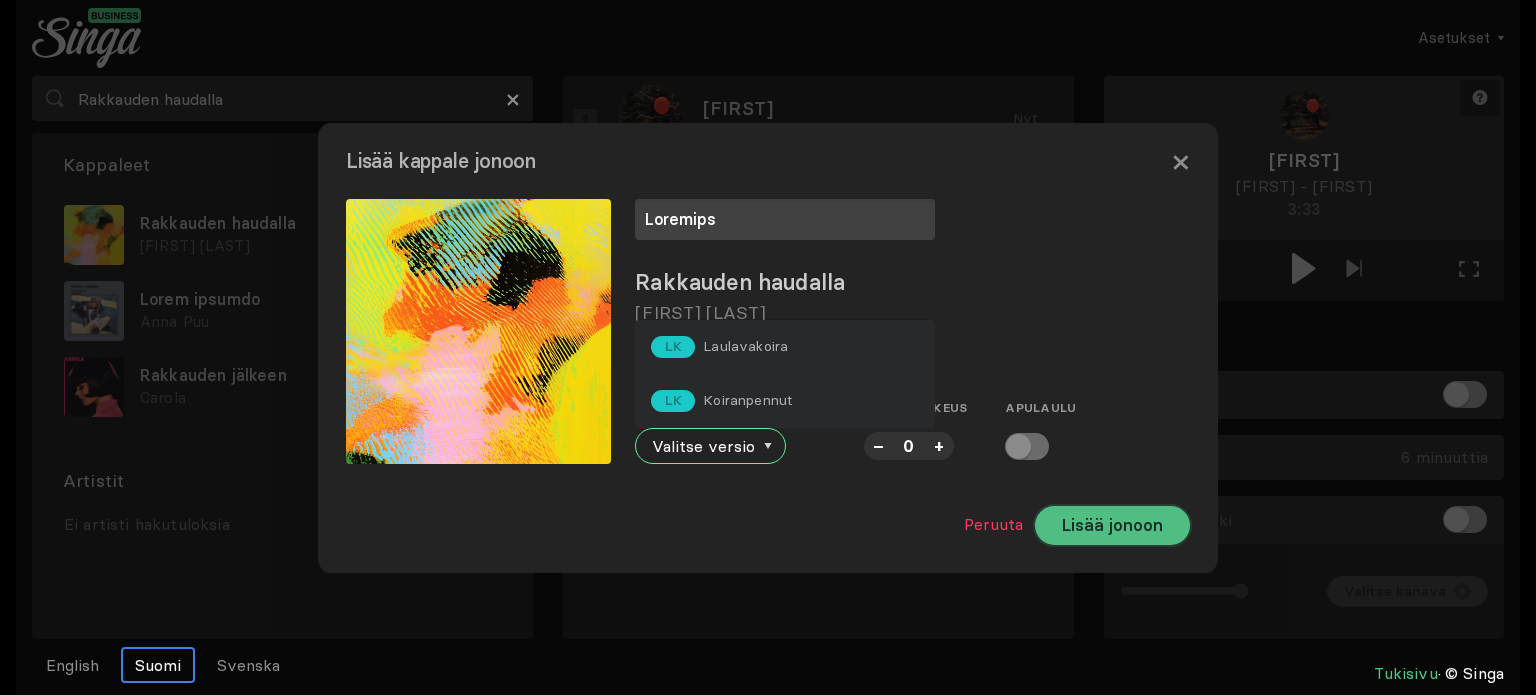 click on "Lisää jonoon" at bounding box center (1112, 525) 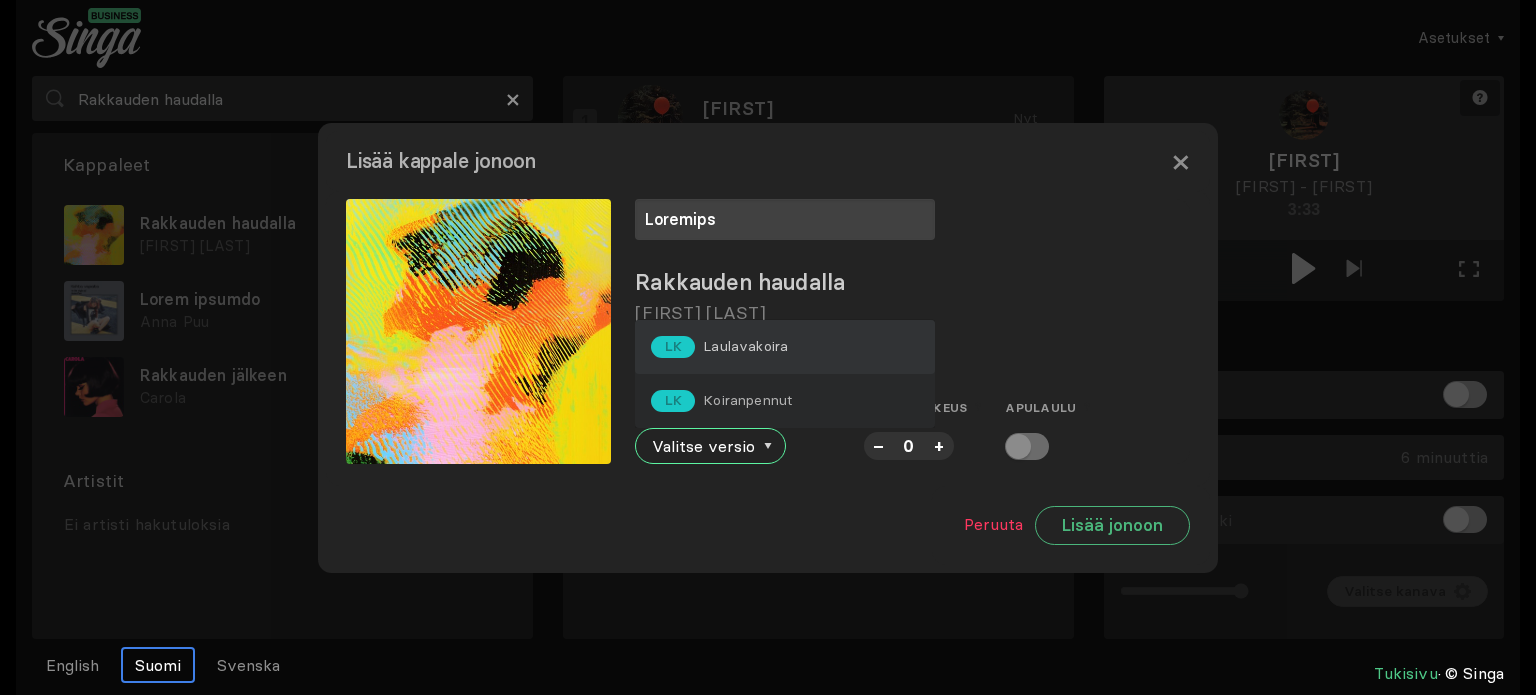 click on "LK Laulavakoira" at bounding box center [785, 347] 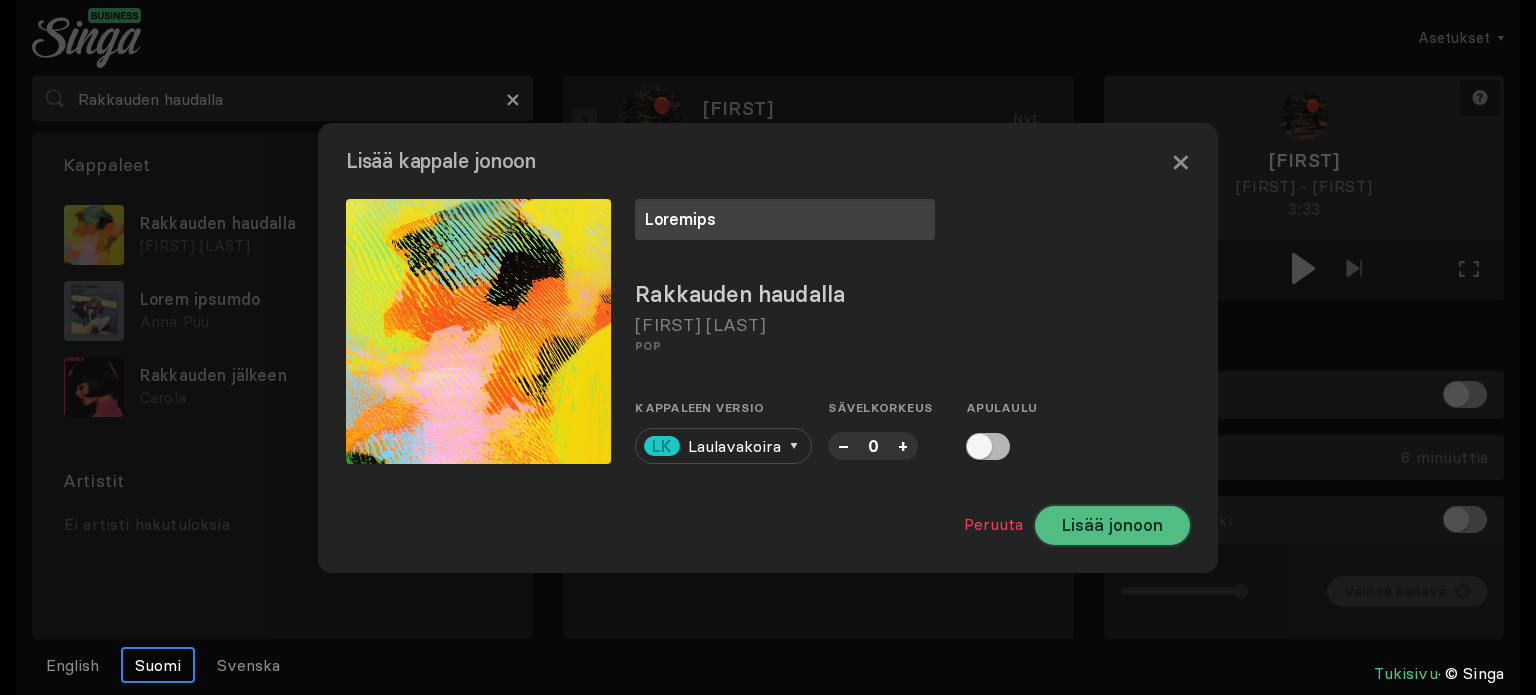 click on "Lisää jonoon" at bounding box center (1112, 525) 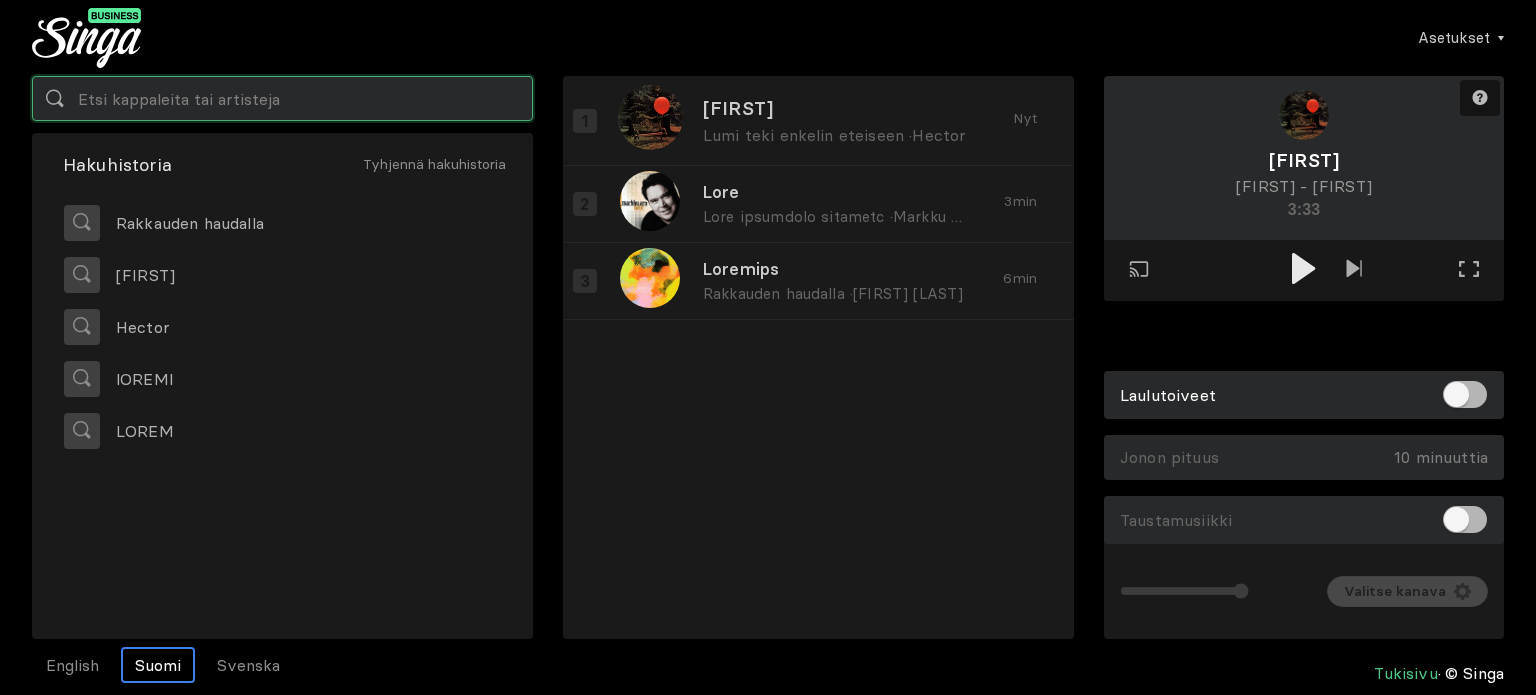 click at bounding box center (282, 98) 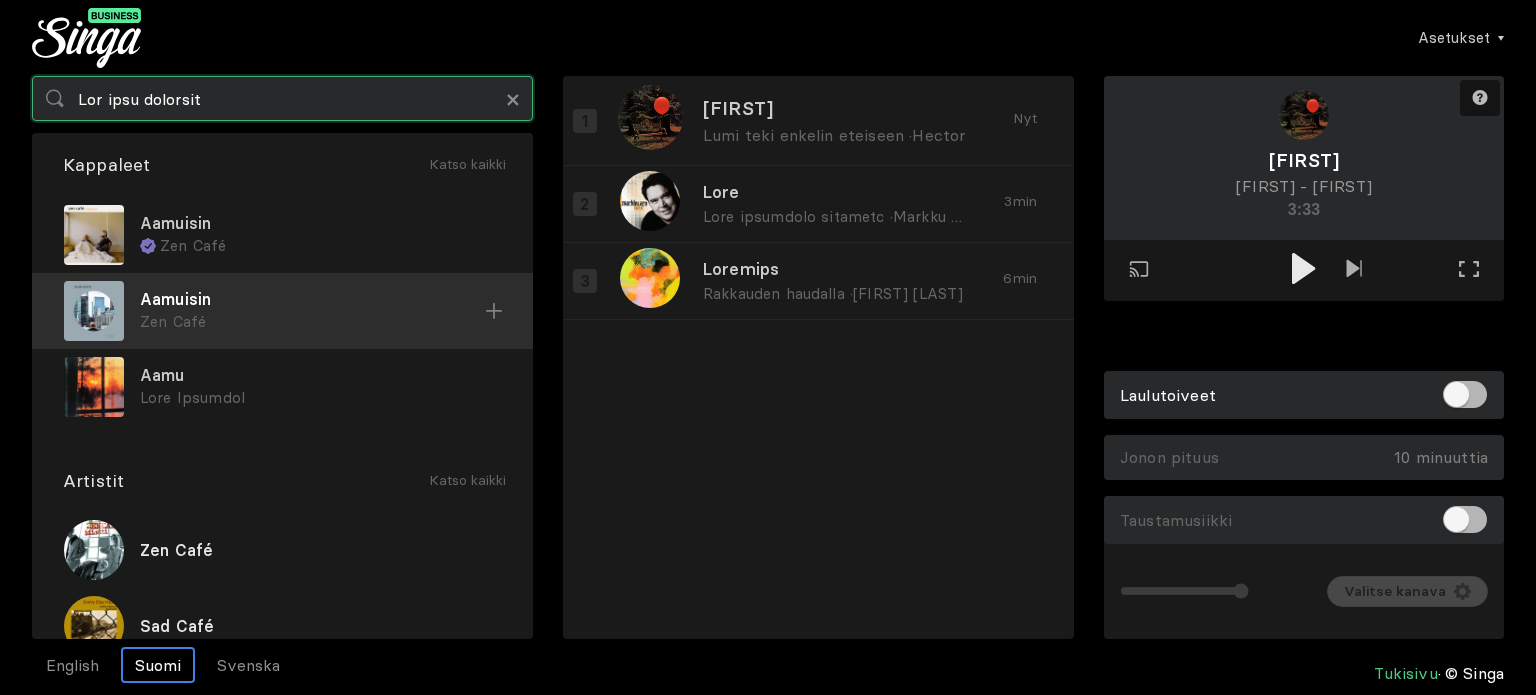 type on "Lor ipsu dolorsit" 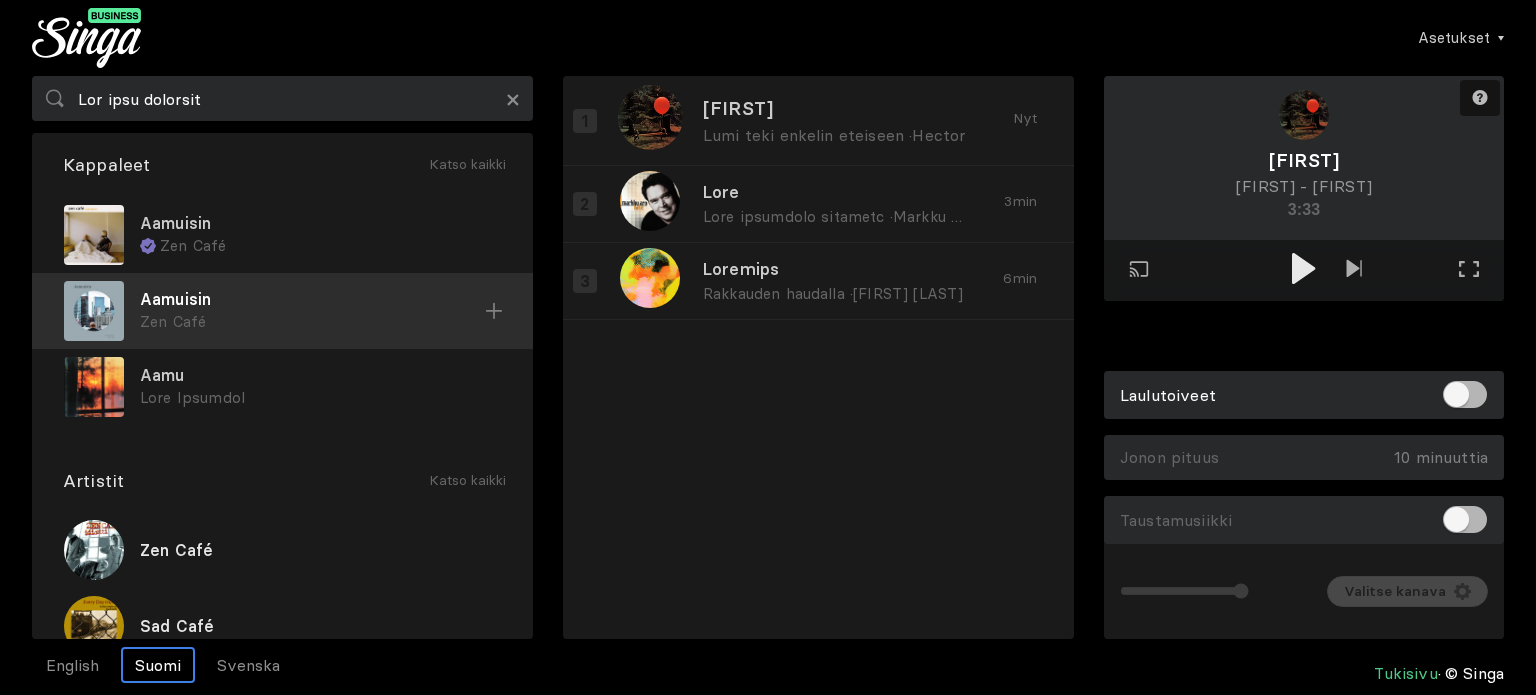 click on "Aamuisin" at bounding box center [320, 223] 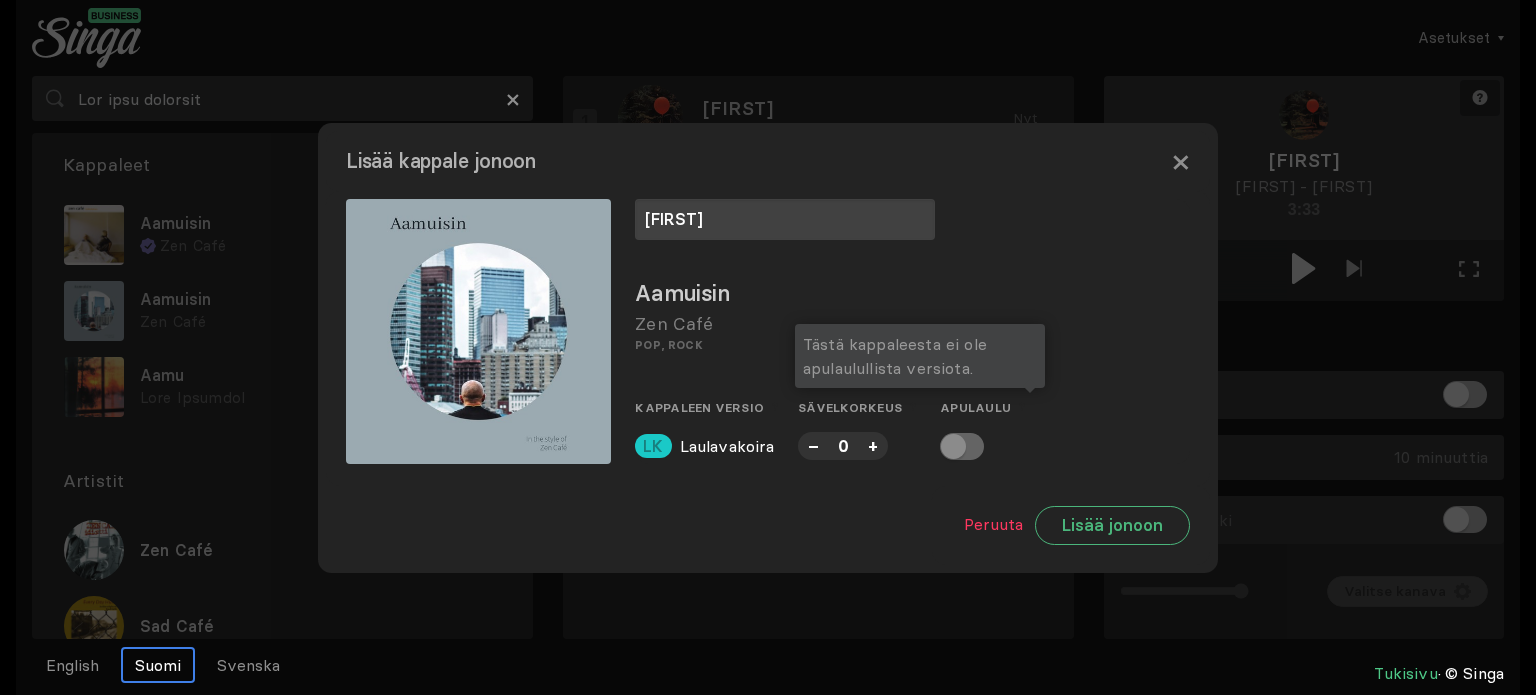 type on "[FIRST]" 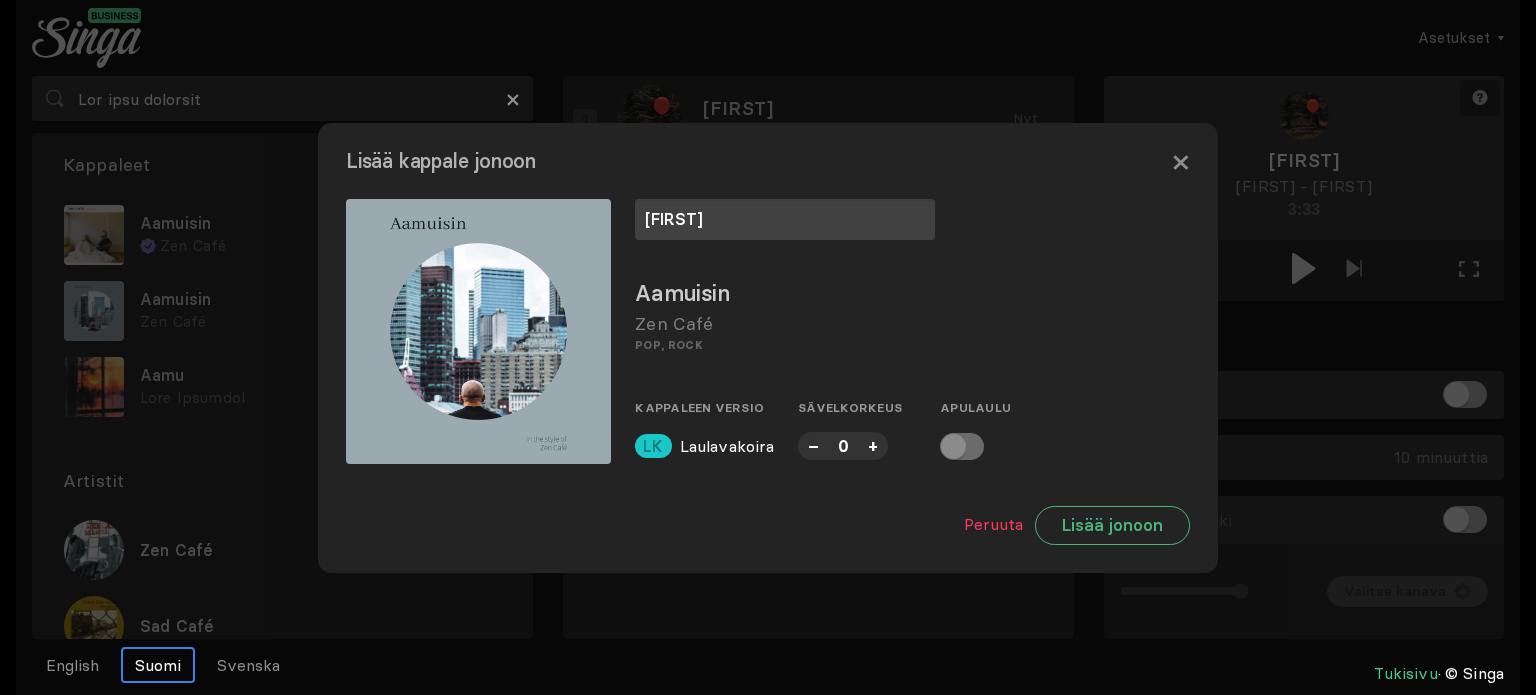 drag, startPoint x: 955, startPoint y: 454, endPoint x: 976, endPoint y: 486, distance: 38.27532 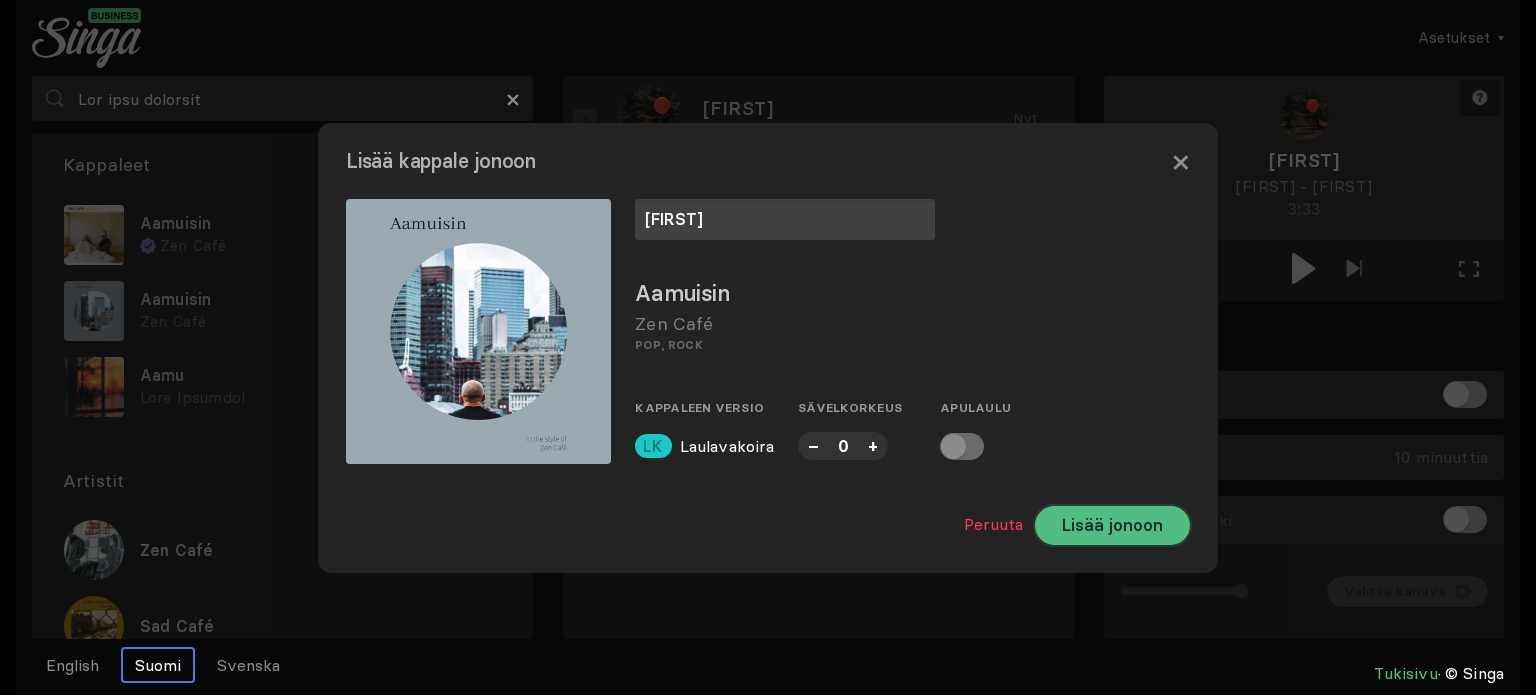 click on "Lisää jonoon" at bounding box center [1112, 525] 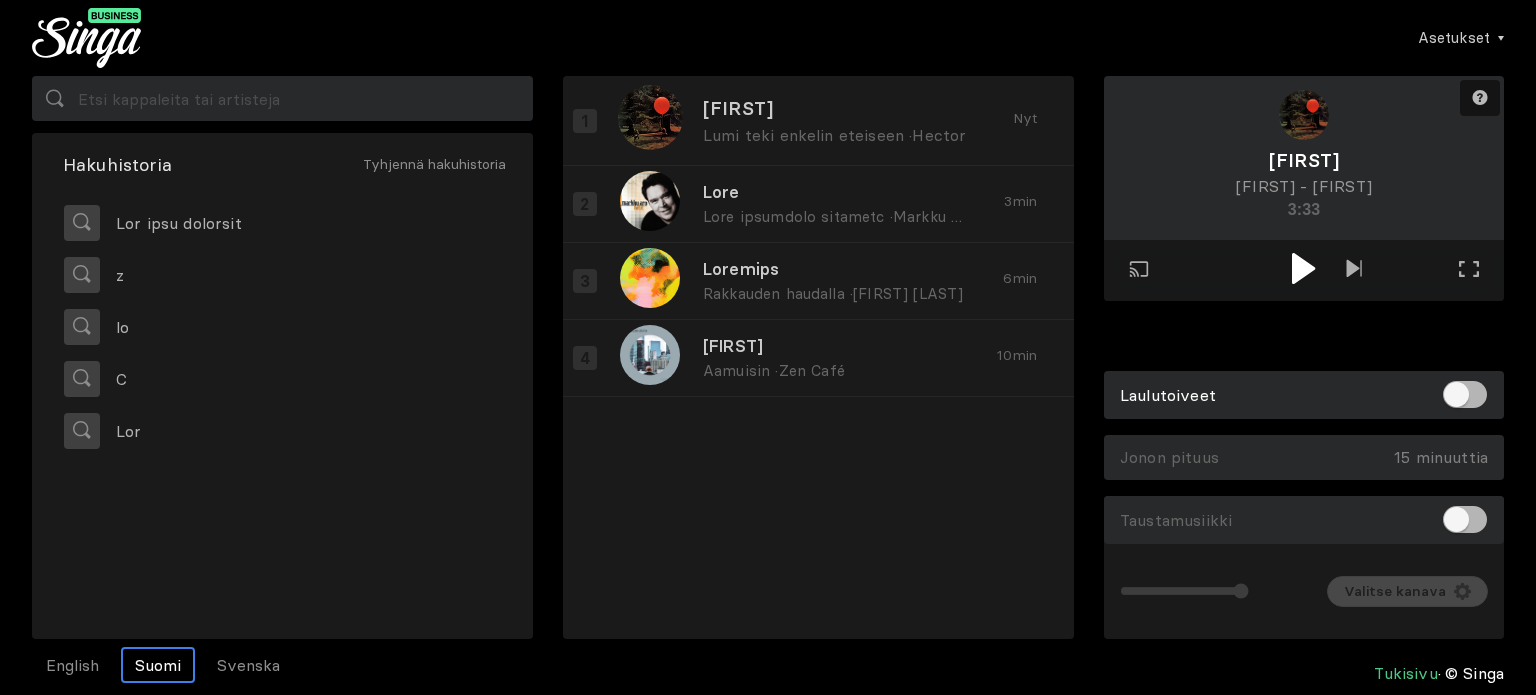 click at bounding box center [1303, 268] 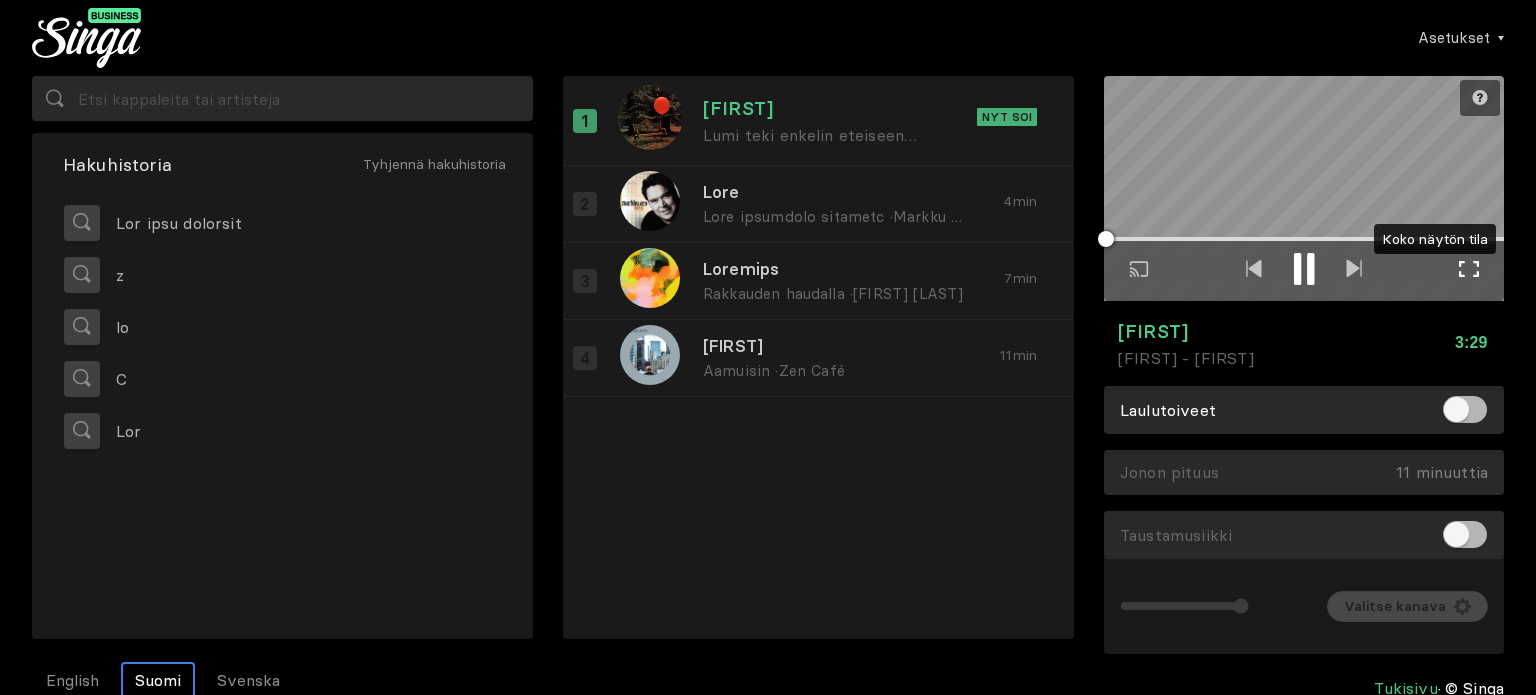 click at bounding box center (1469, 269) 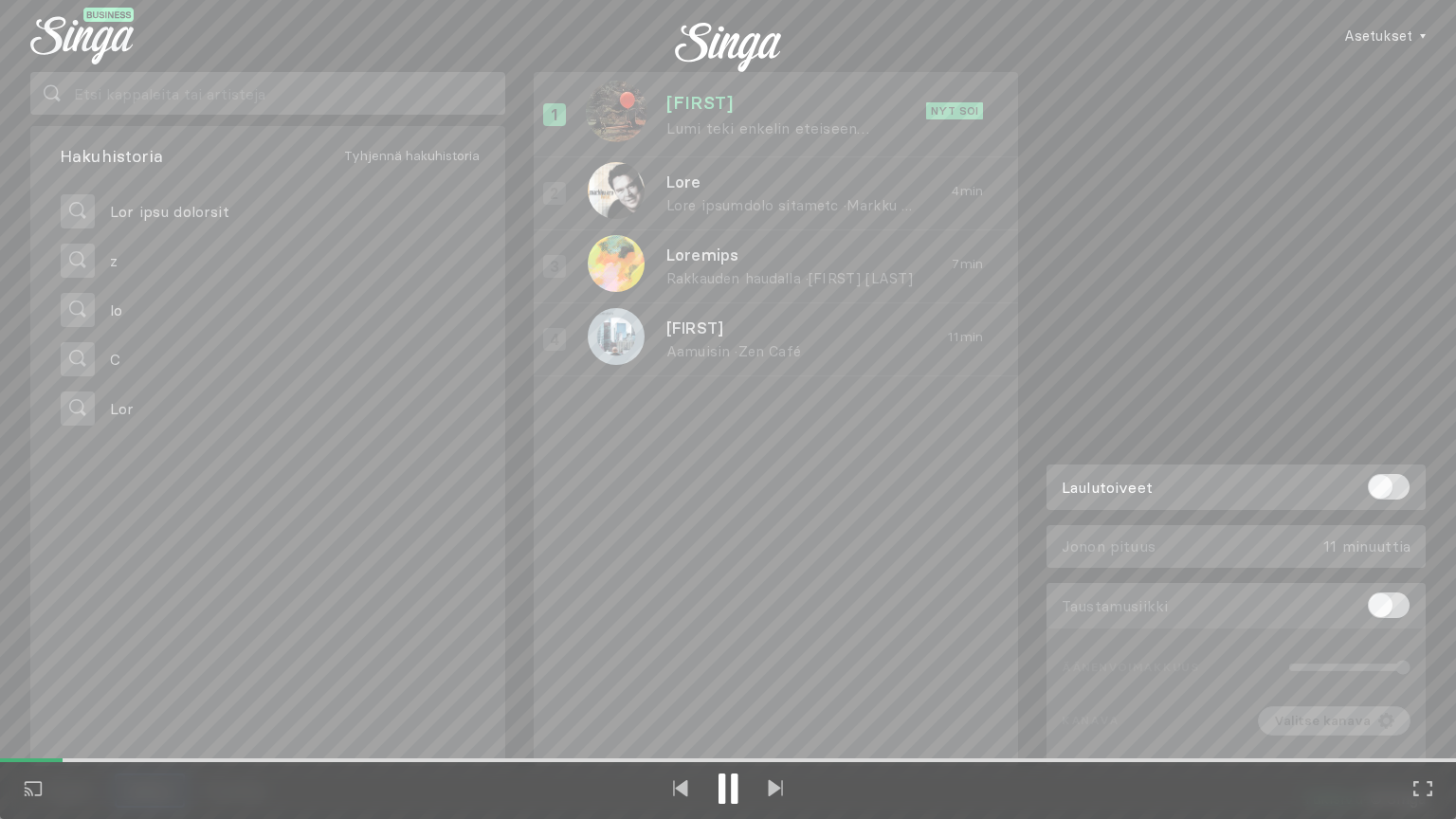 click at bounding box center (734, 789) 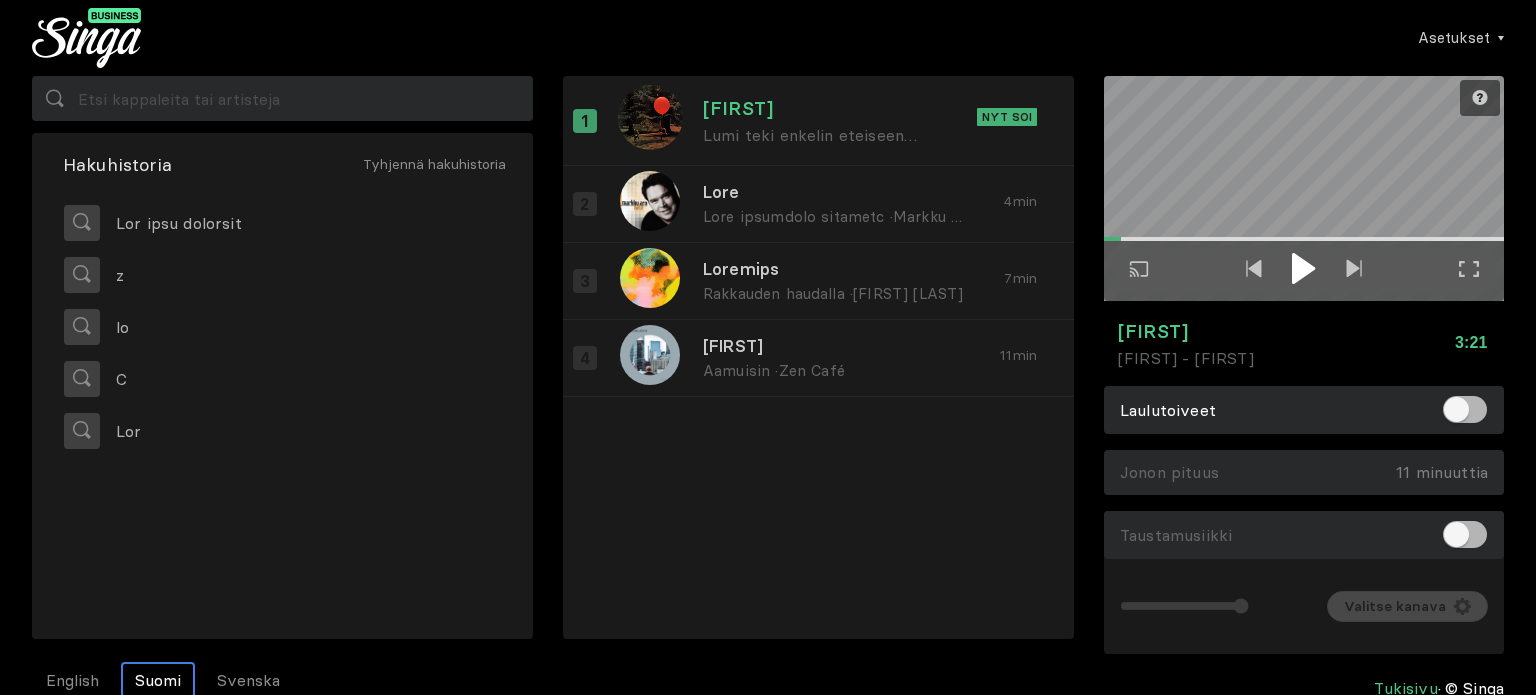 drag, startPoint x: 1472, startPoint y: 250, endPoint x: 1472, endPoint y: 371, distance: 121 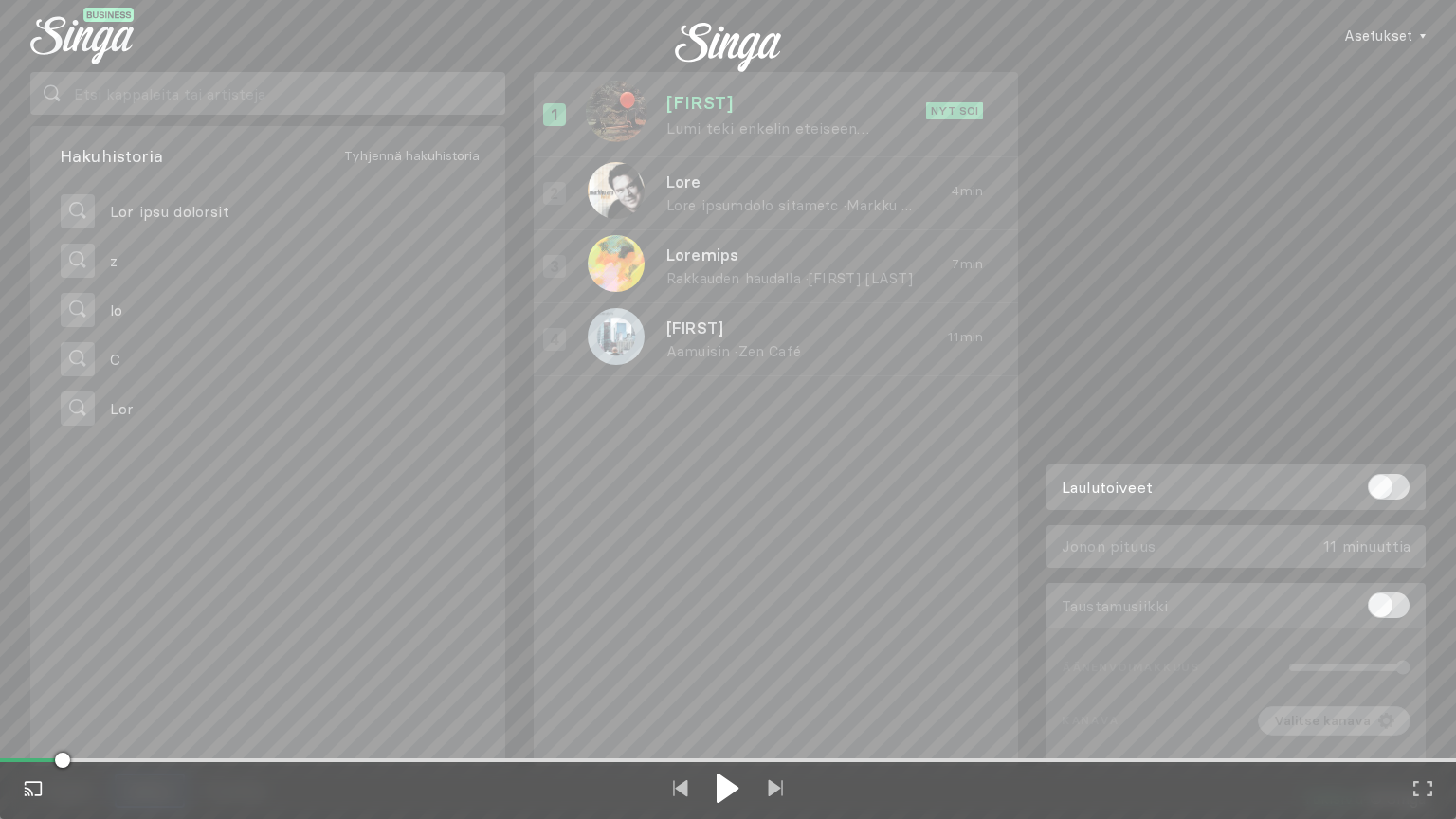 click on "Toista ulkoisessa näytössä" at bounding box center (33, 790) 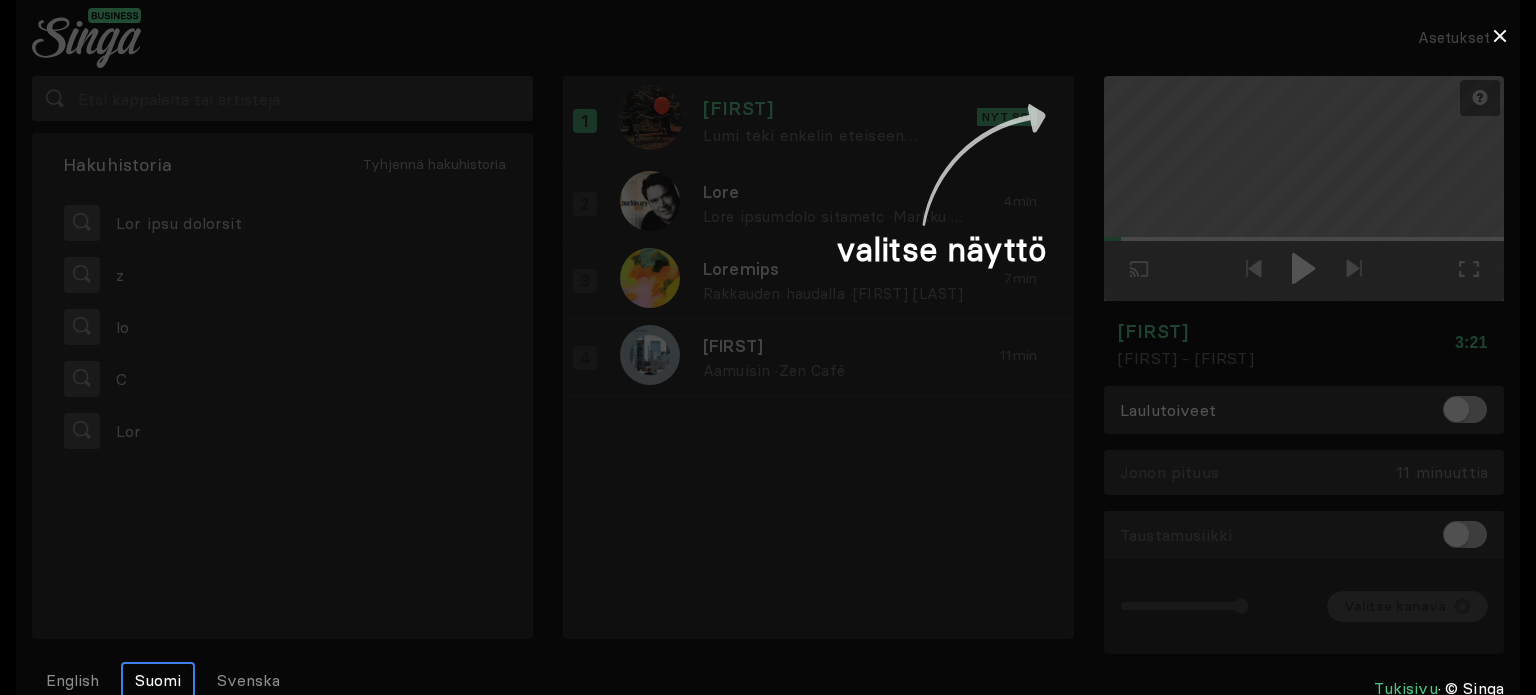 click at bounding box center (768, 347) 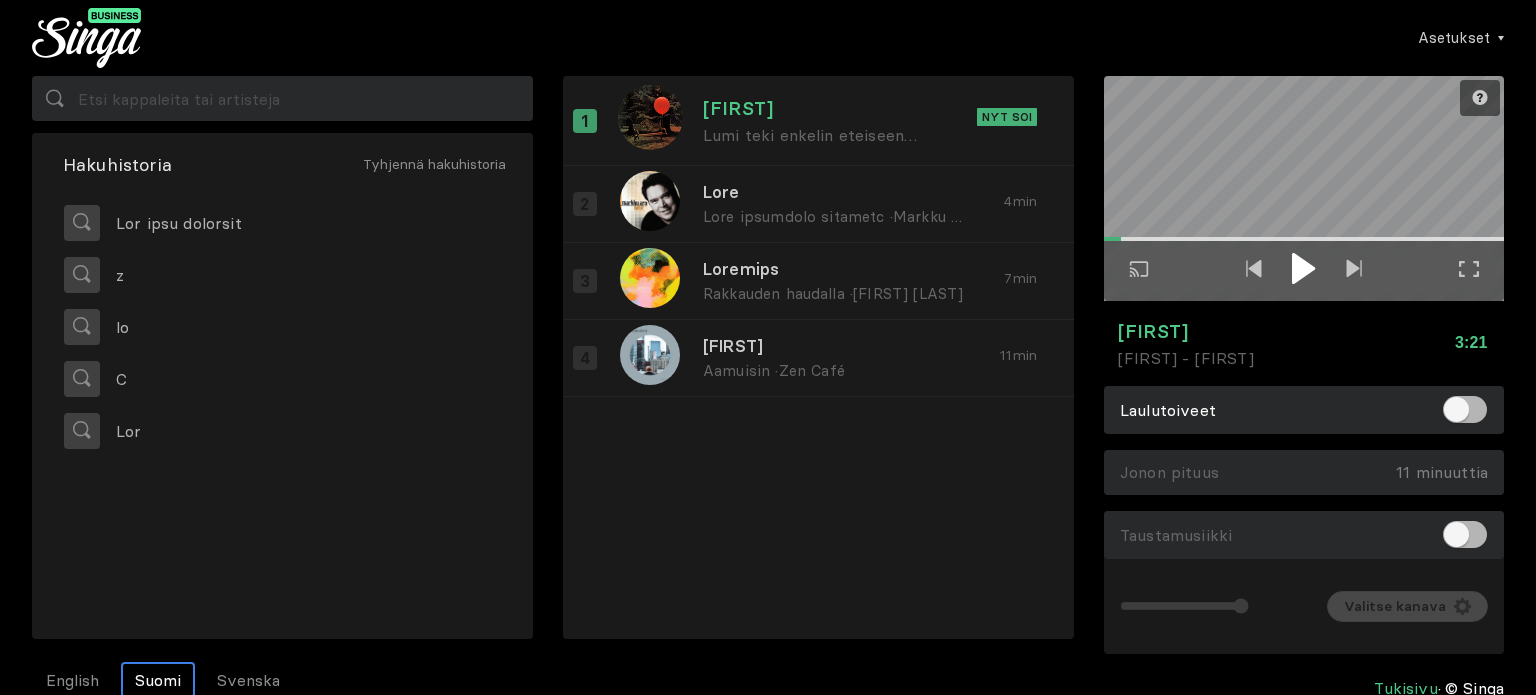 click at bounding box center (1303, 268) 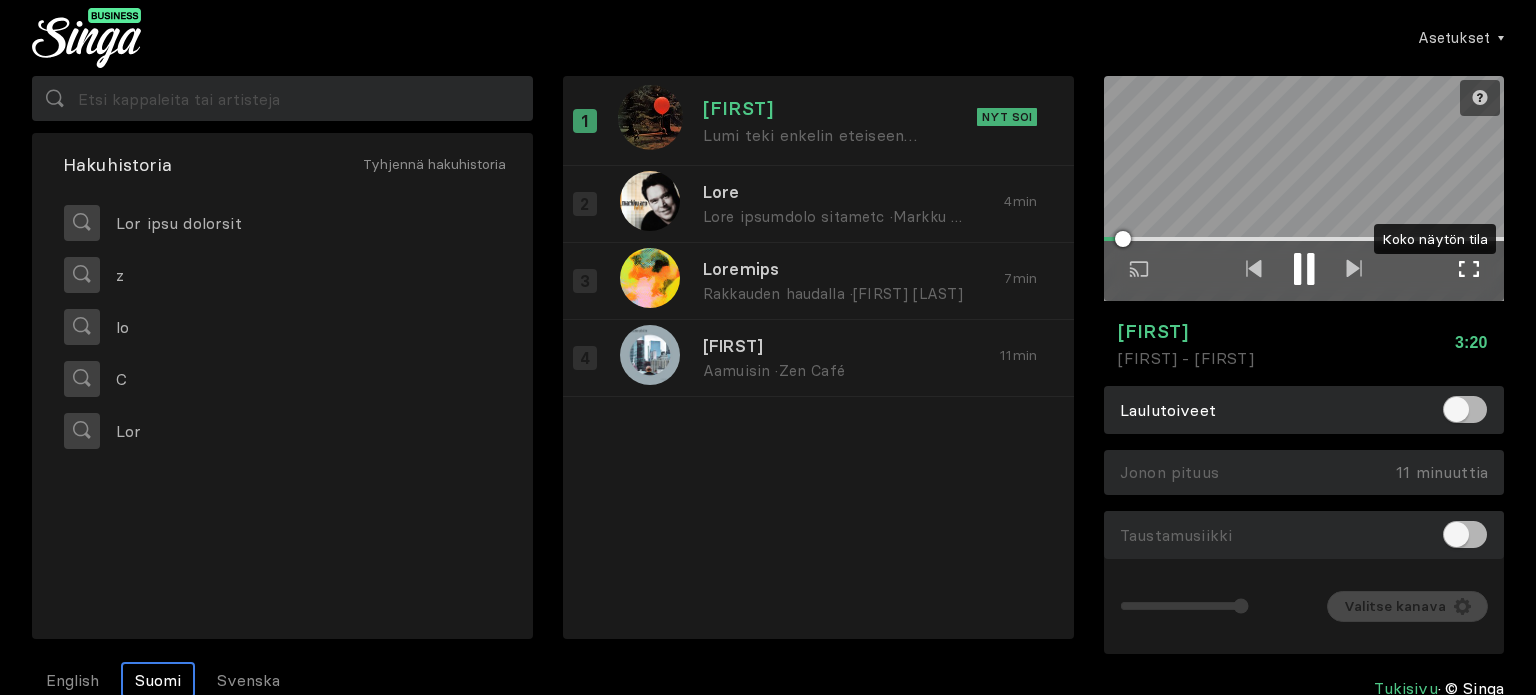 click at bounding box center (1469, 269) 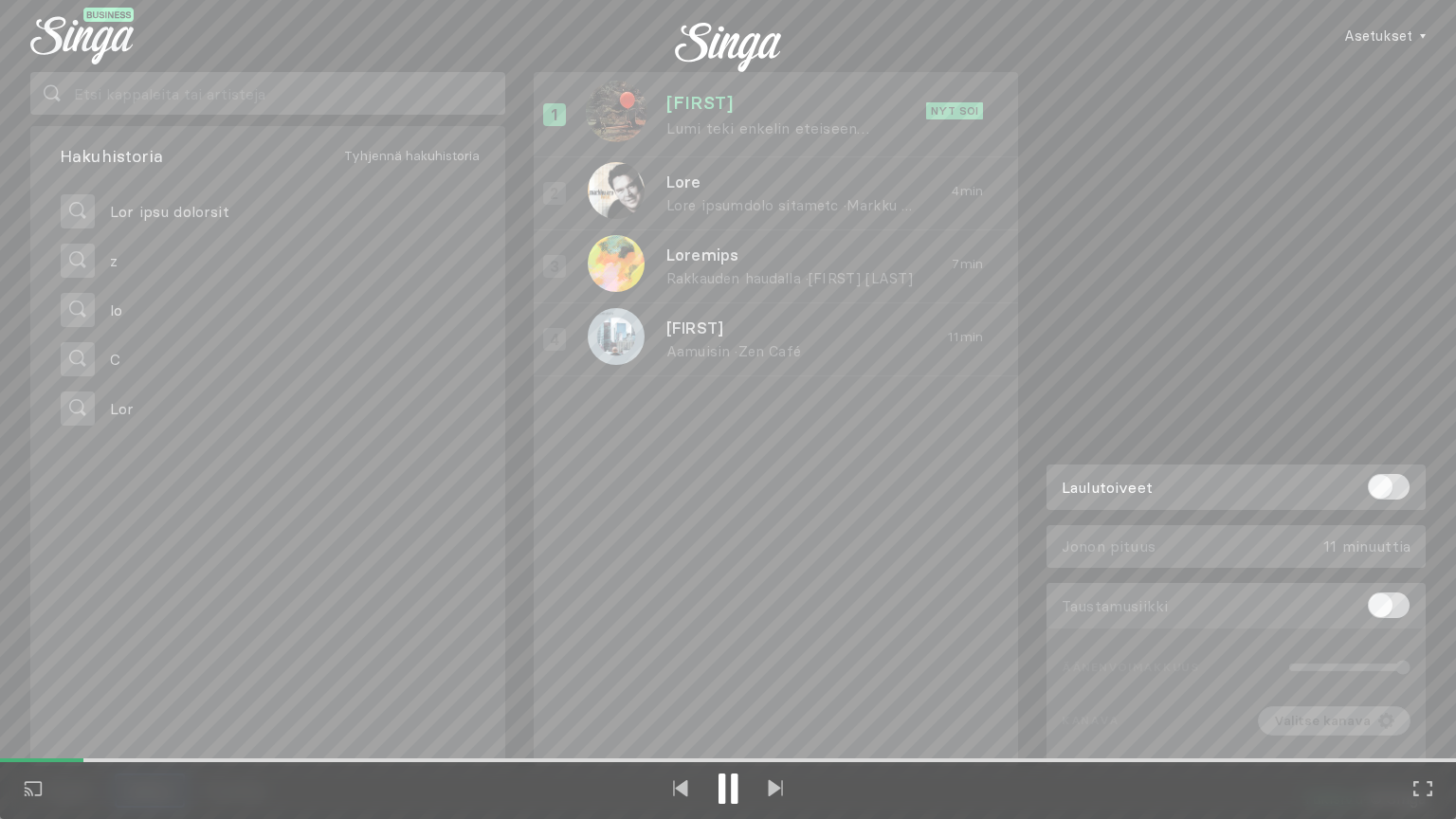 click at bounding box center [734, 789] 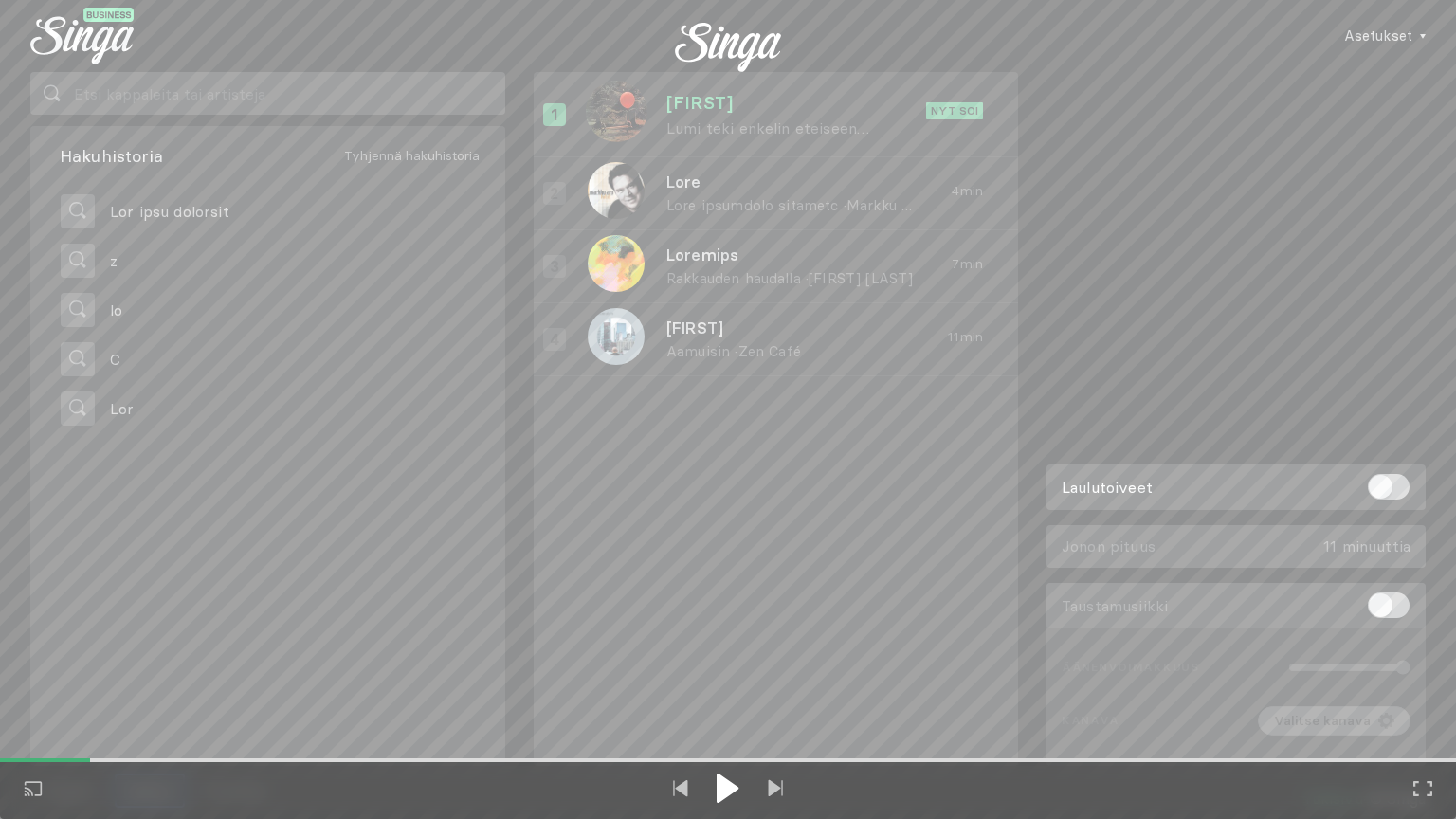 click at bounding box center [727, 788] 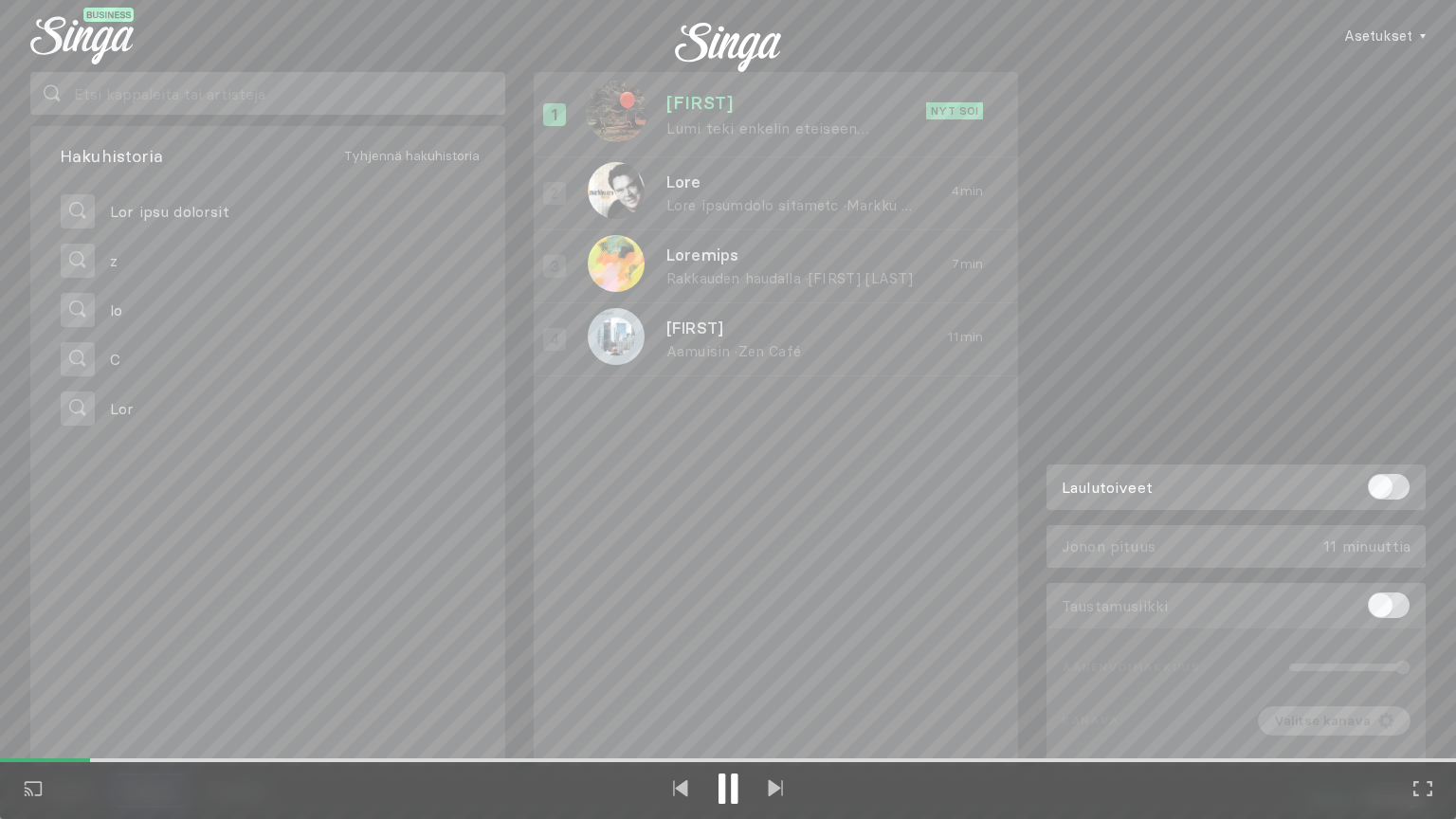click at bounding box center (728, 789) 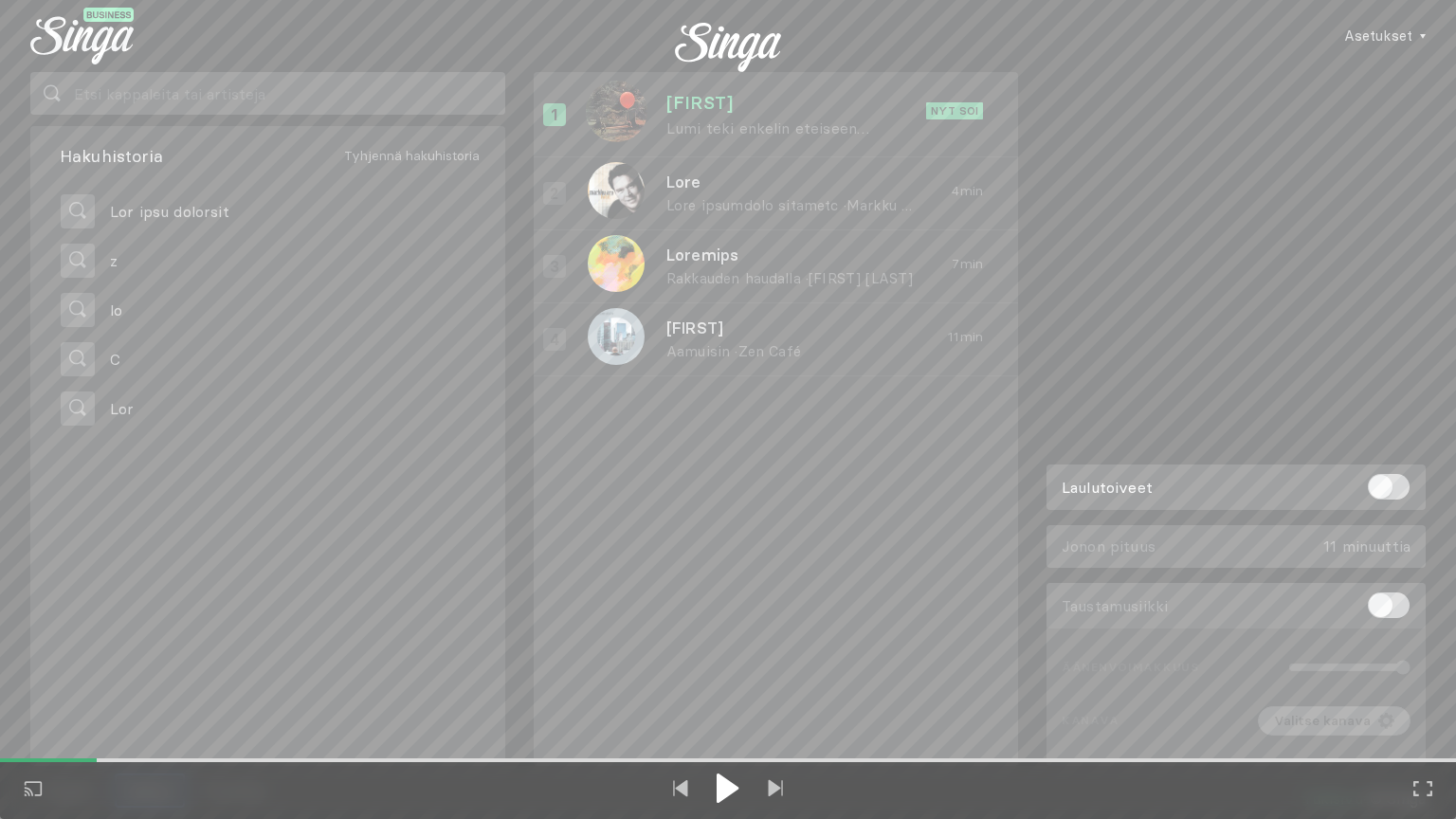 click at bounding box center (727, 788) 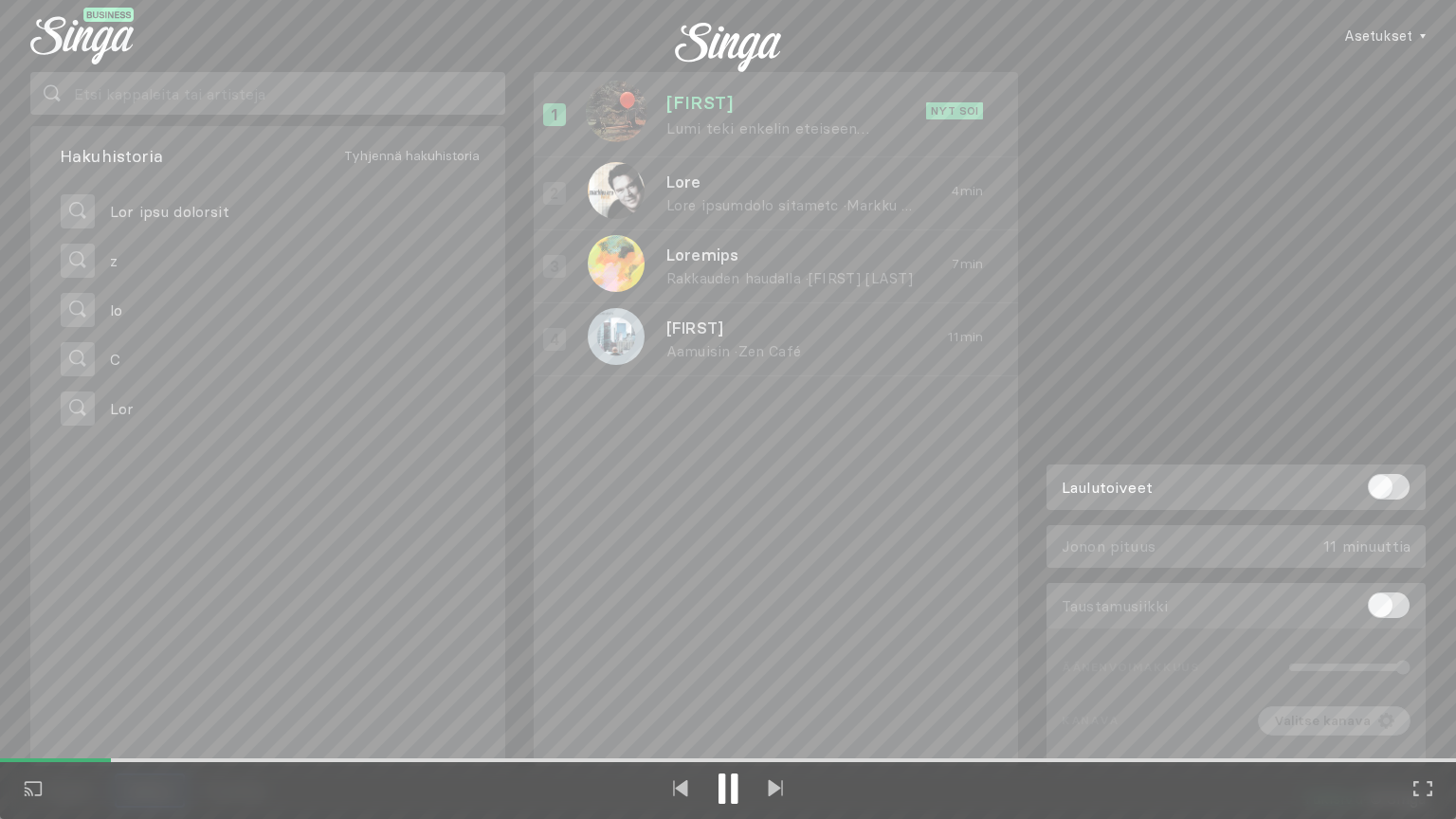 click at bounding box center [734, 789] 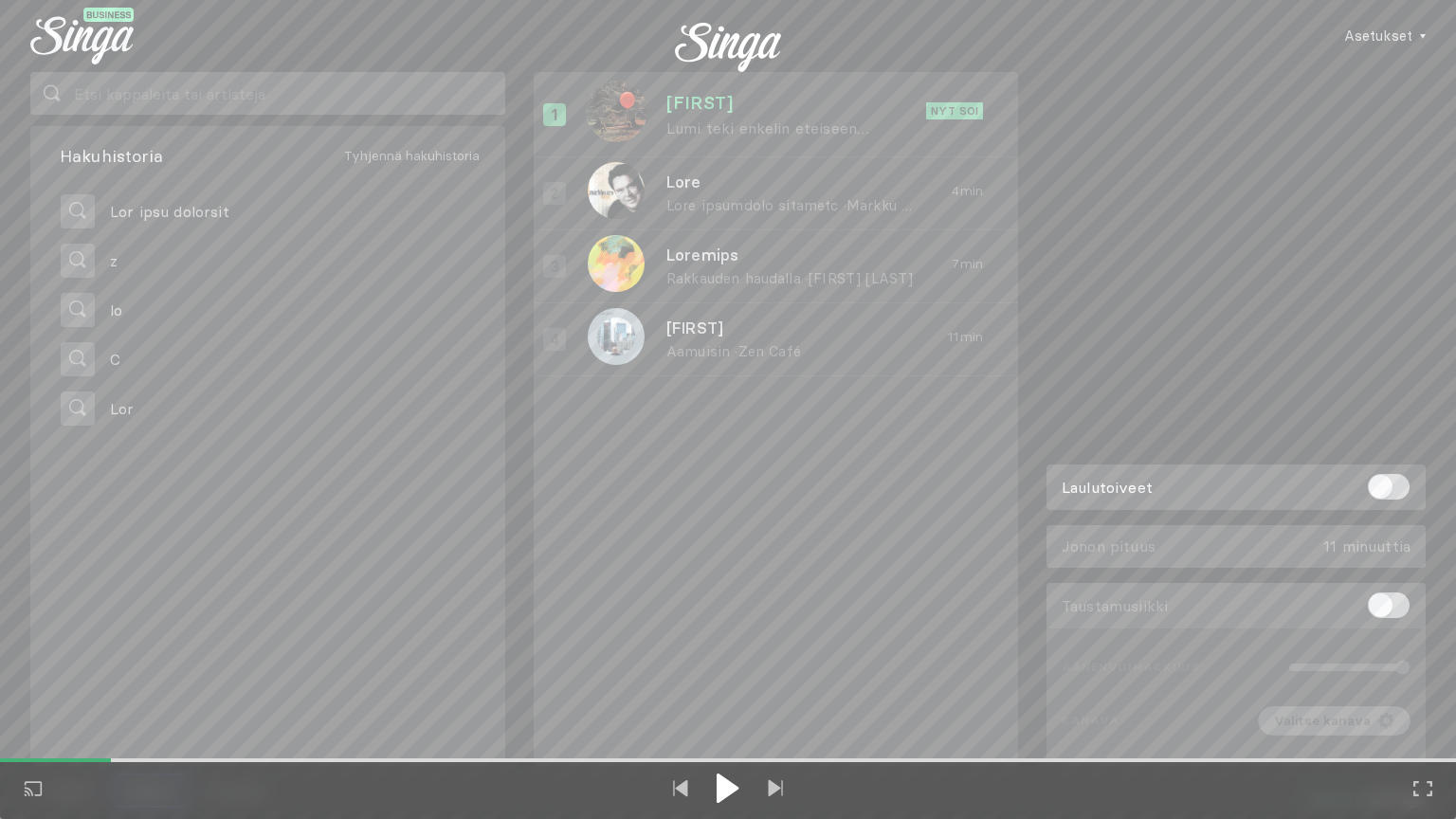 click at bounding box center [727, 788] 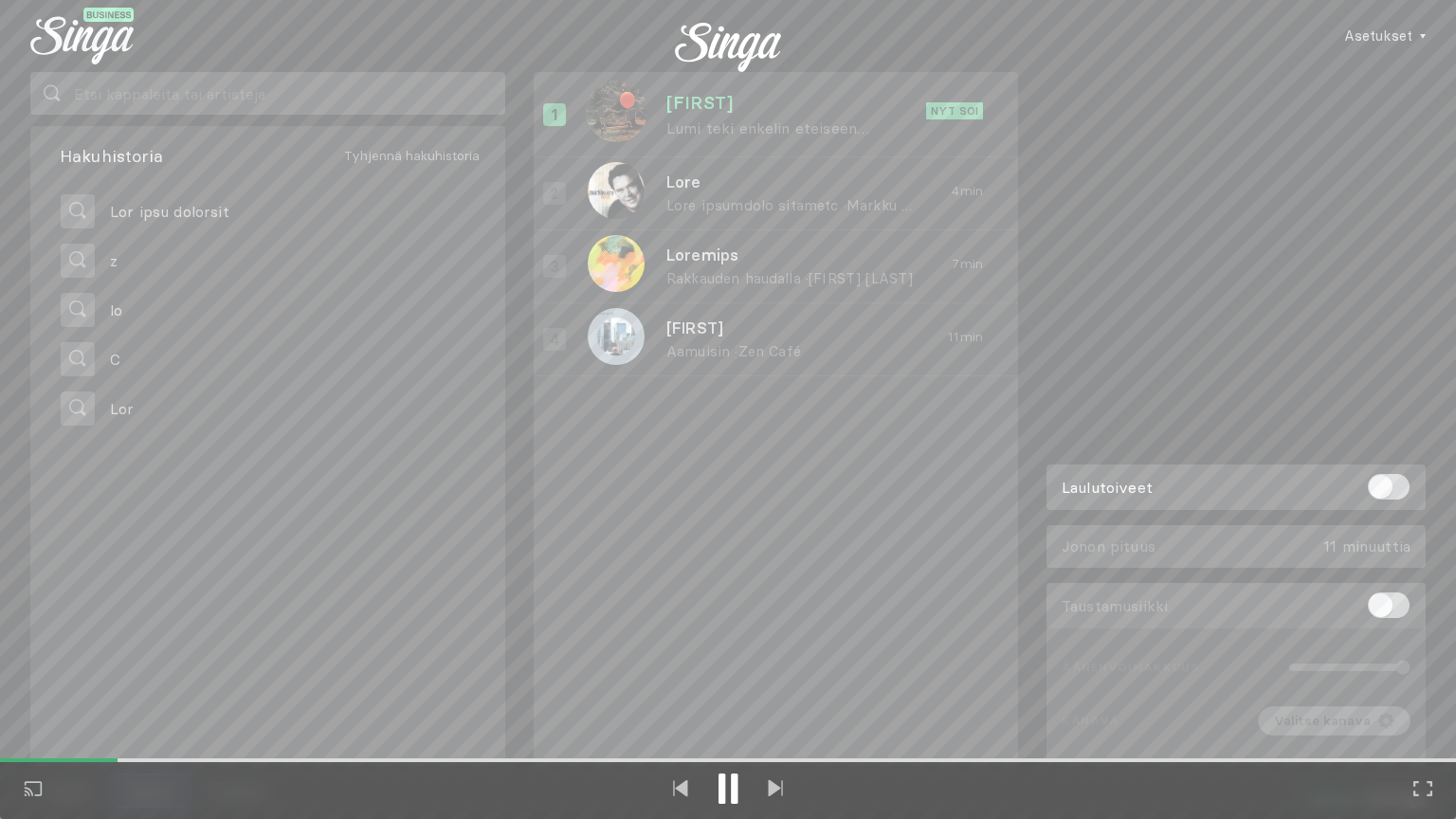 click at bounding box center (734, 789) 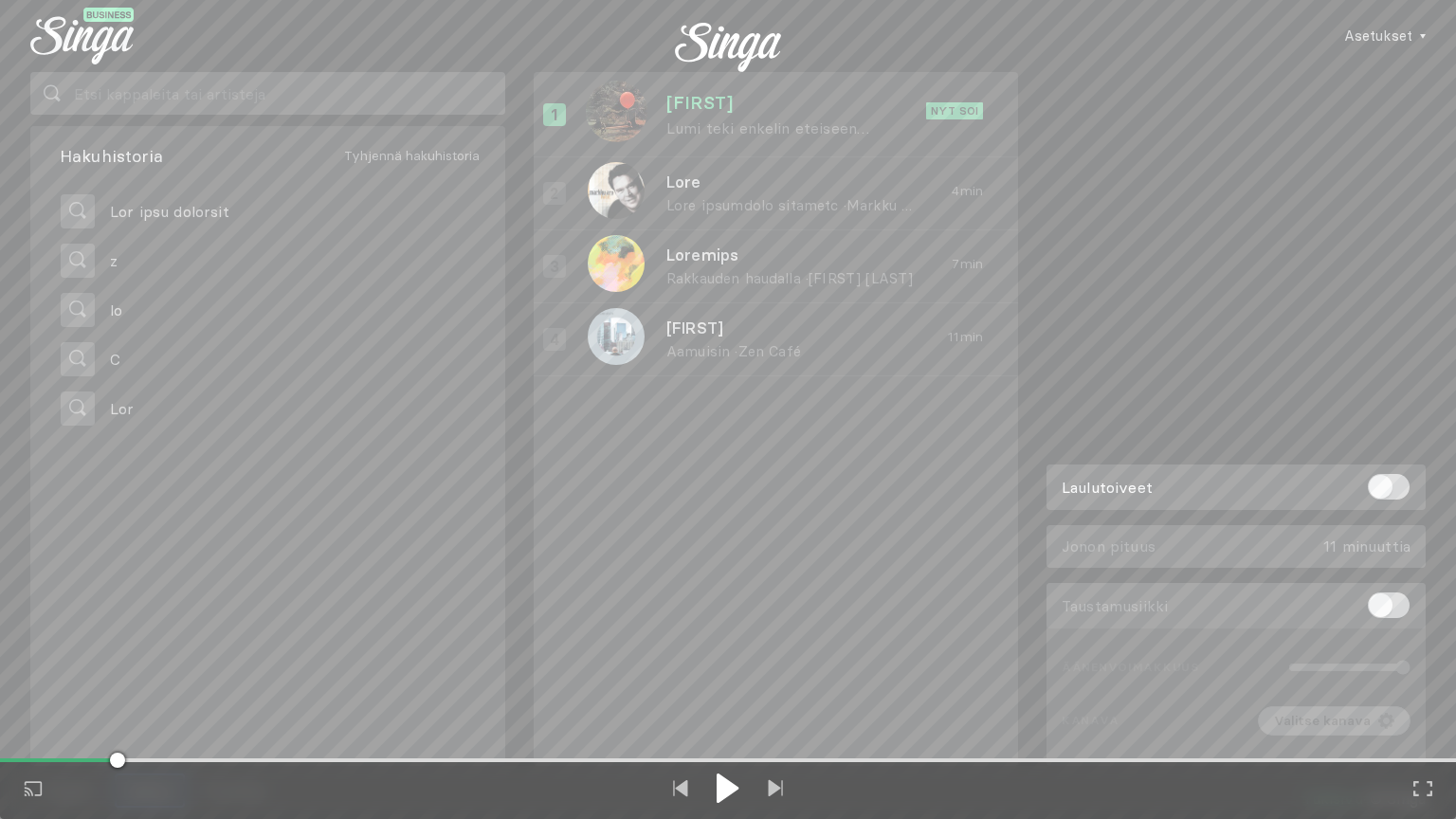 click at bounding box center [59, 760] 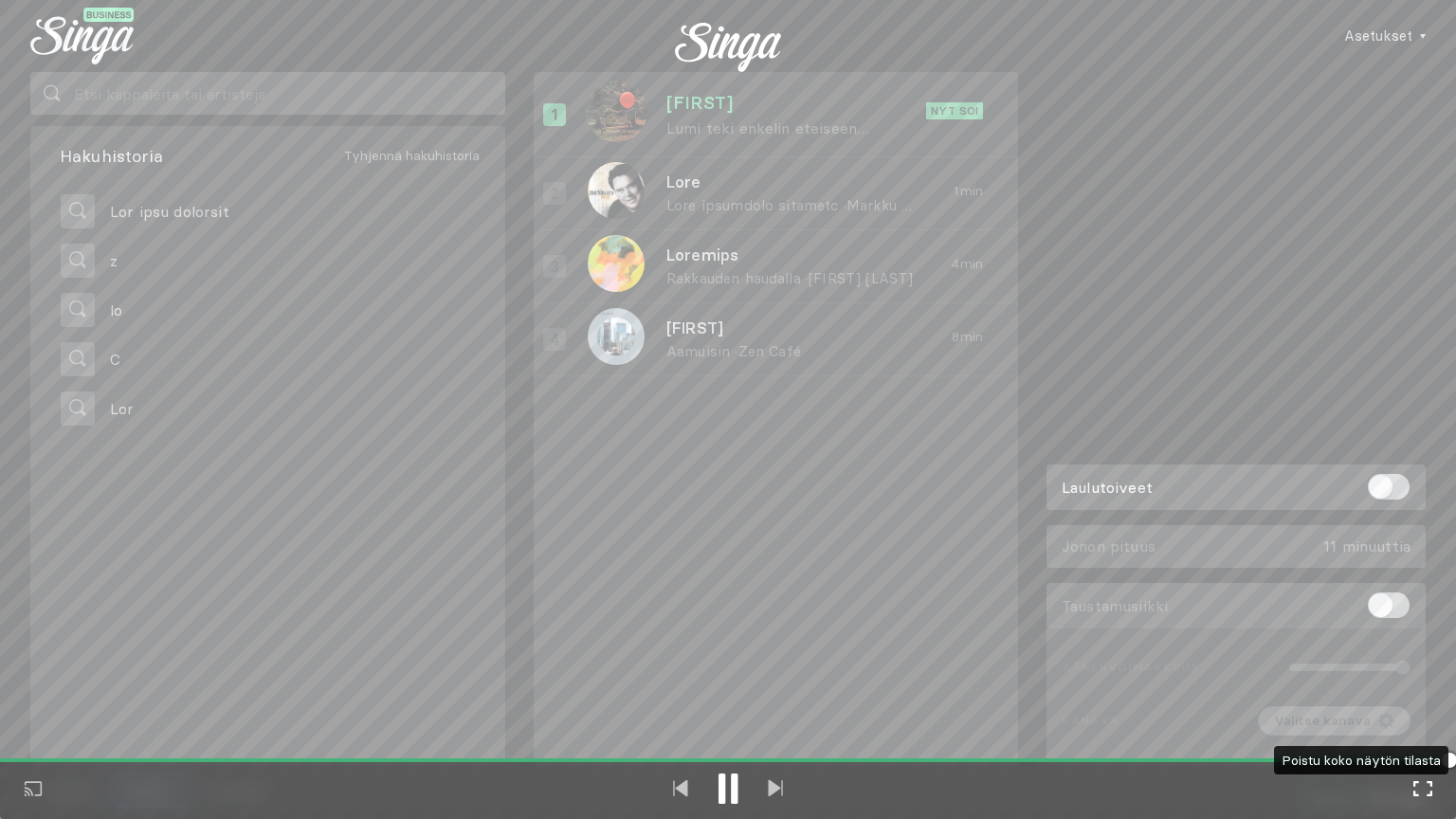 click at bounding box center (1423, 789) 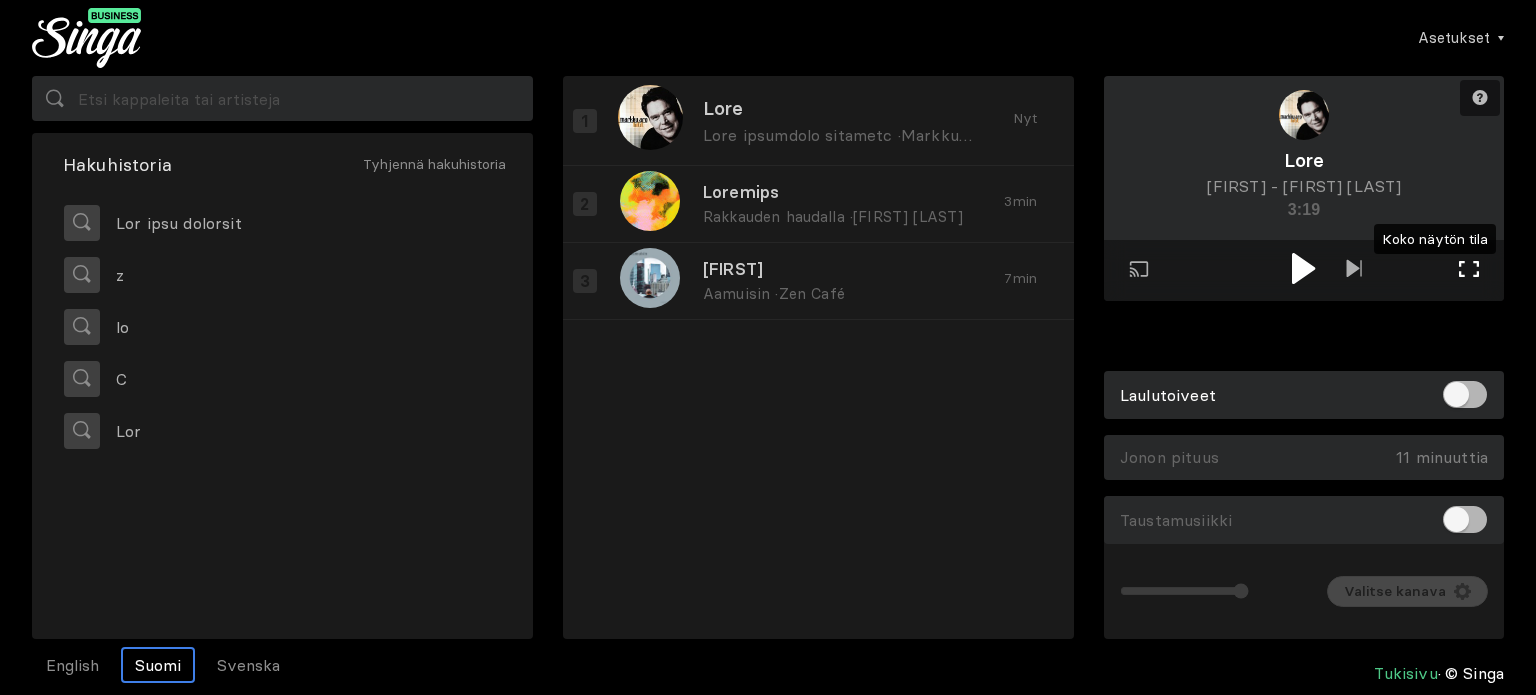 click at bounding box center [1469, 269] 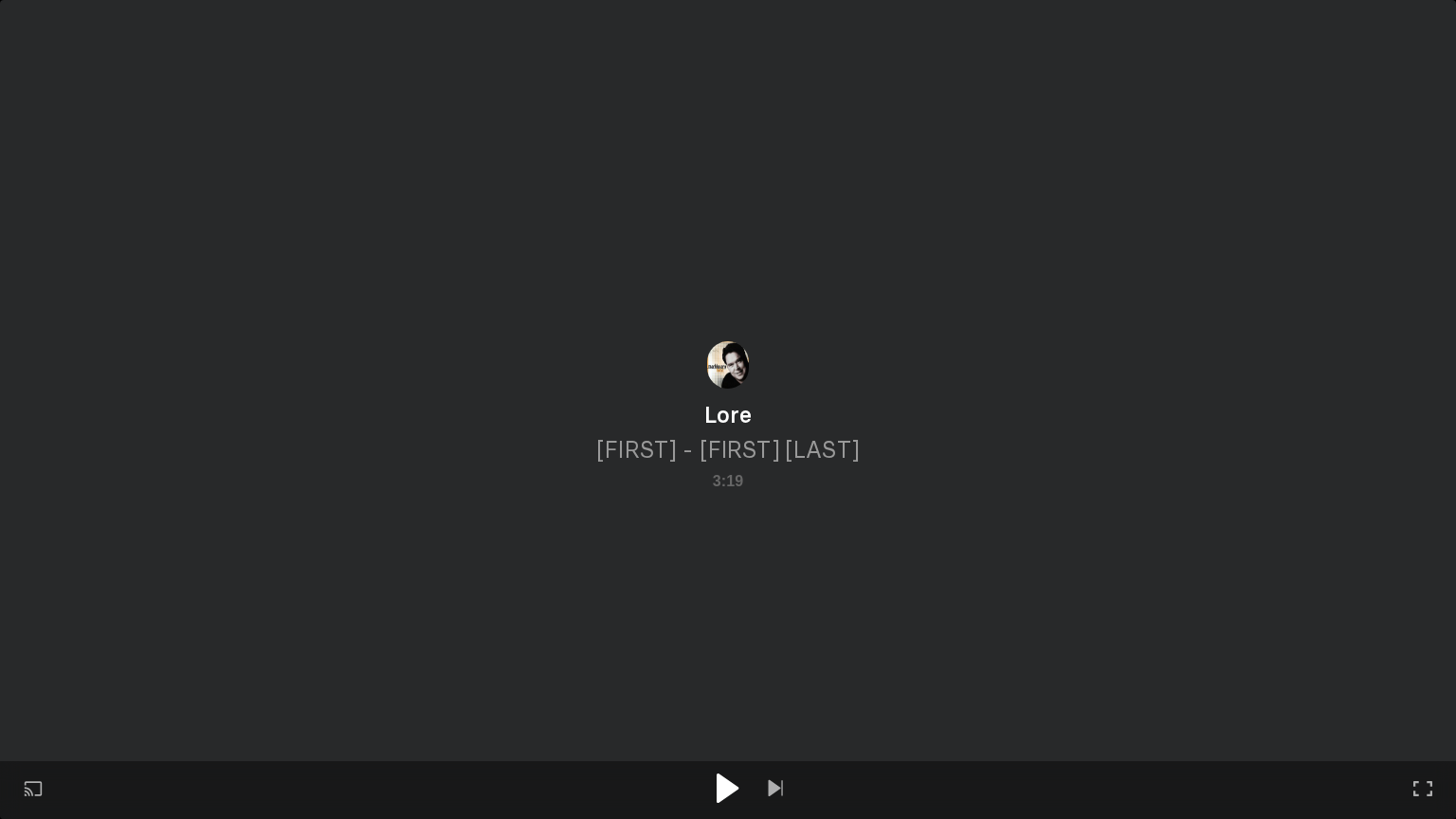 click at bounding box center [727, 788] 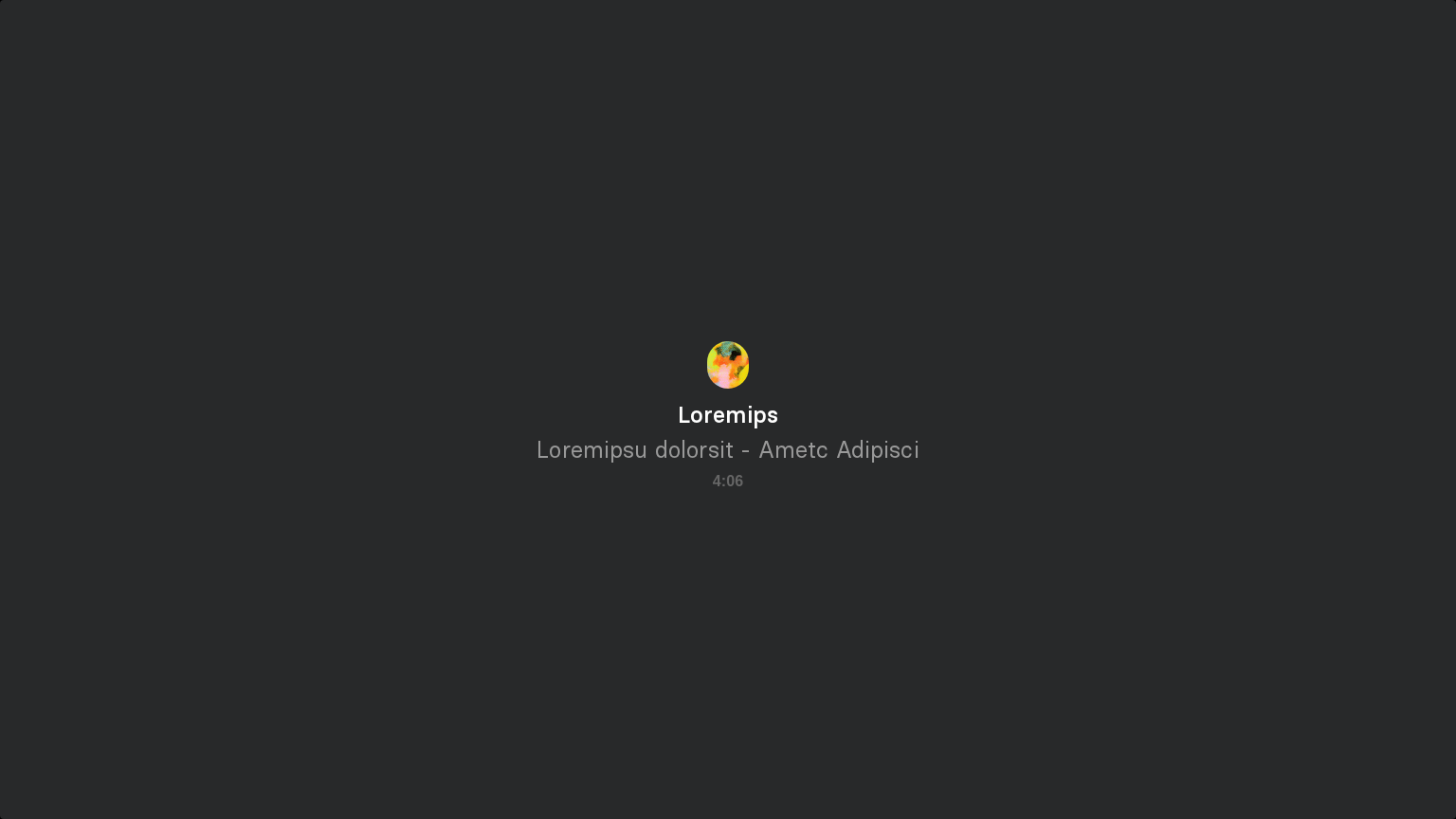 click on "Toista ulkoisessa näytössä Koko näytön tila Poistu koko näytön tilasta" at bounding box center [728, 410] 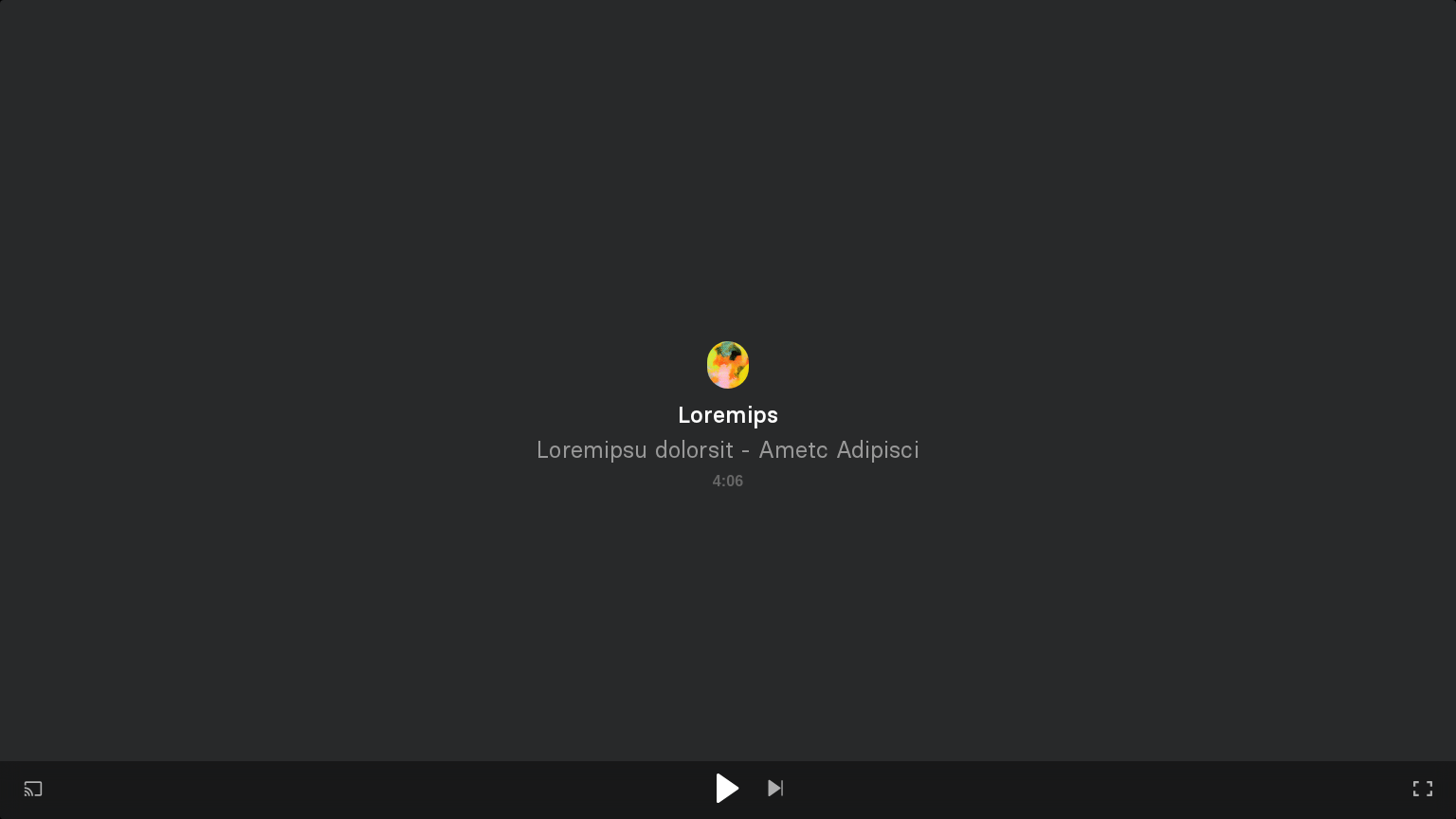 click at bounding box center (728, 788) 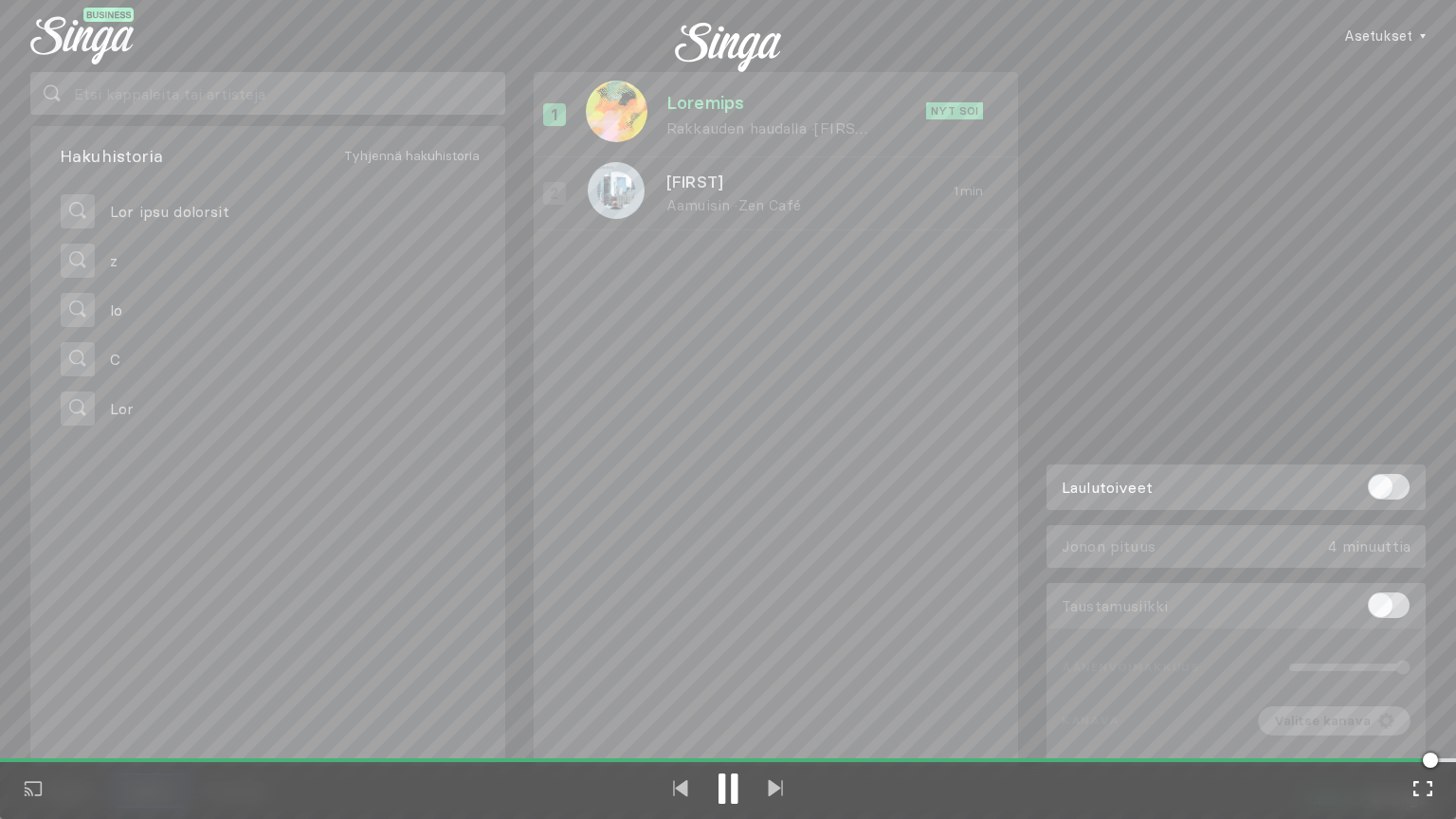 click on "Koko näytön tila Poistu koko näytön tilasta" at bounding box center (1423, 790) 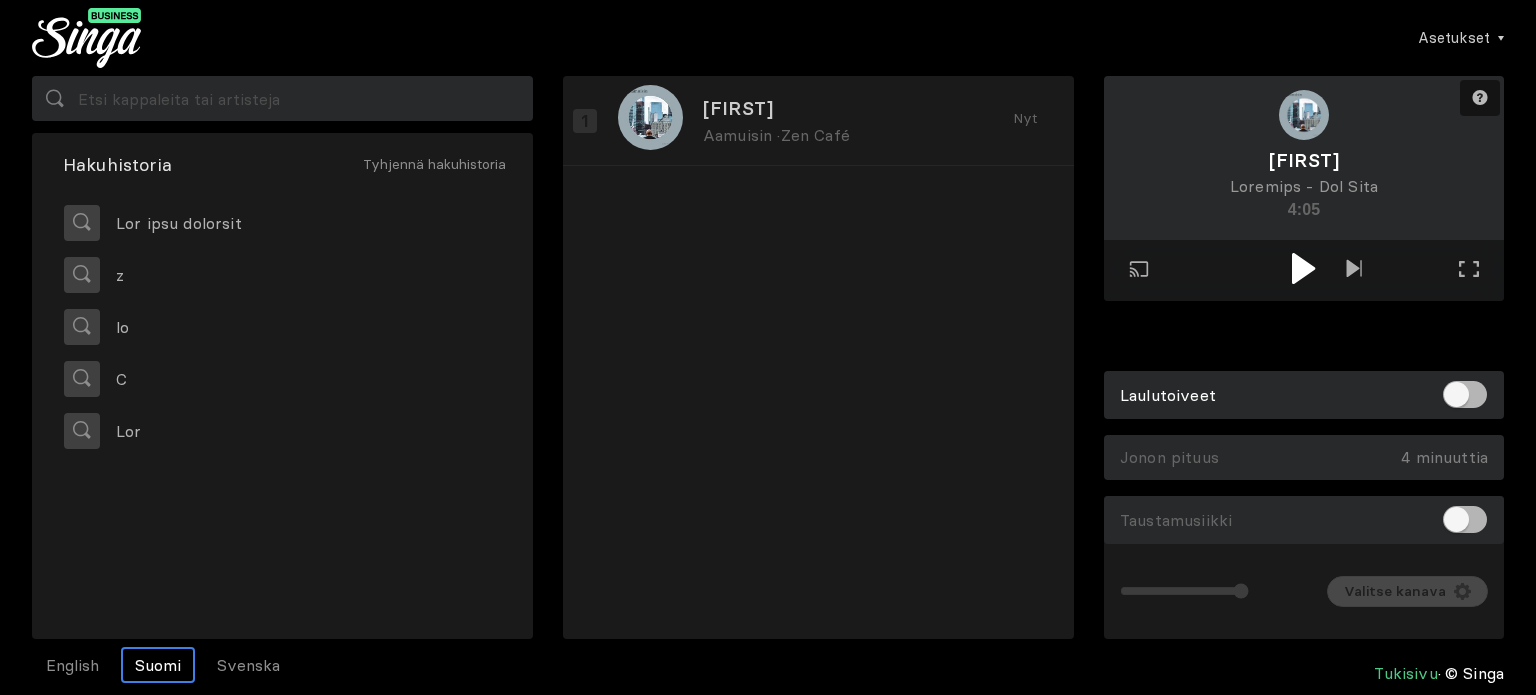 click at bounding box center [1304, 268] 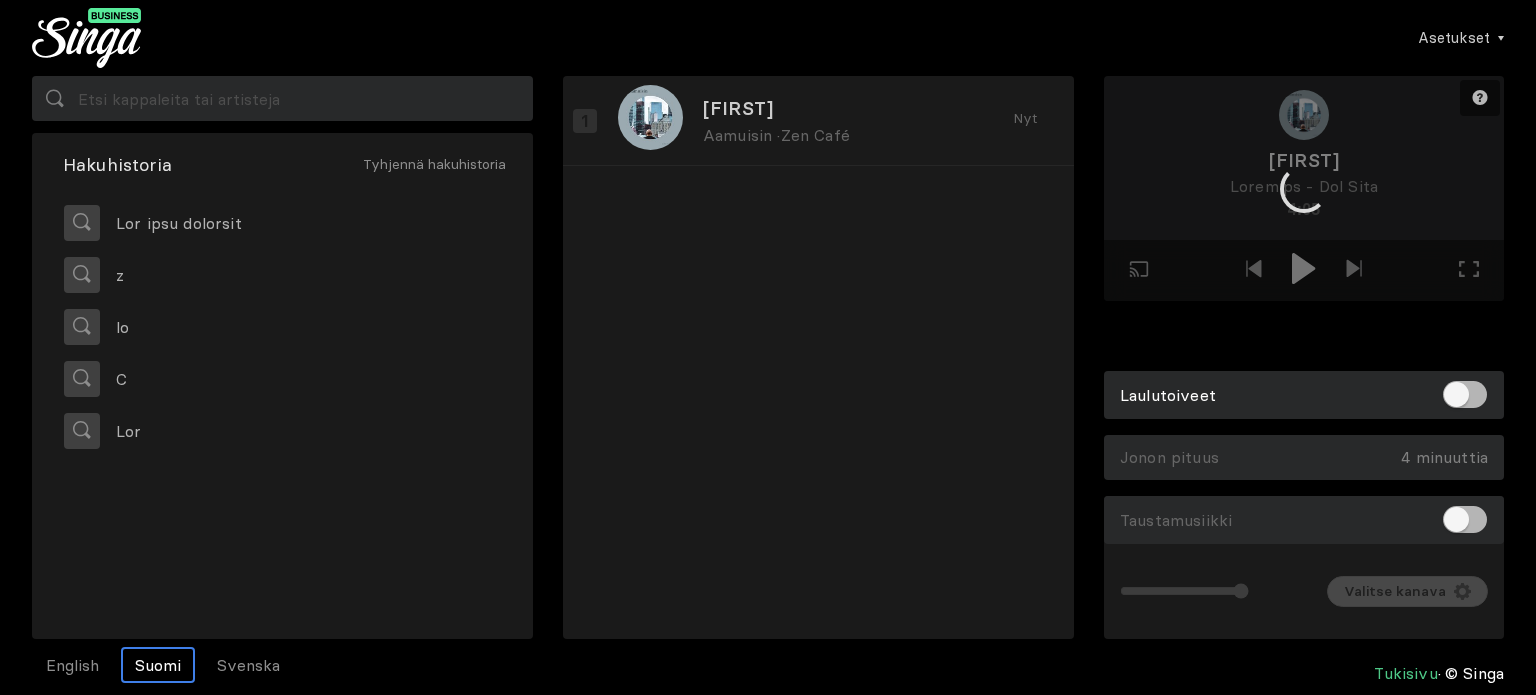 click at bounding box center (1304, 188) 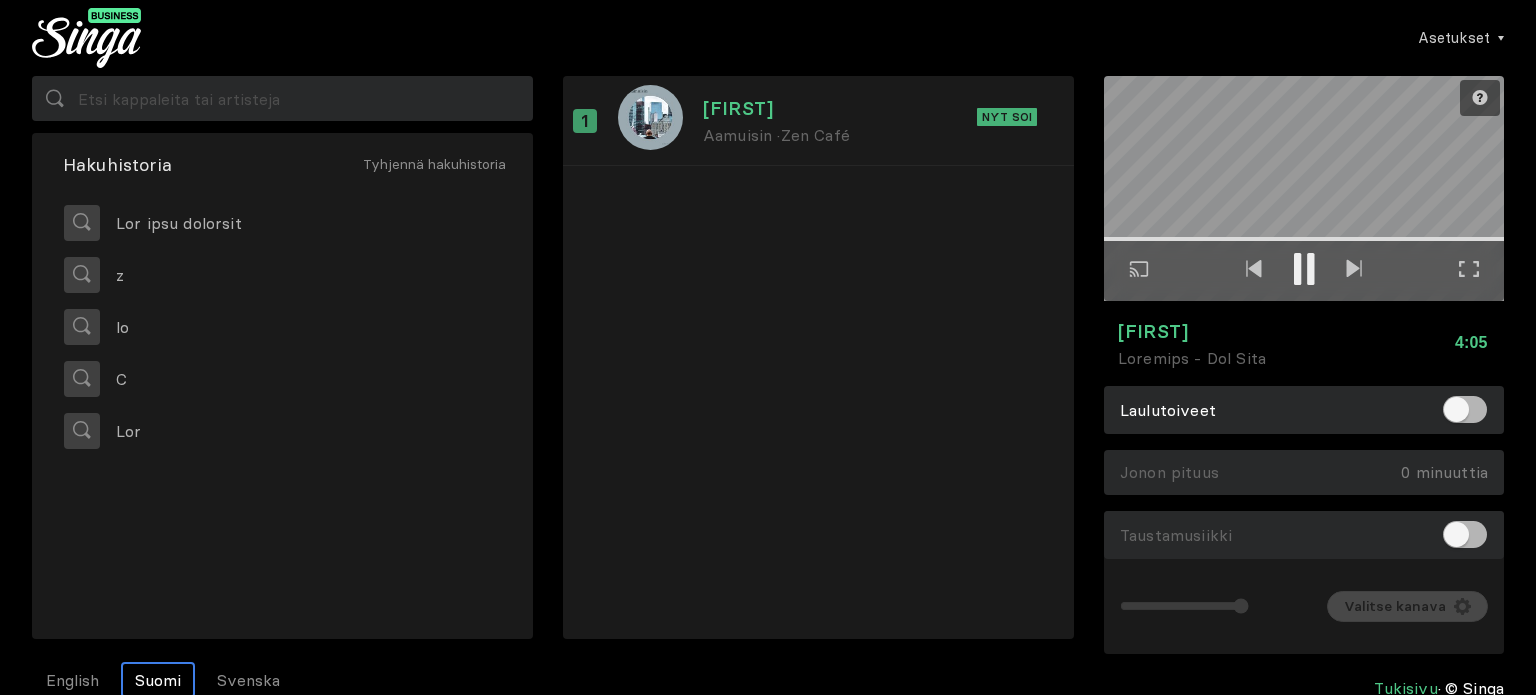click at bounding box center [1469, 269] 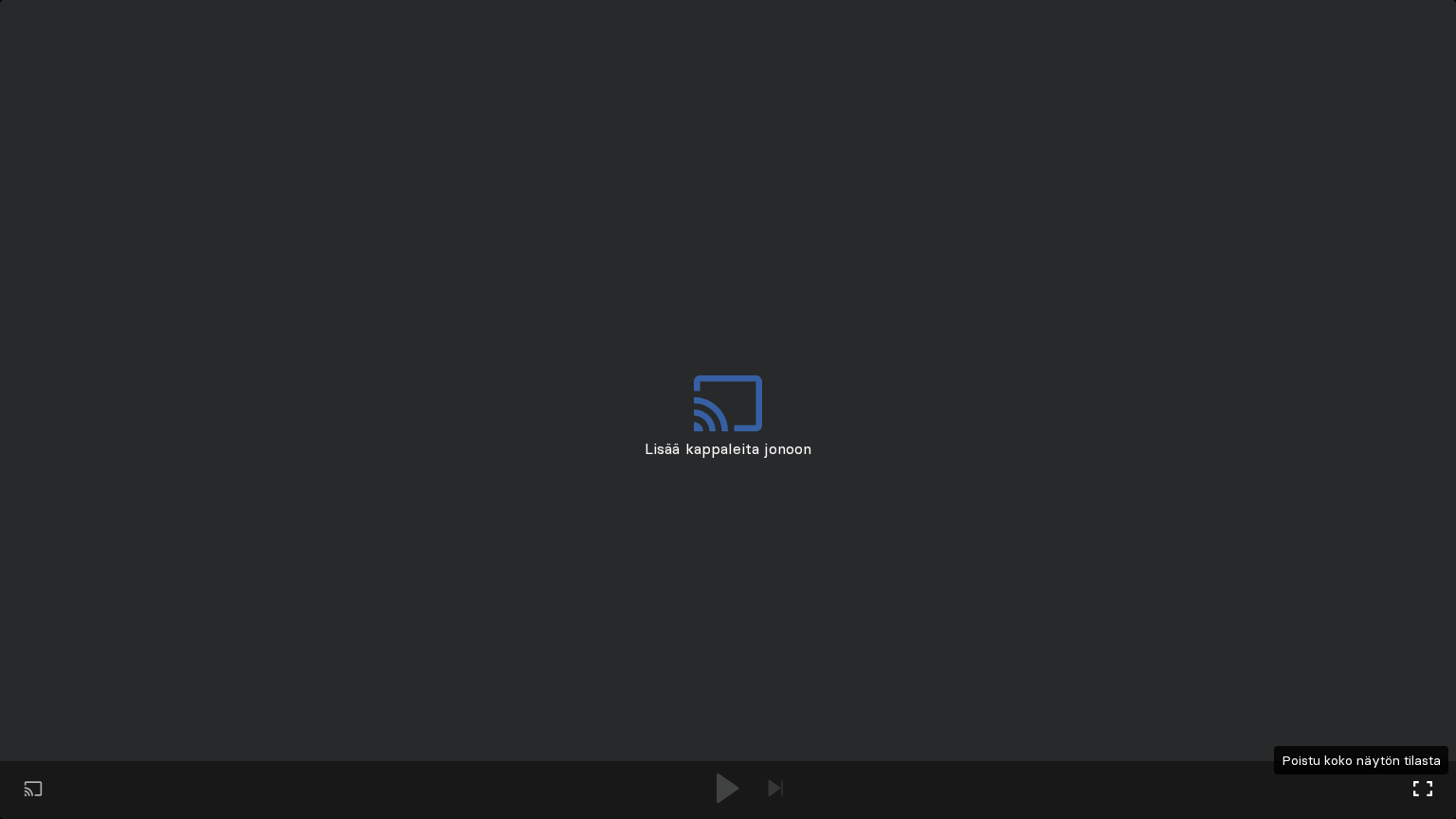 click at bounding box center [1423, 789] 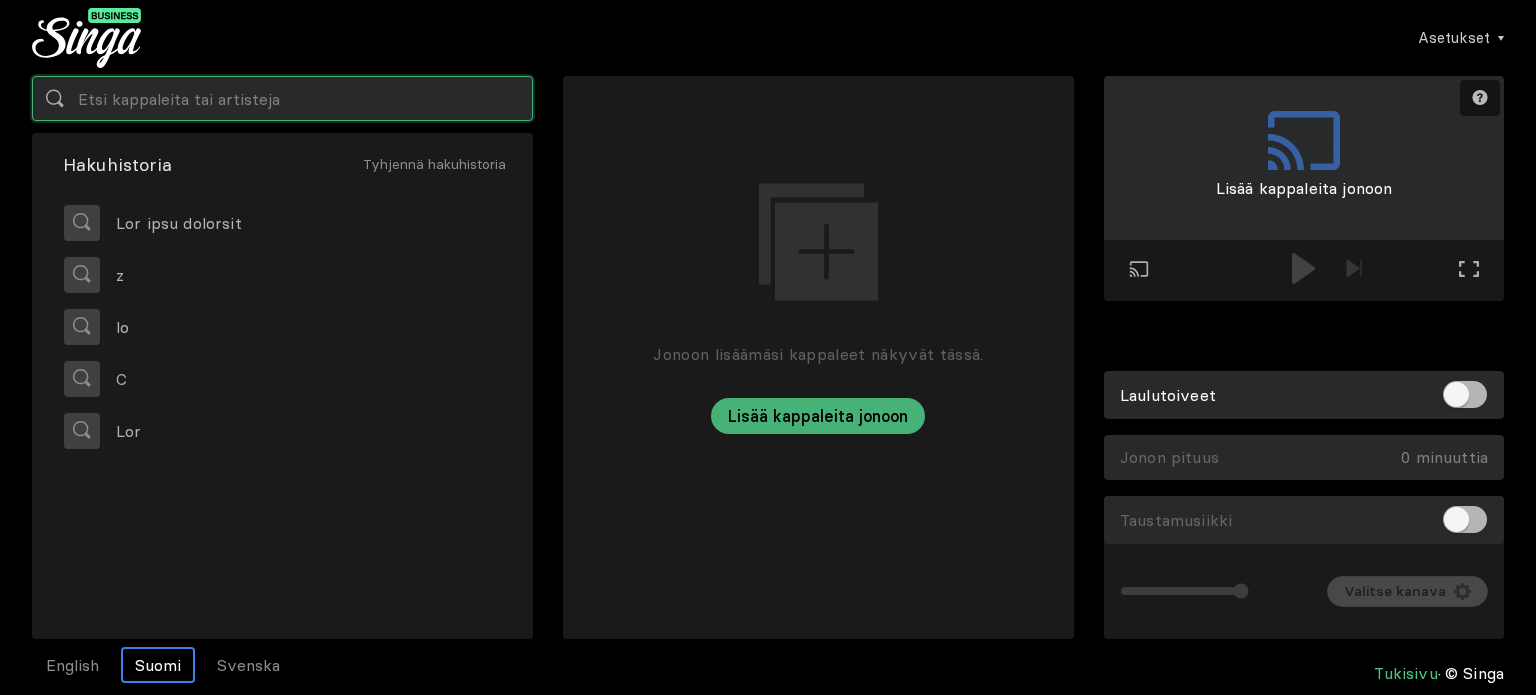 click at bounding box center [282, 98] 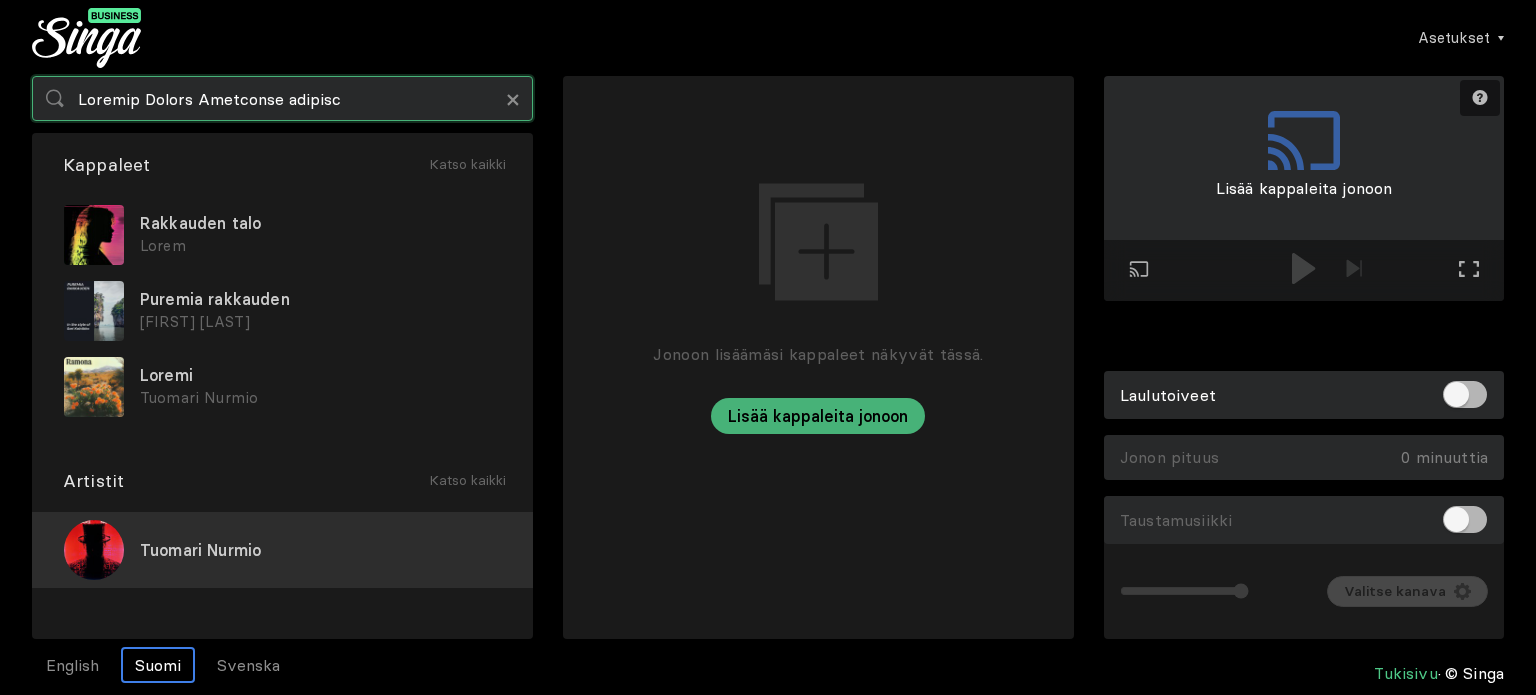 type on "Loremip Dolors Ametconse adipisc" 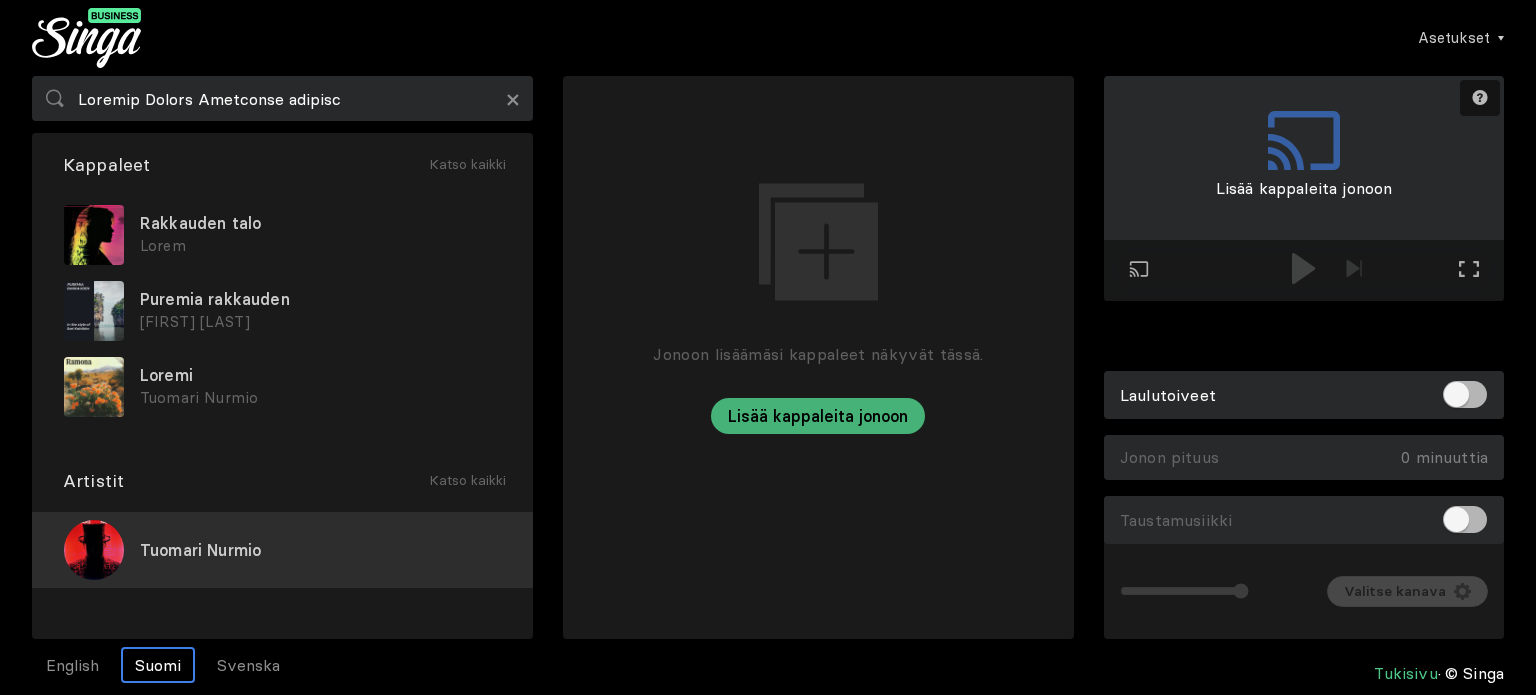 click on "Tuomari Nurmio" at bounding box center (282, 550) 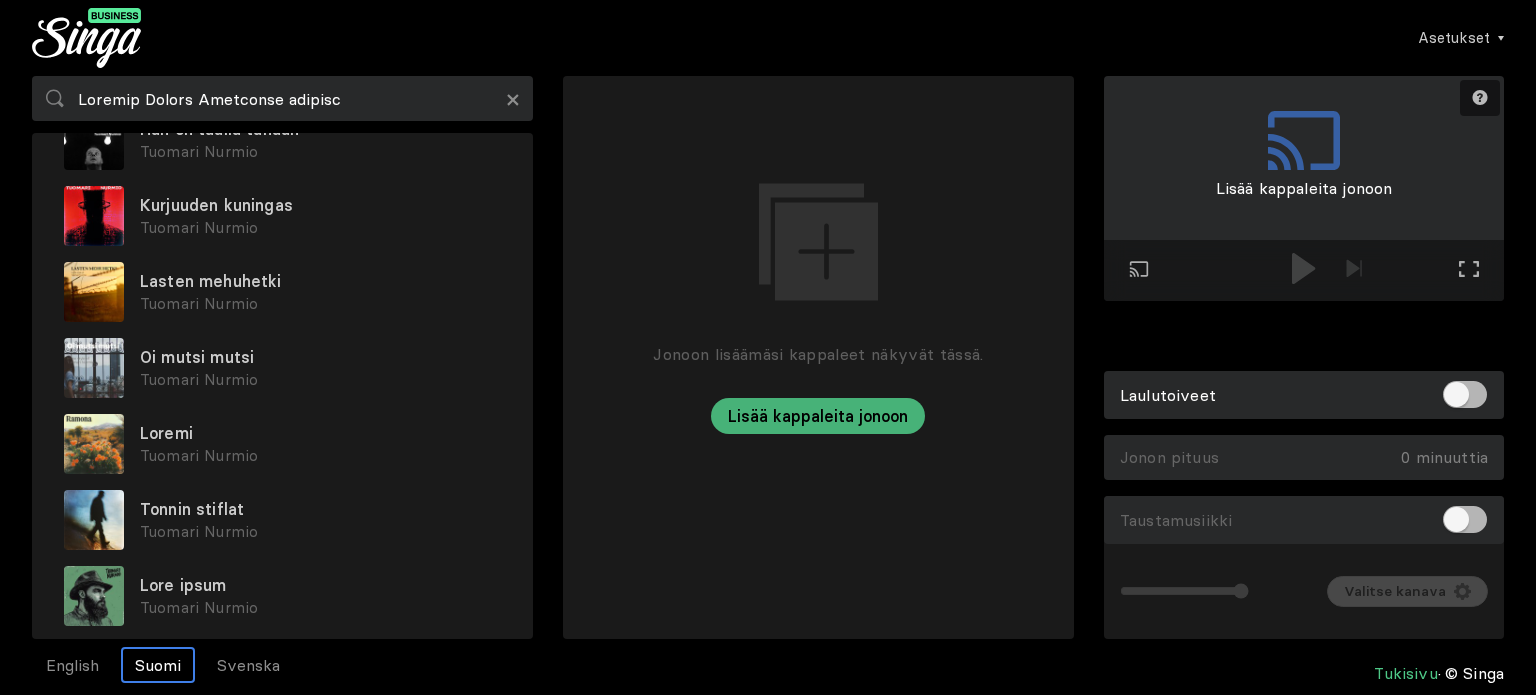 scroll, scrollTop: 67, scrollLeft: 0, axis: vertical 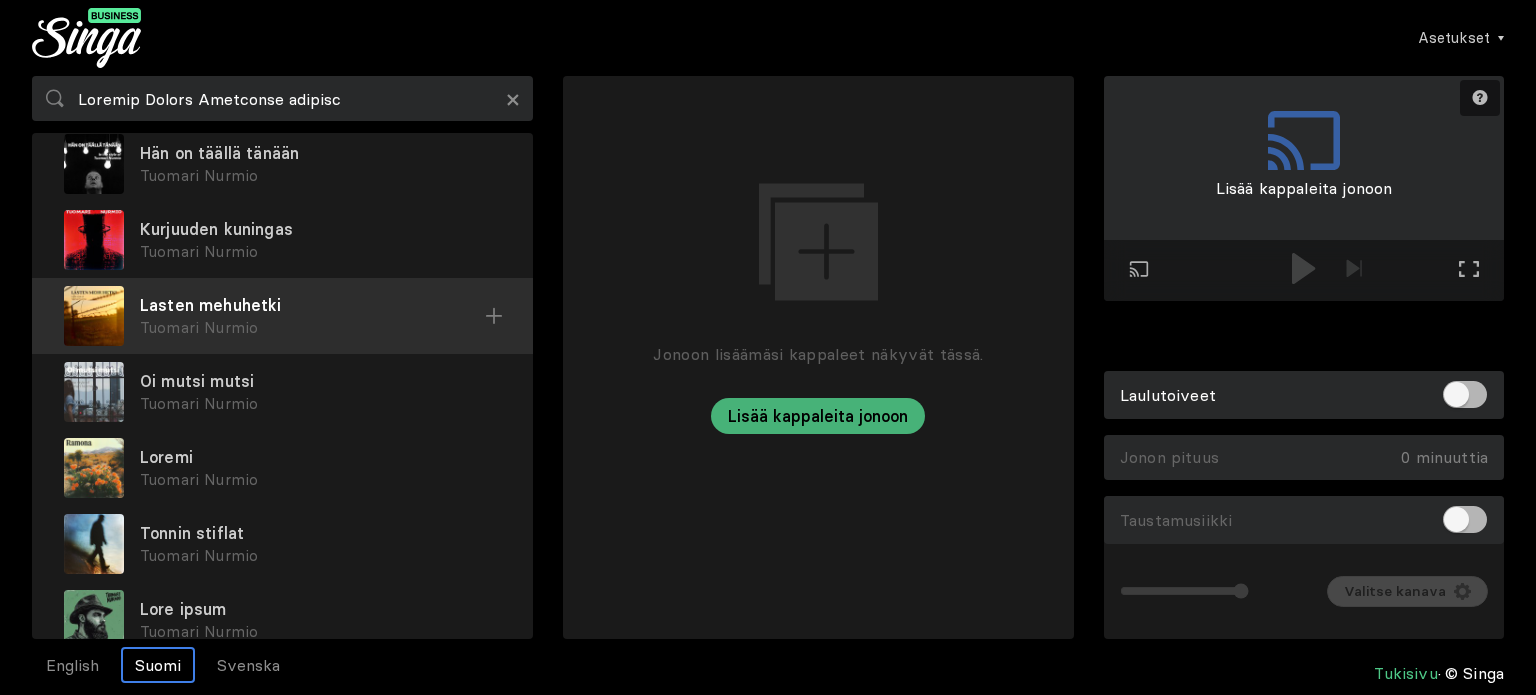 click on "Lasten mehuhetki" at bounding box center [320, 153] 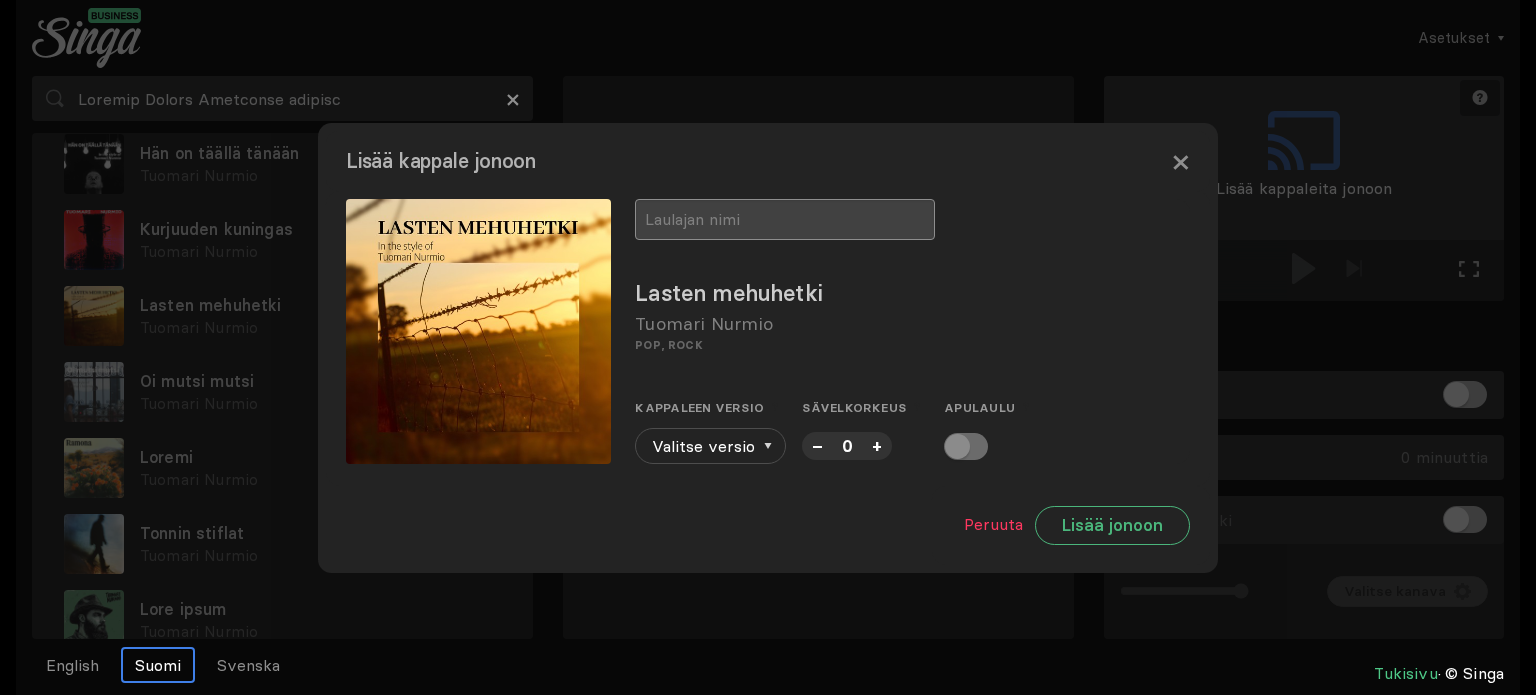click at bounding box center [785, 219] 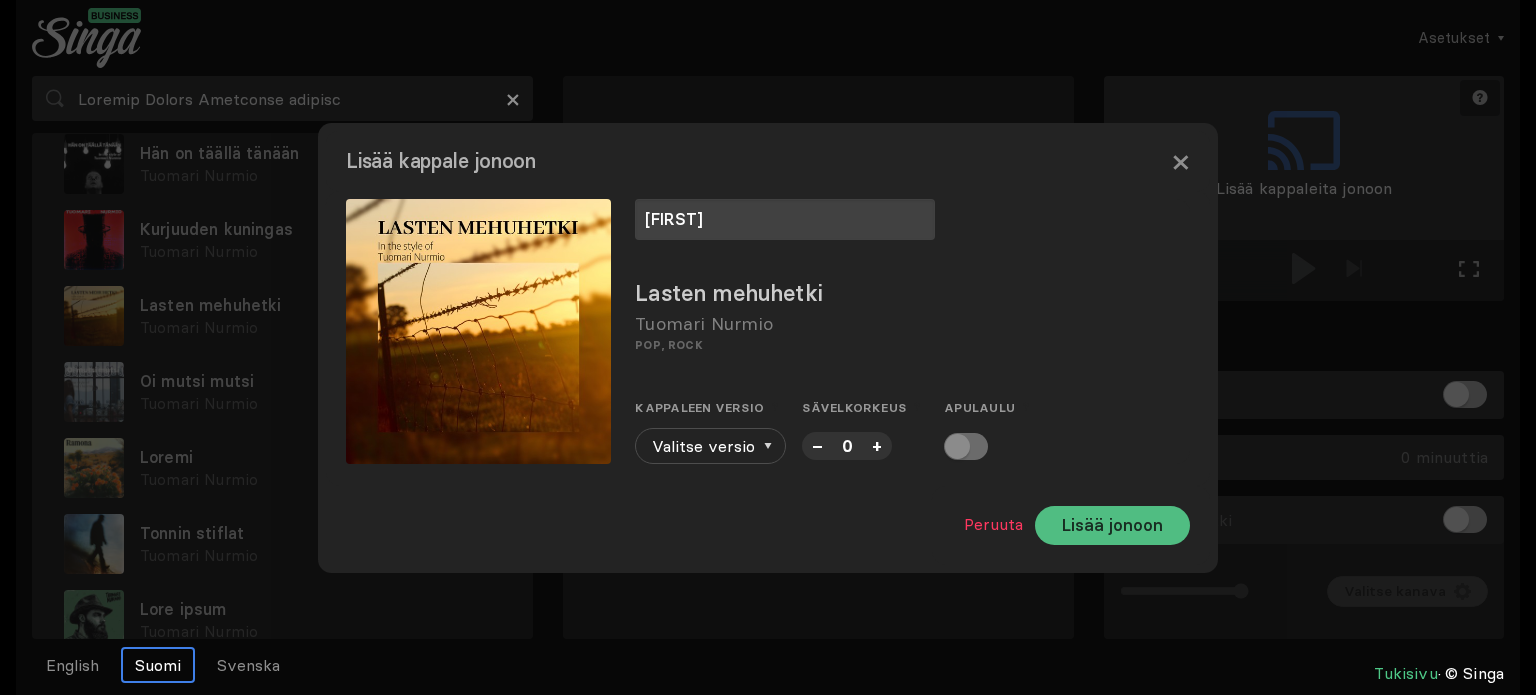 type on "[FIRST]" 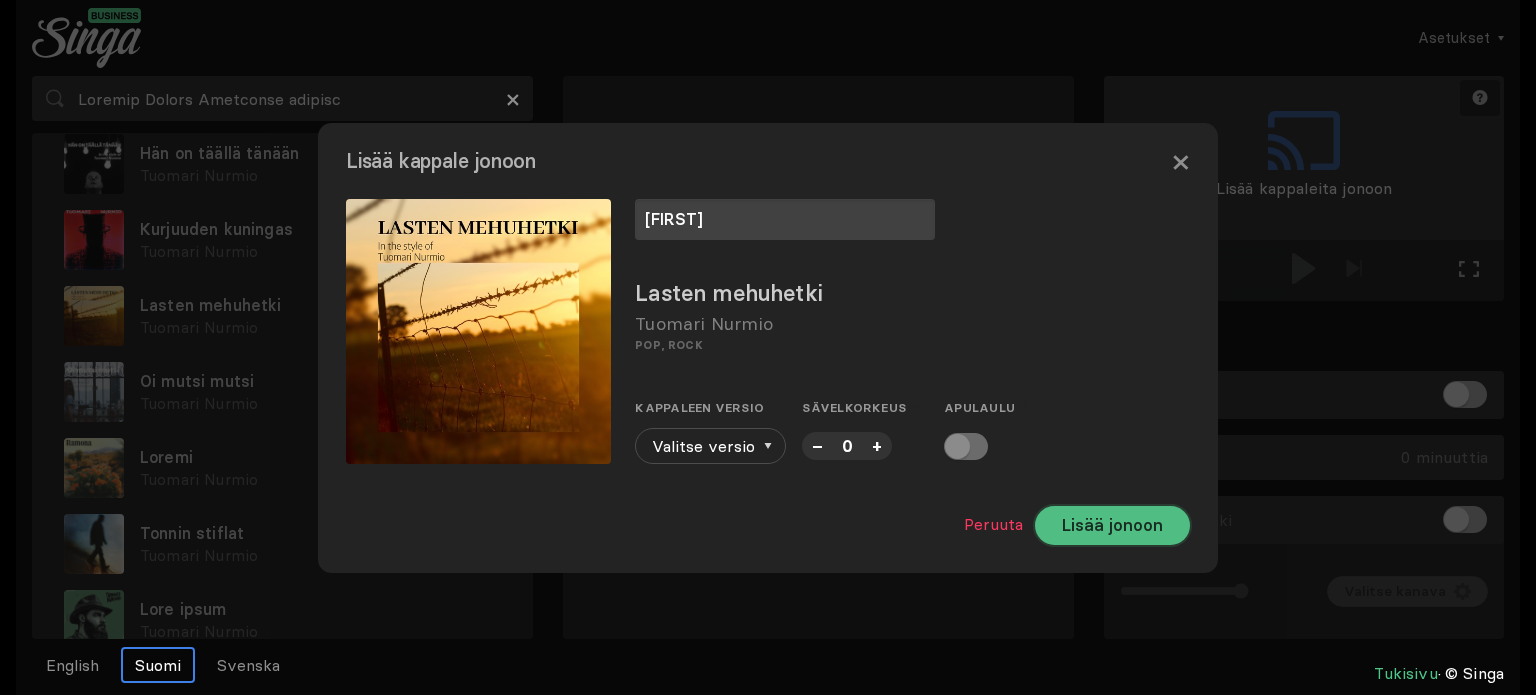 click on "Lisää jonoon" at bounding box center [1112, 525] 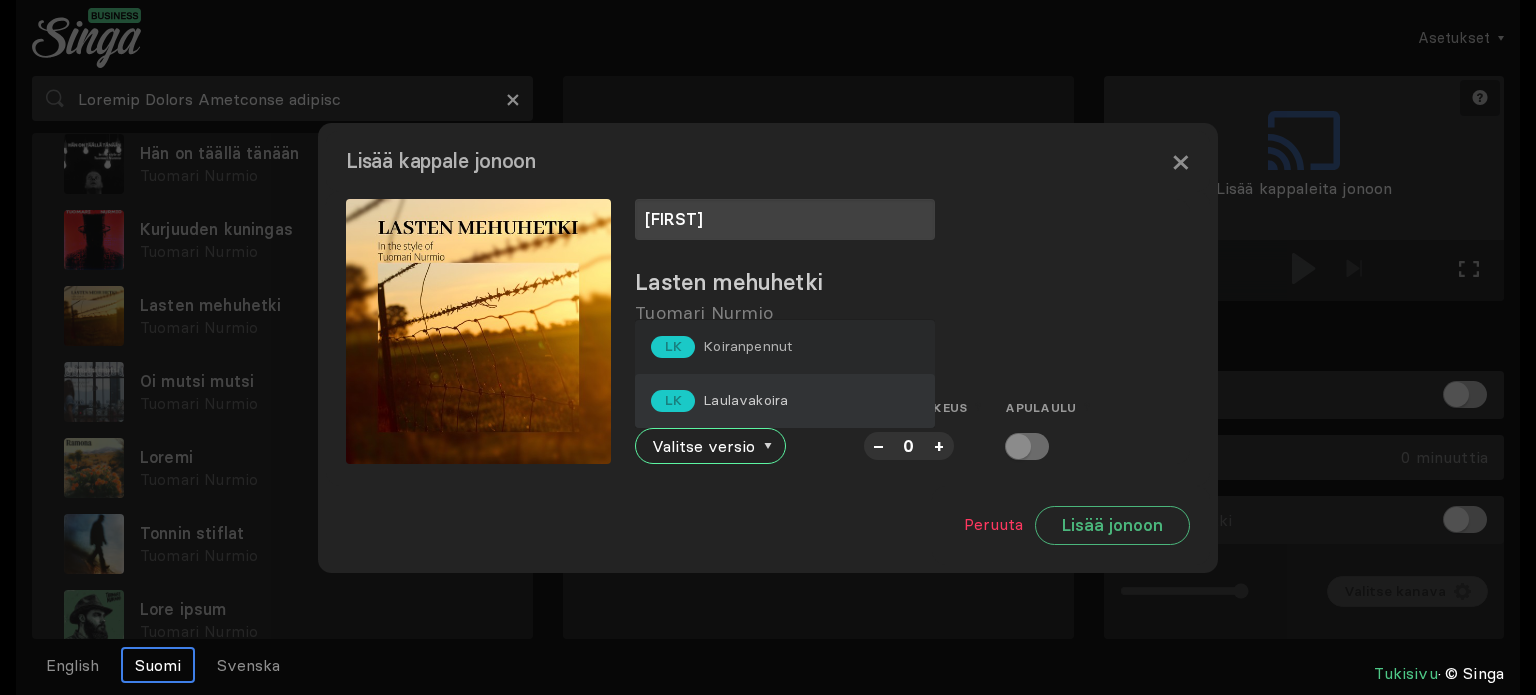 click on "Laulavakoira" at bounding box center [747, 346] 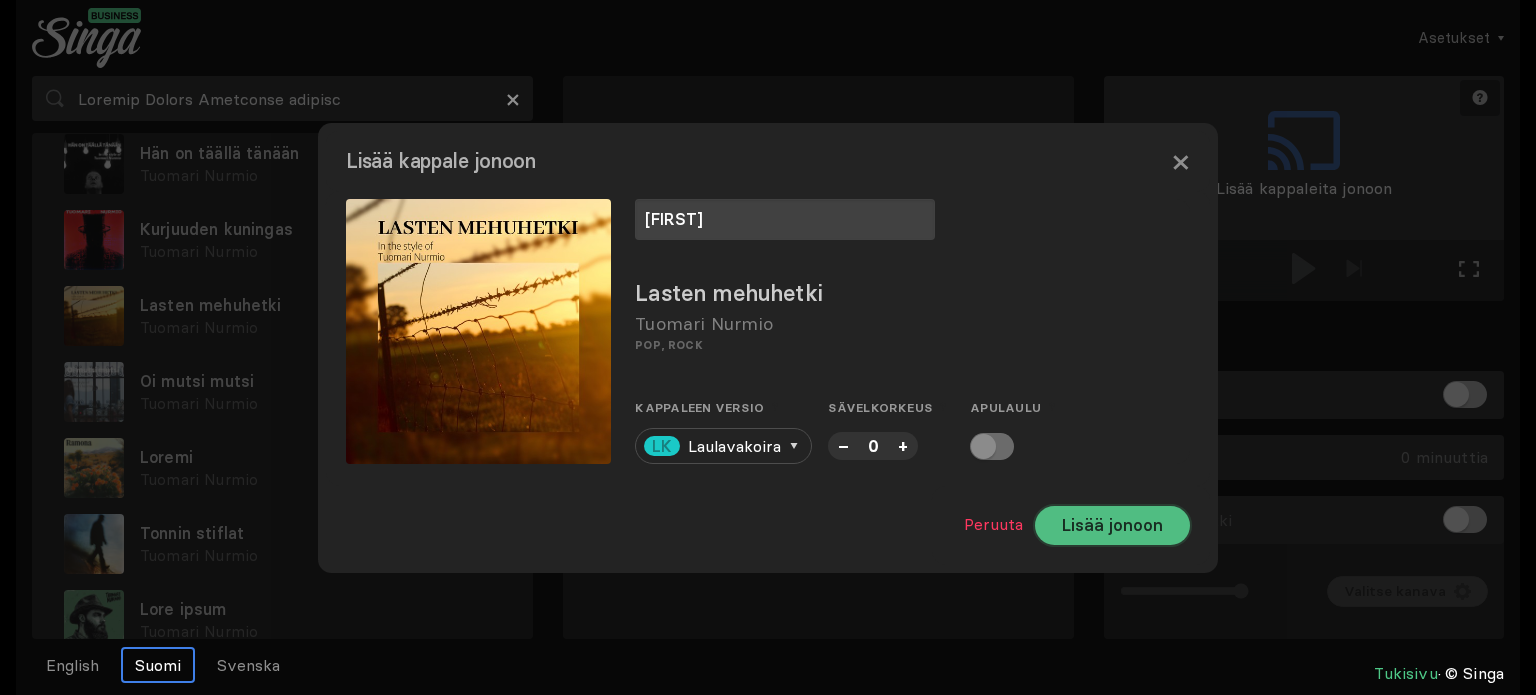 click on "Lisää jonoon" at bounding box center (1112, 525) 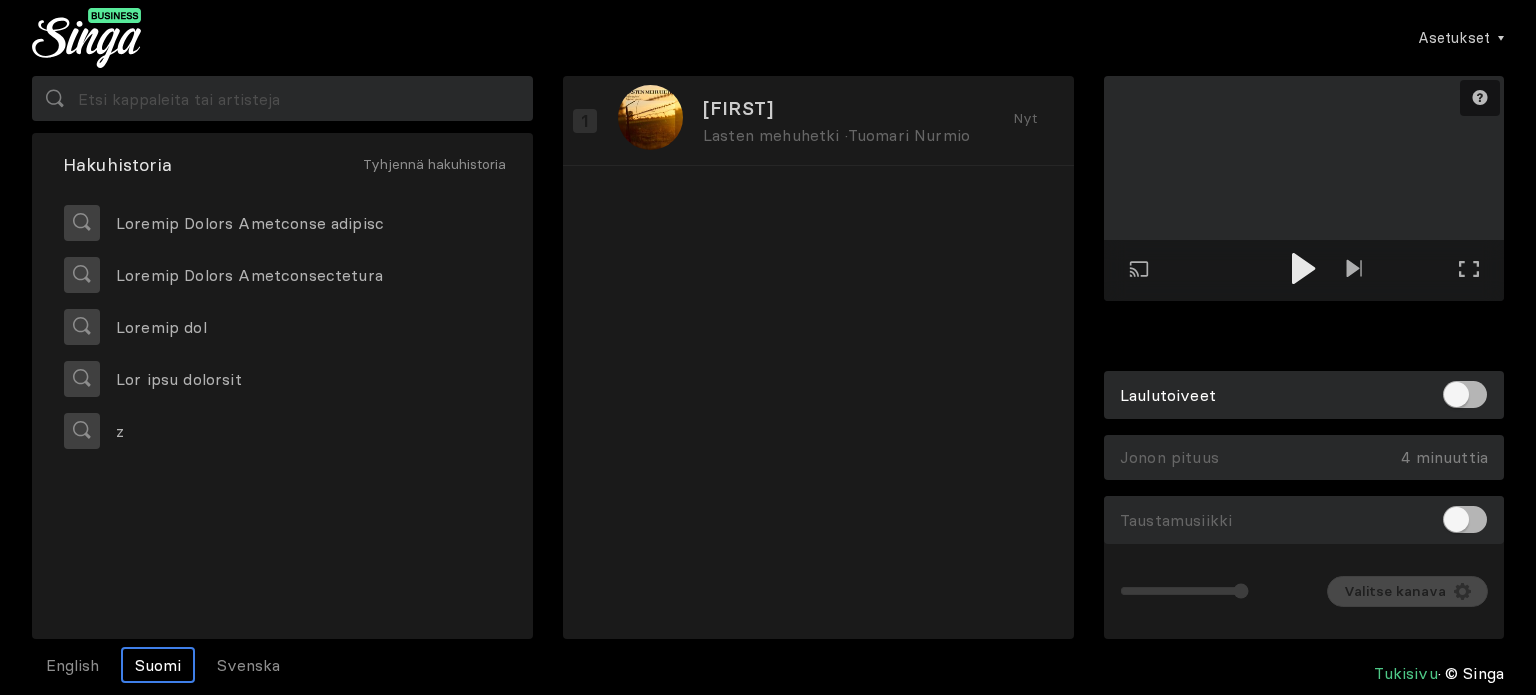 scroll, scrollTop: 0, scrollLeft: 0, axis: both 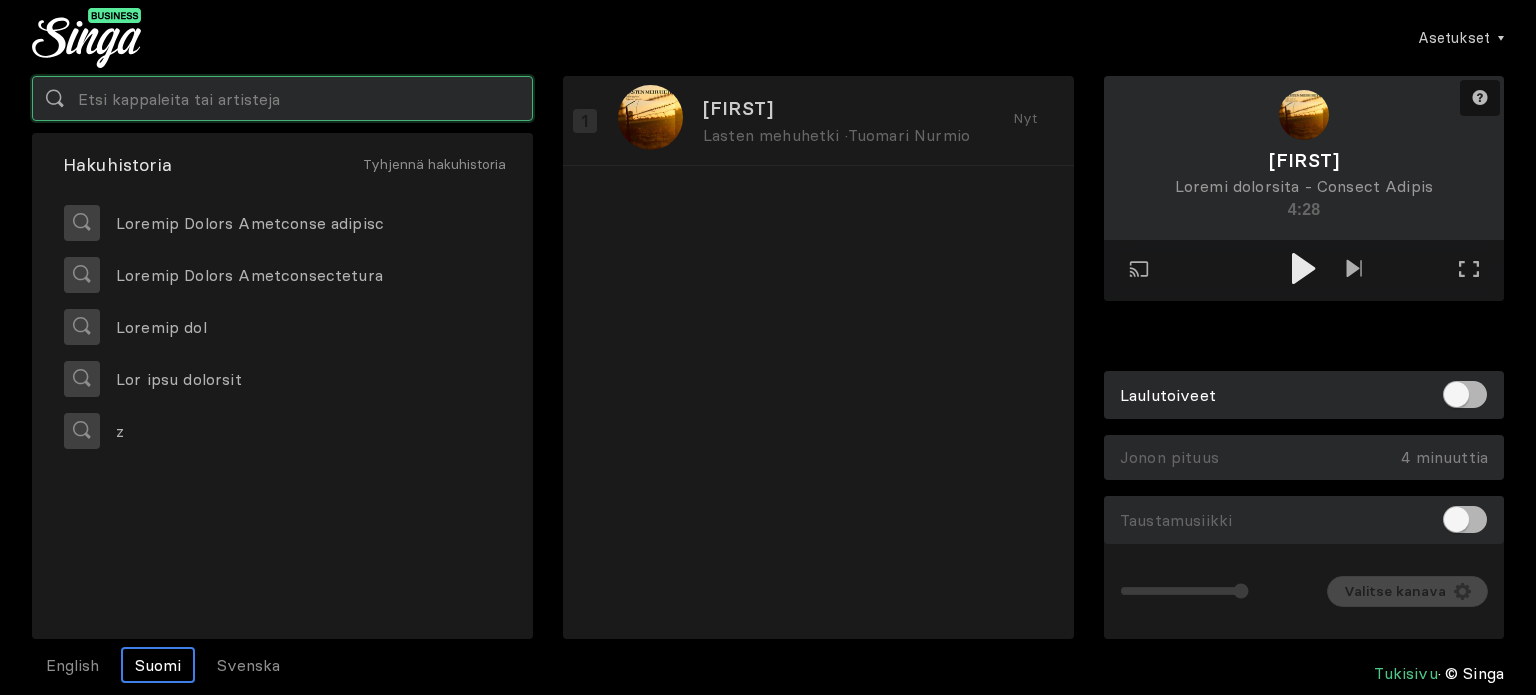 click at bounding box center [282, 98] 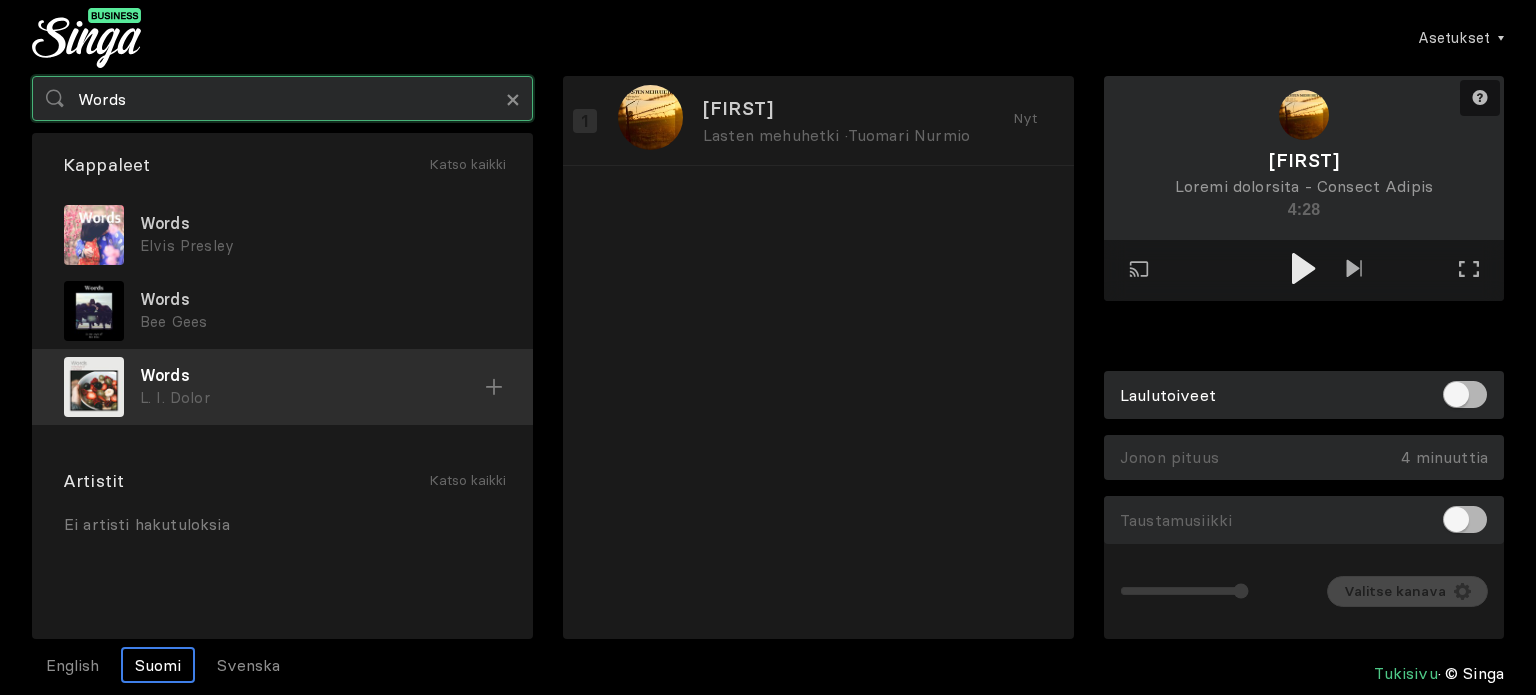 type on "Words" 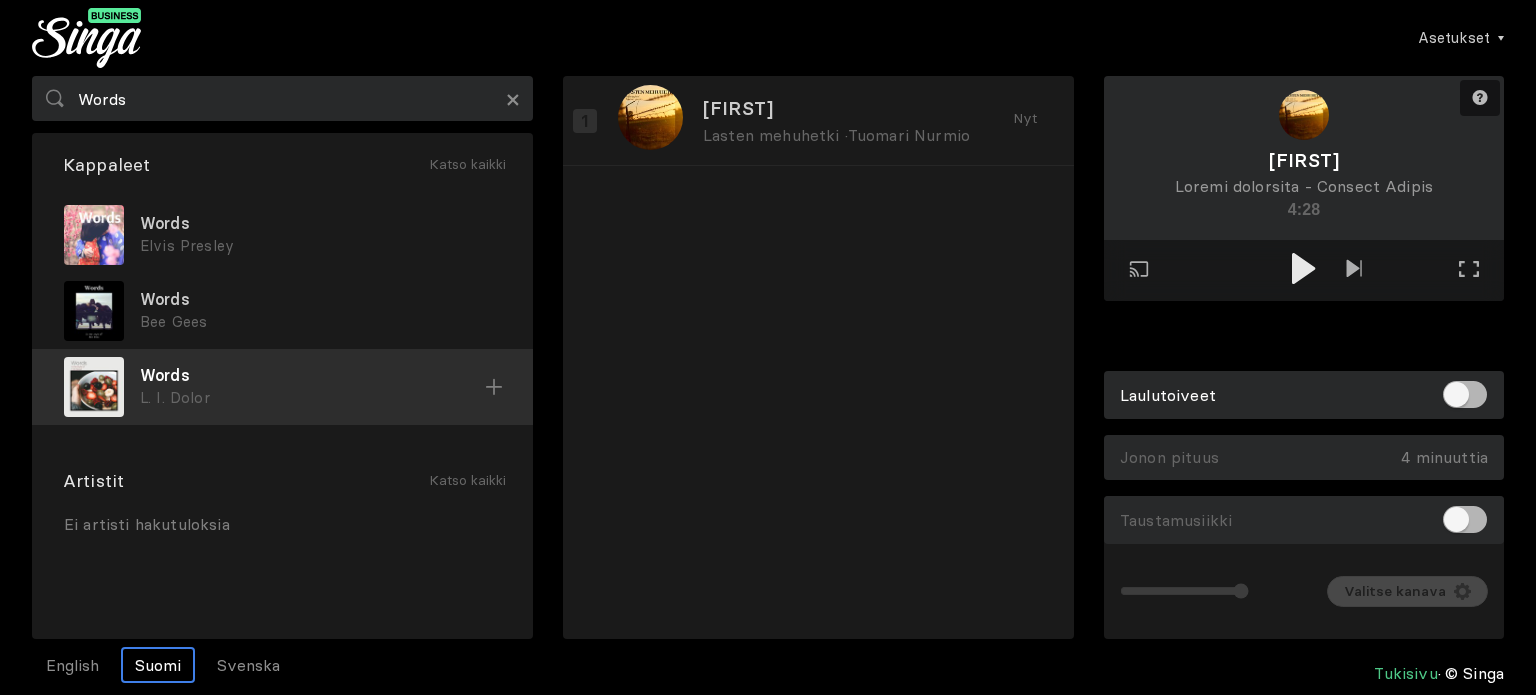 click on "L. I. Dolor" at bounding box center [320, 246] 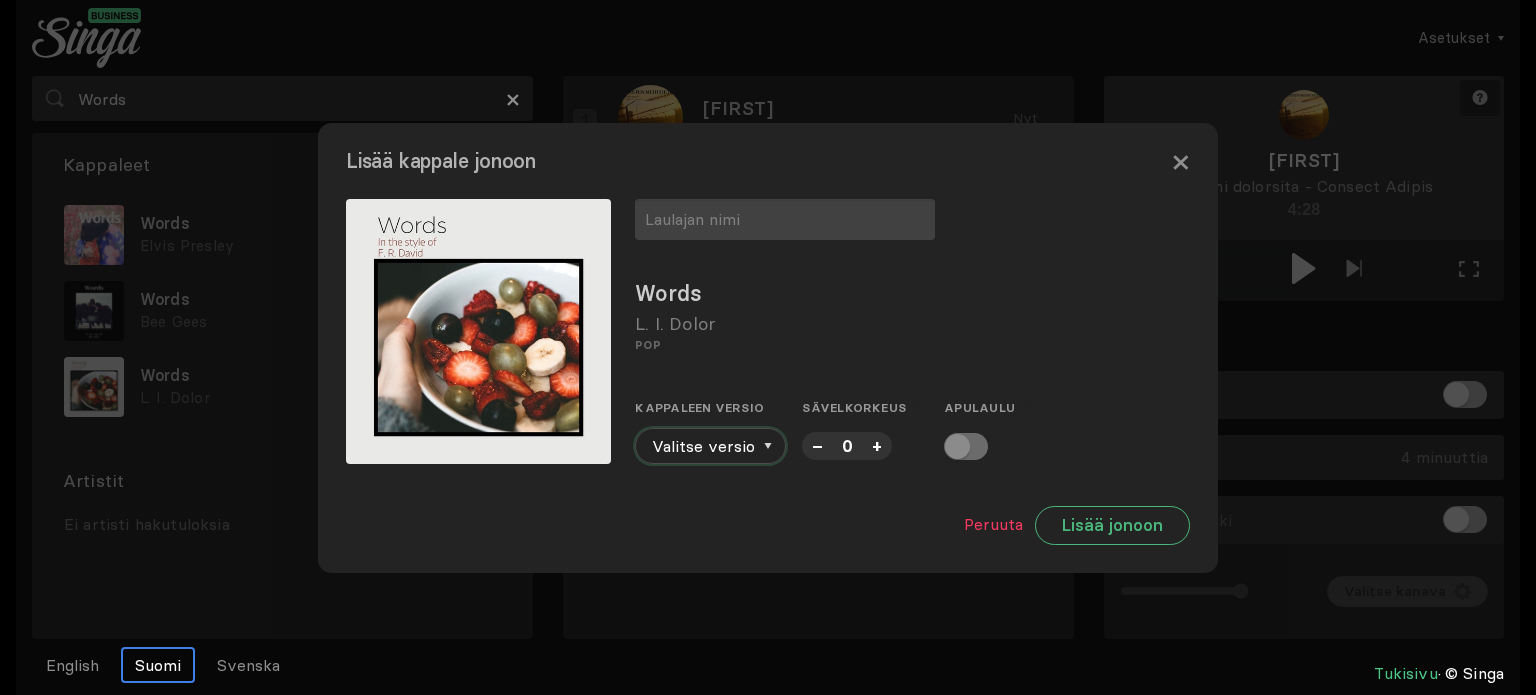 click on "Valitse versio" at bounding box center [710, 446] 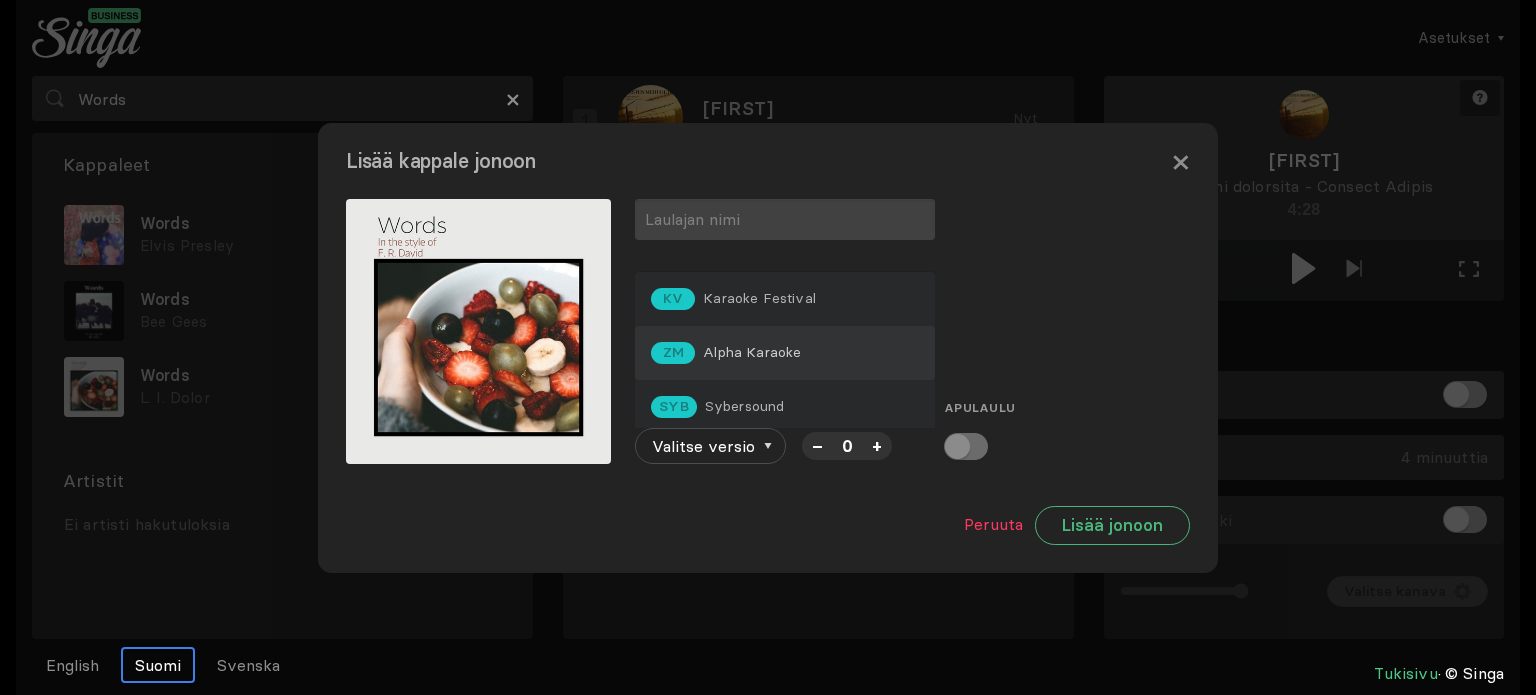 click on "ZM Alpha Karaoke" at bounding box center (785, 353) 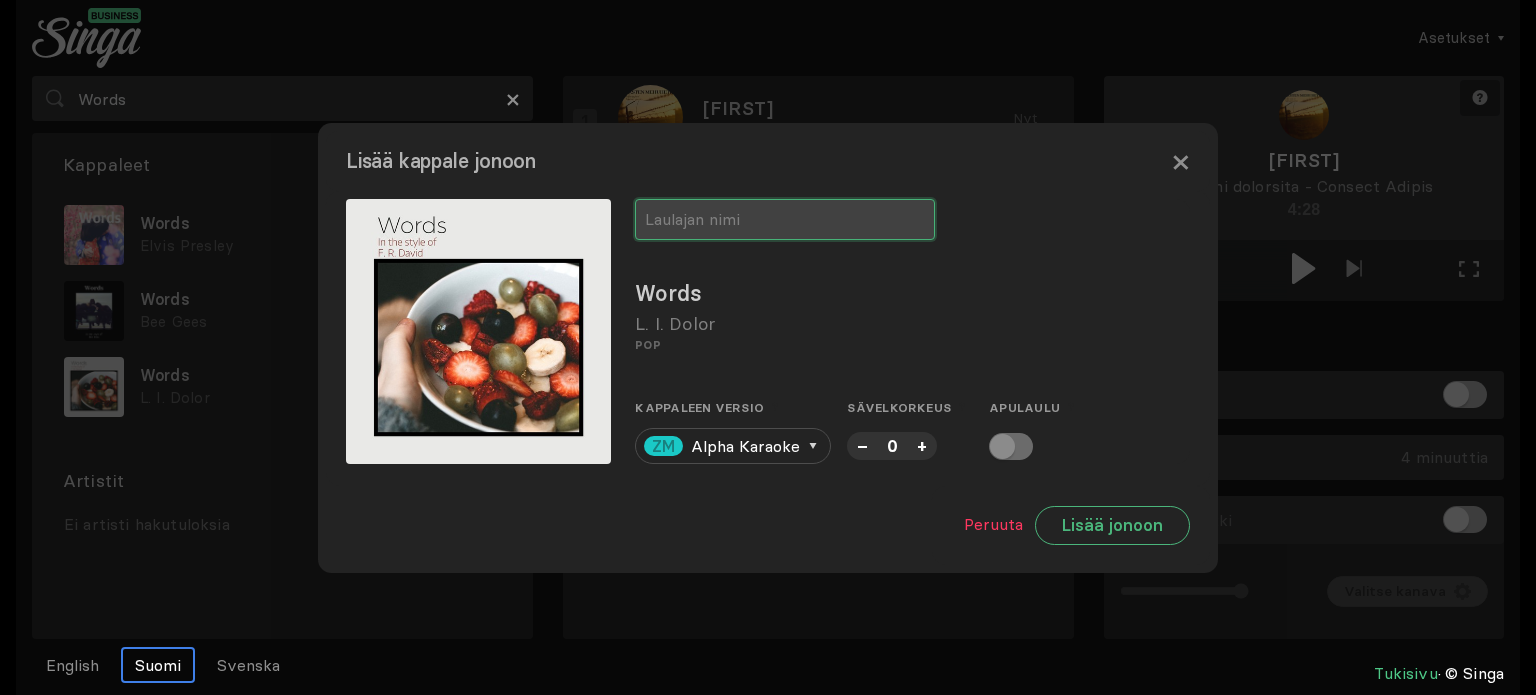 click at bounding box center (785, 219) 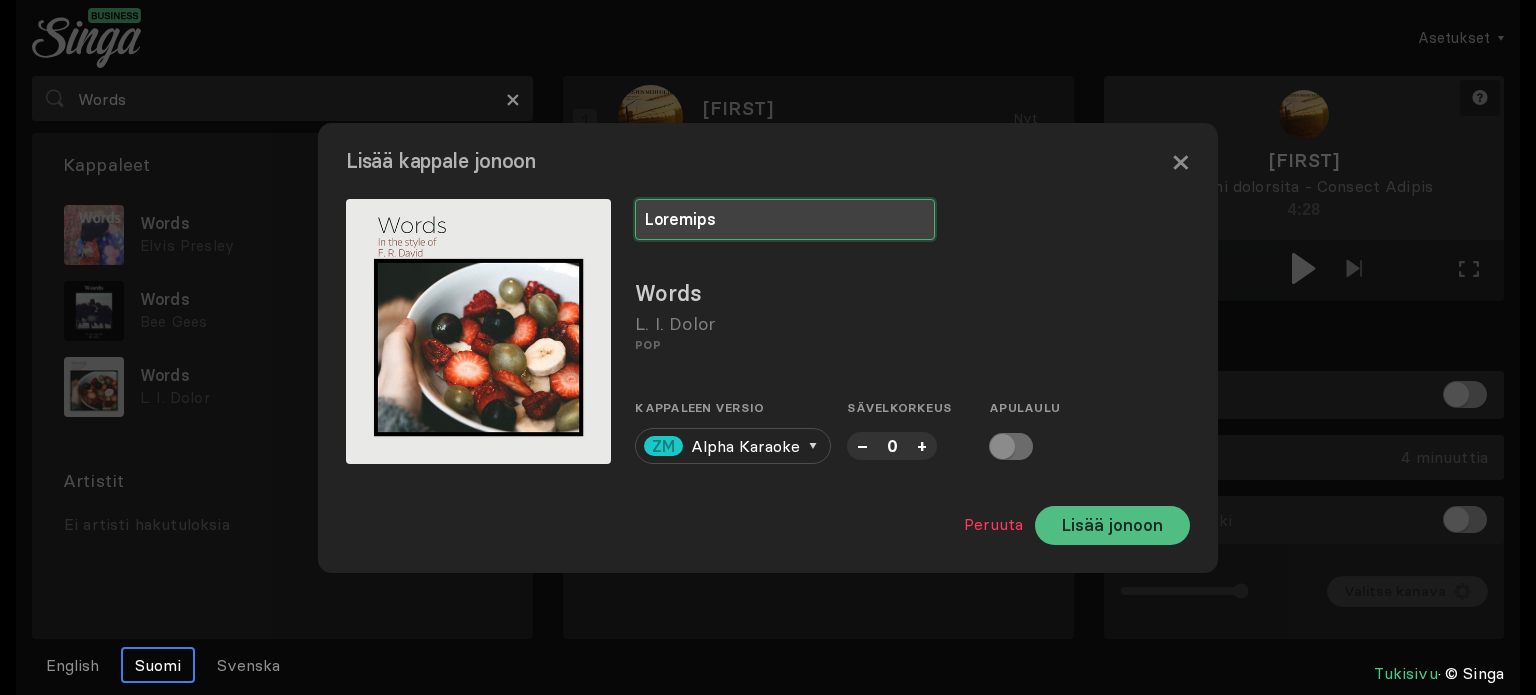 type on "Loremips" 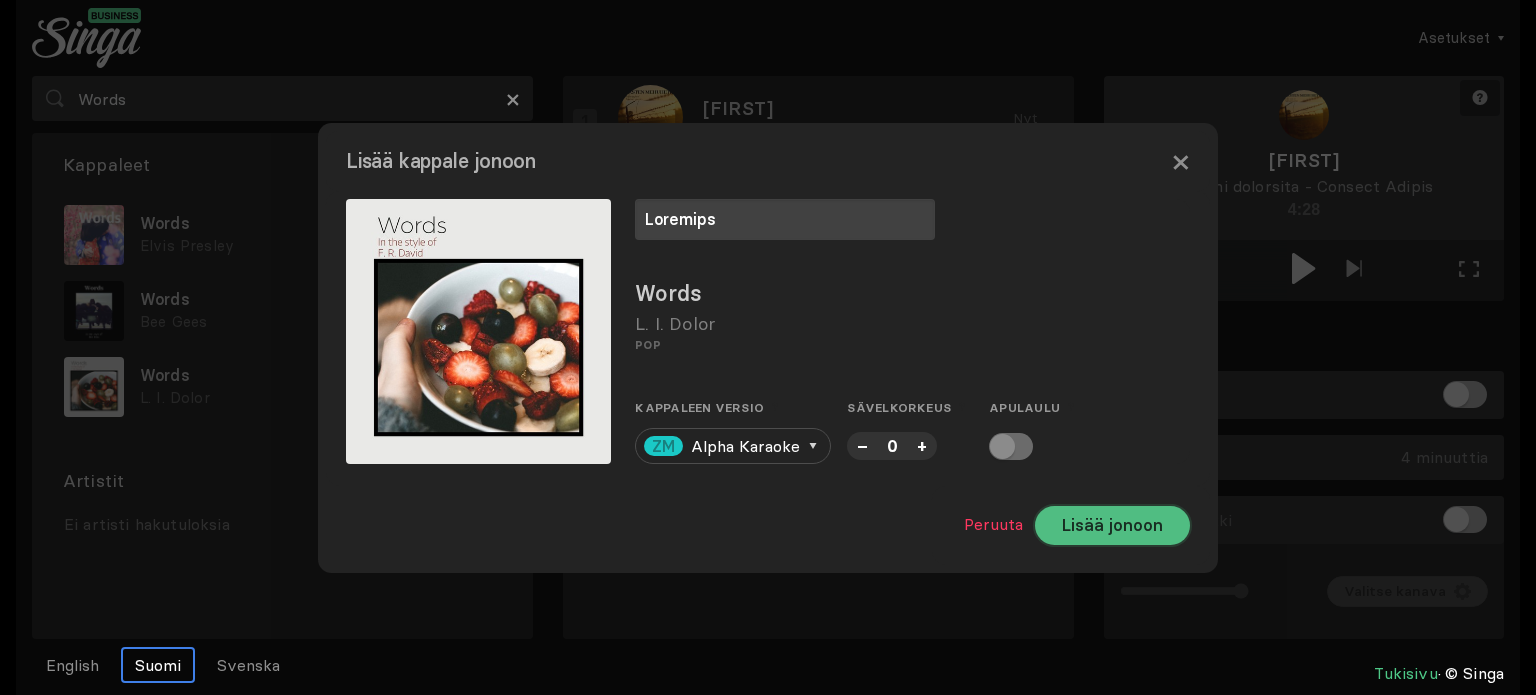 click on "Lisää jonoon" at bounding box center [1112, 525] 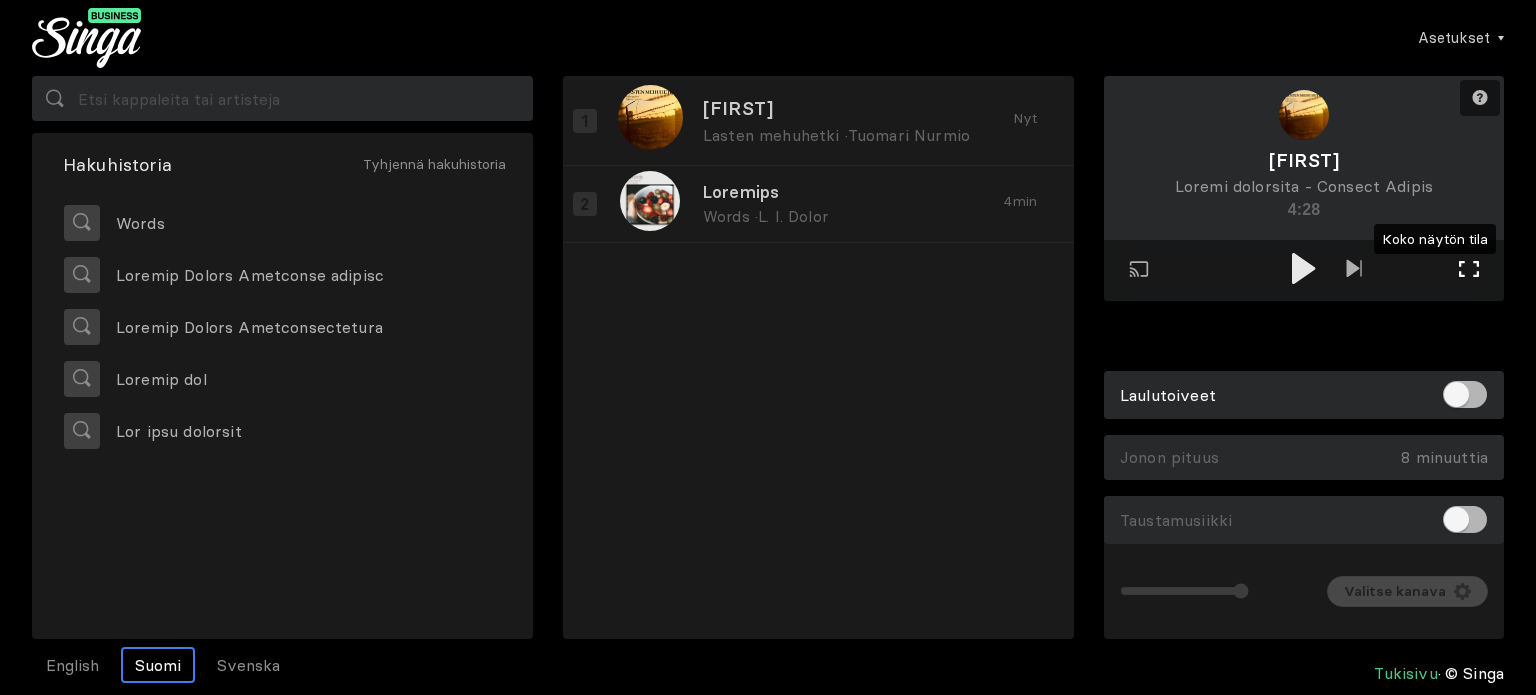 click at bounding box center [1469, 269] 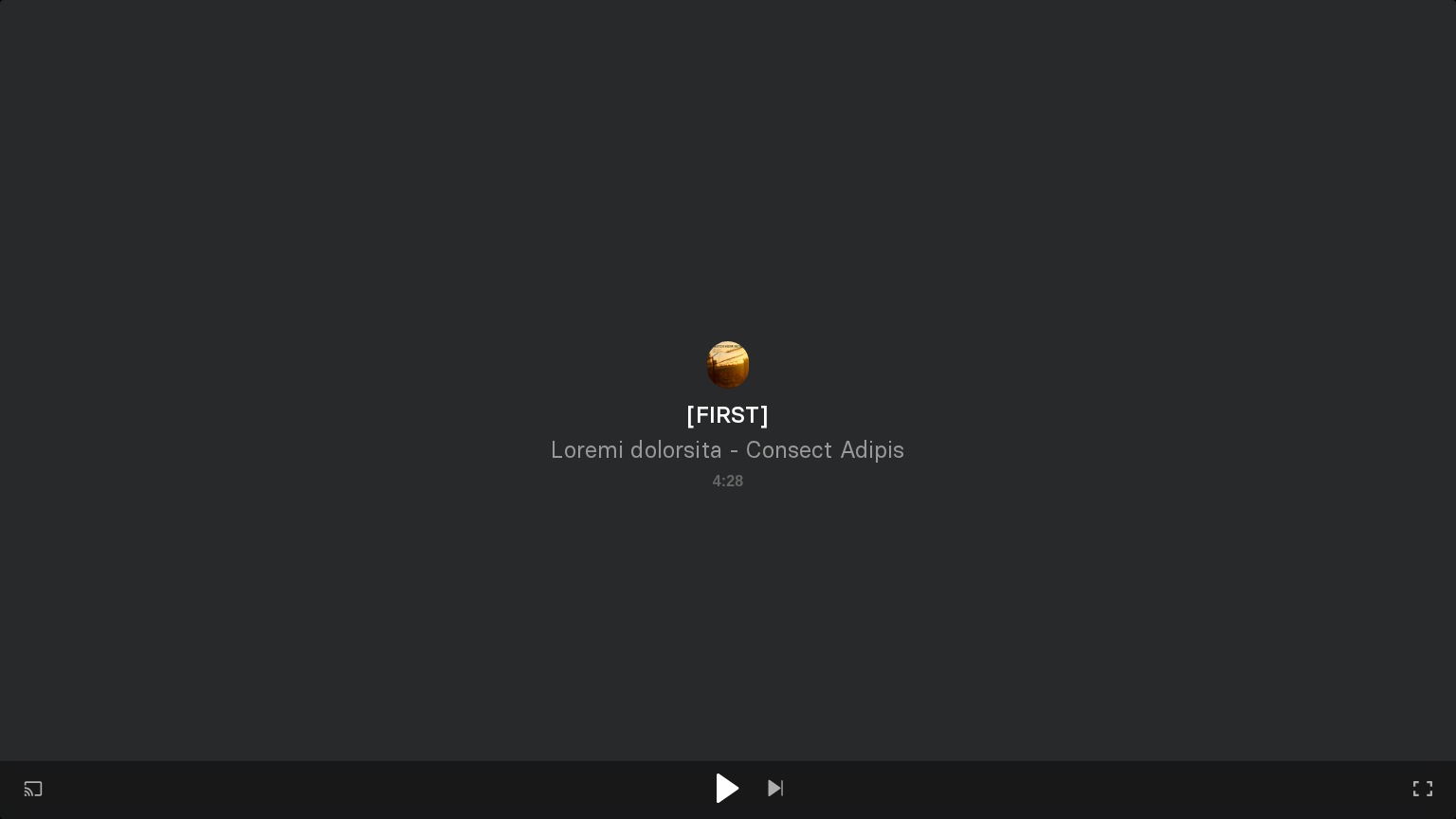 click at bounding box center [727, 788] 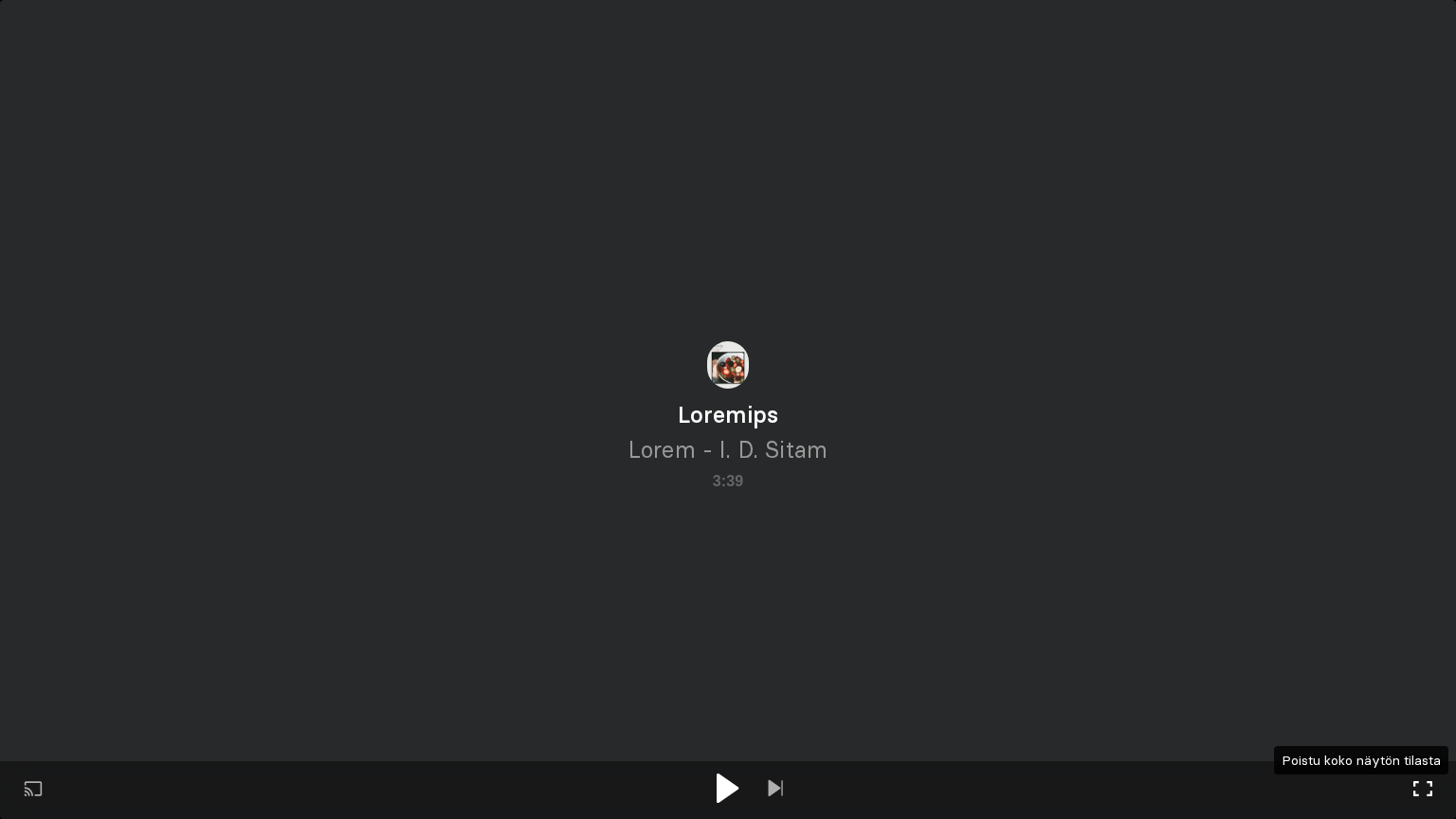 click on "Koko näytön tila Poistu koko näytön tilasta" at bounding box center [1423, 791] 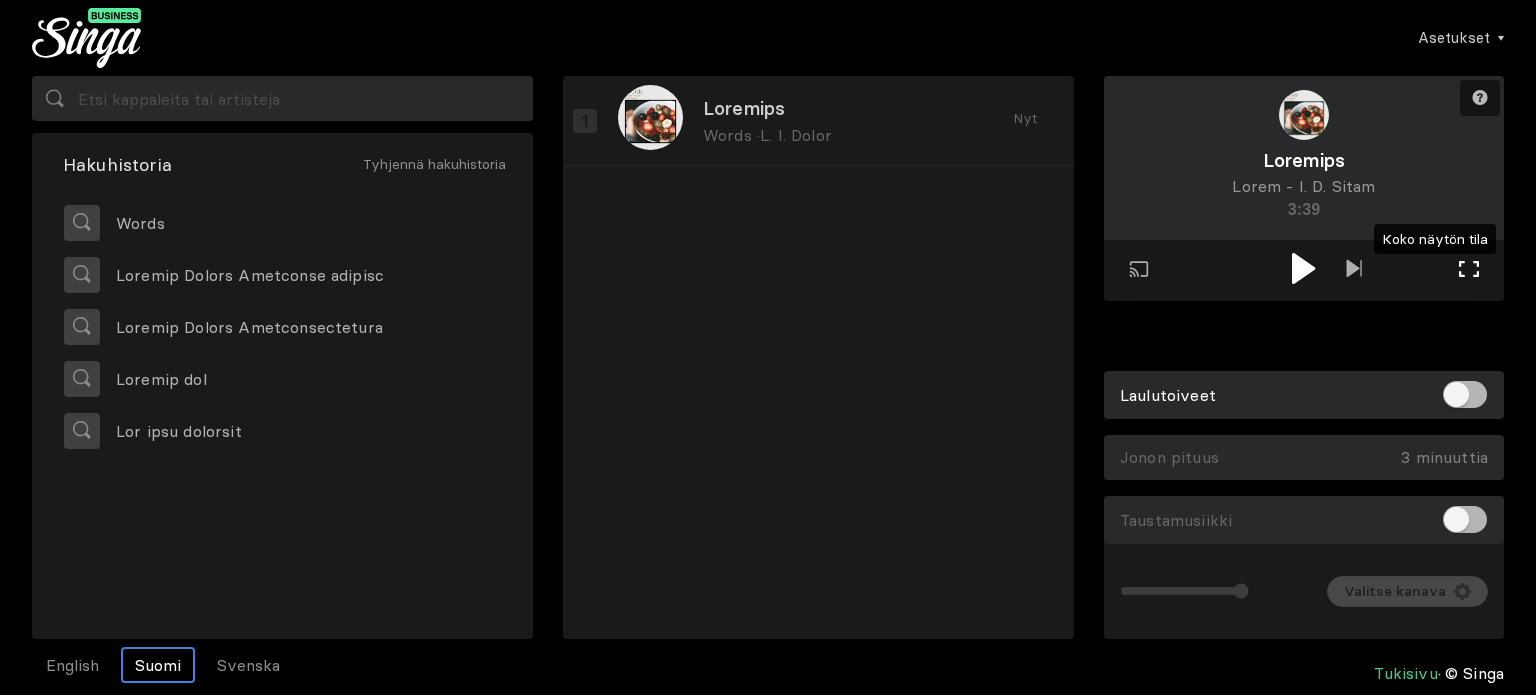 click at bounding box center (1469, 269) 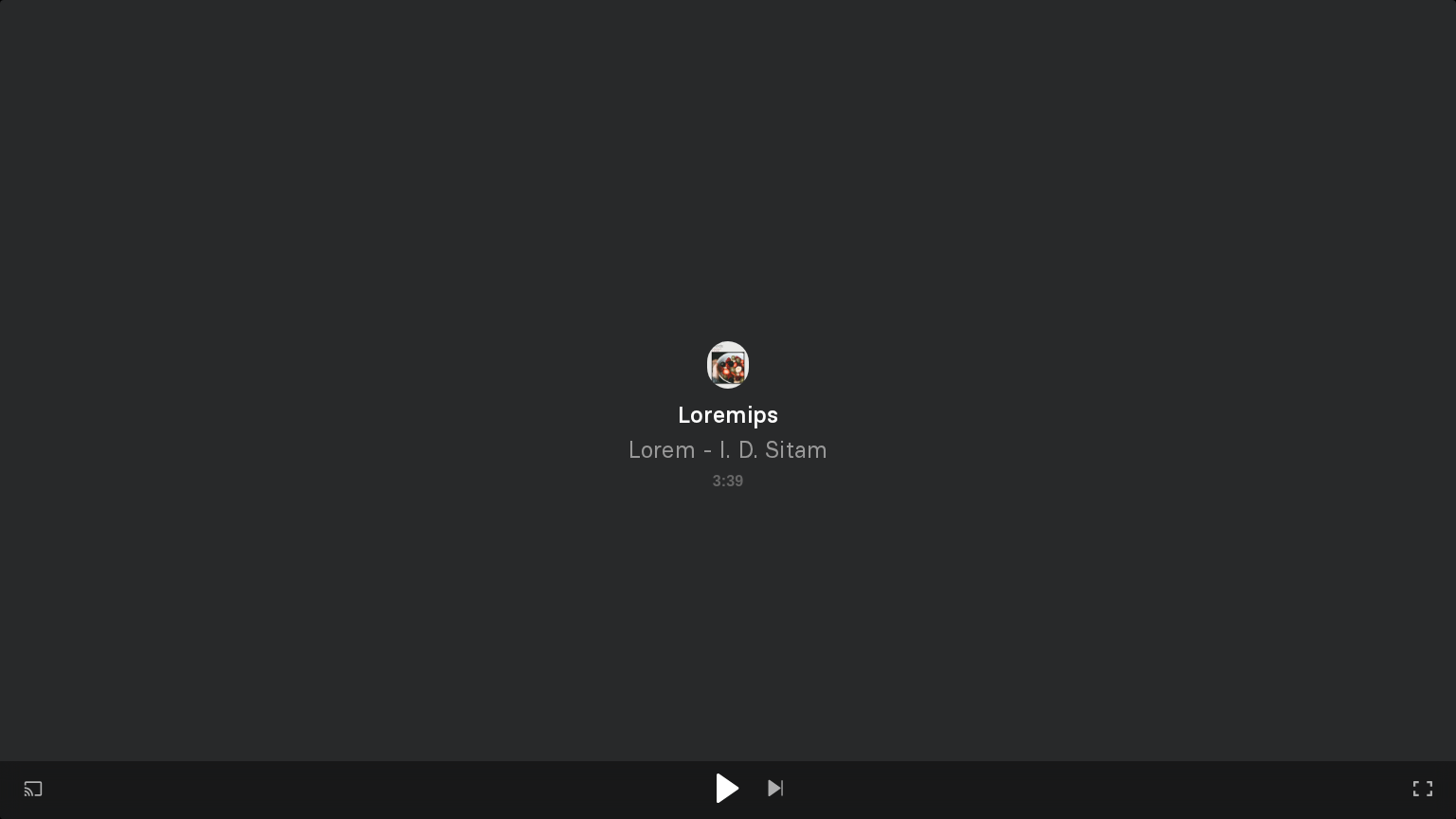 click at bounding box center [727, 788] 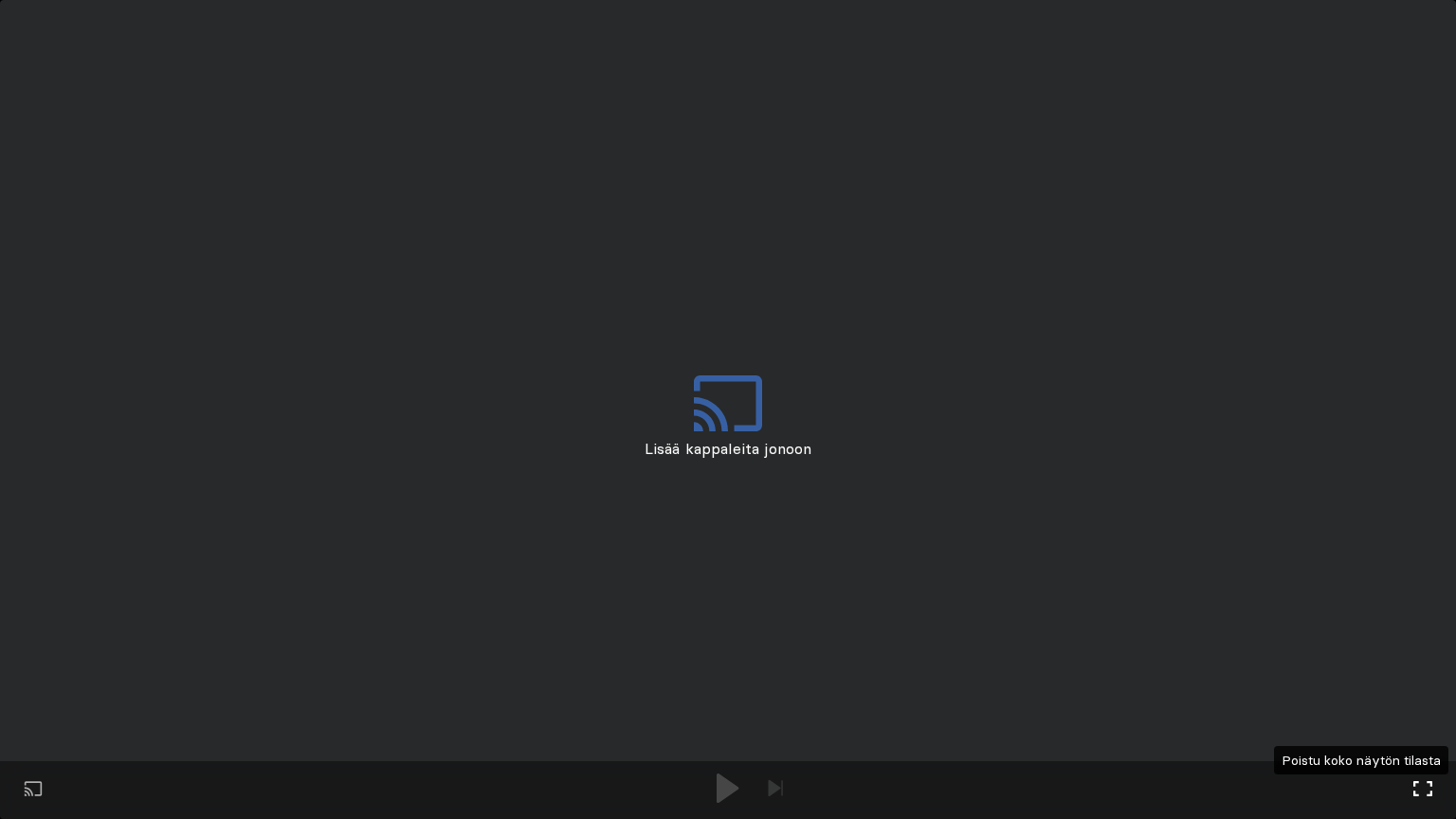 click at bounding box center (1423, 789) 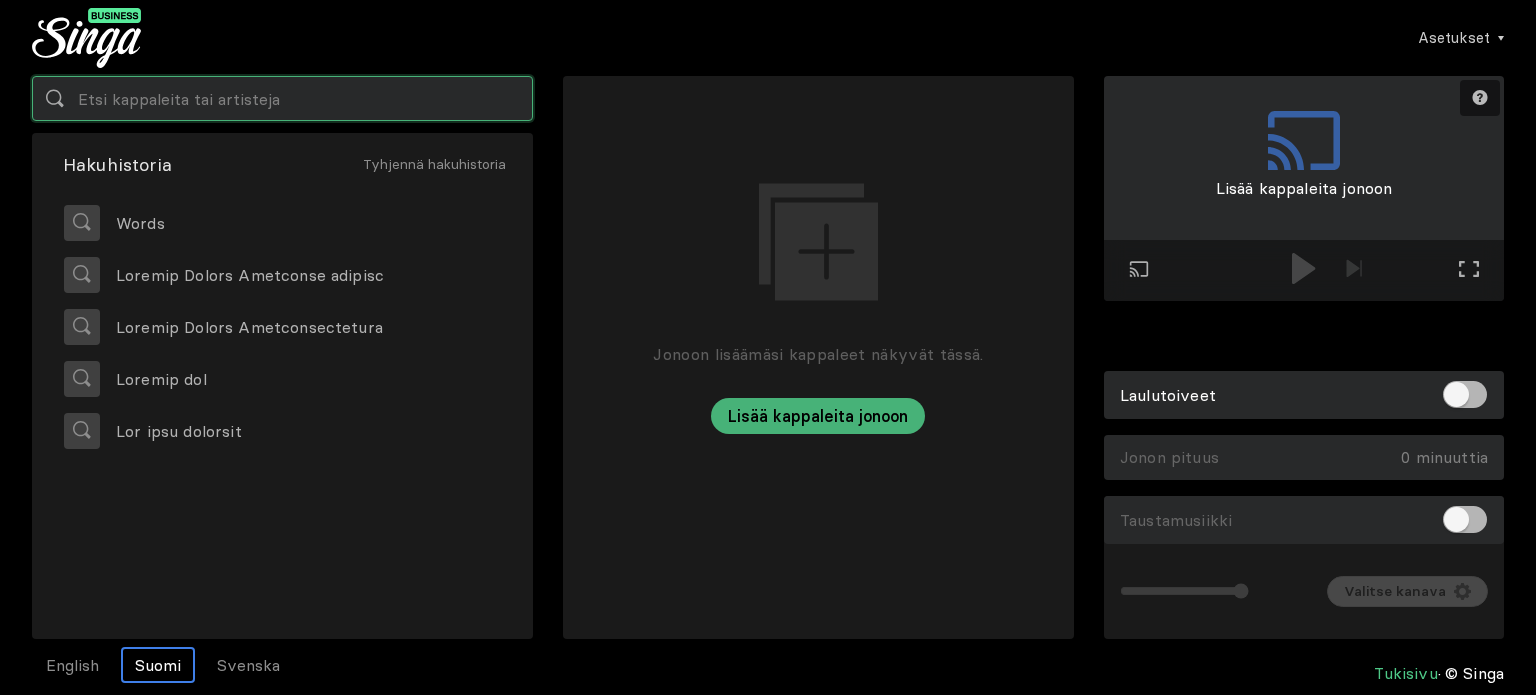 click at bounding box center (282, 98) 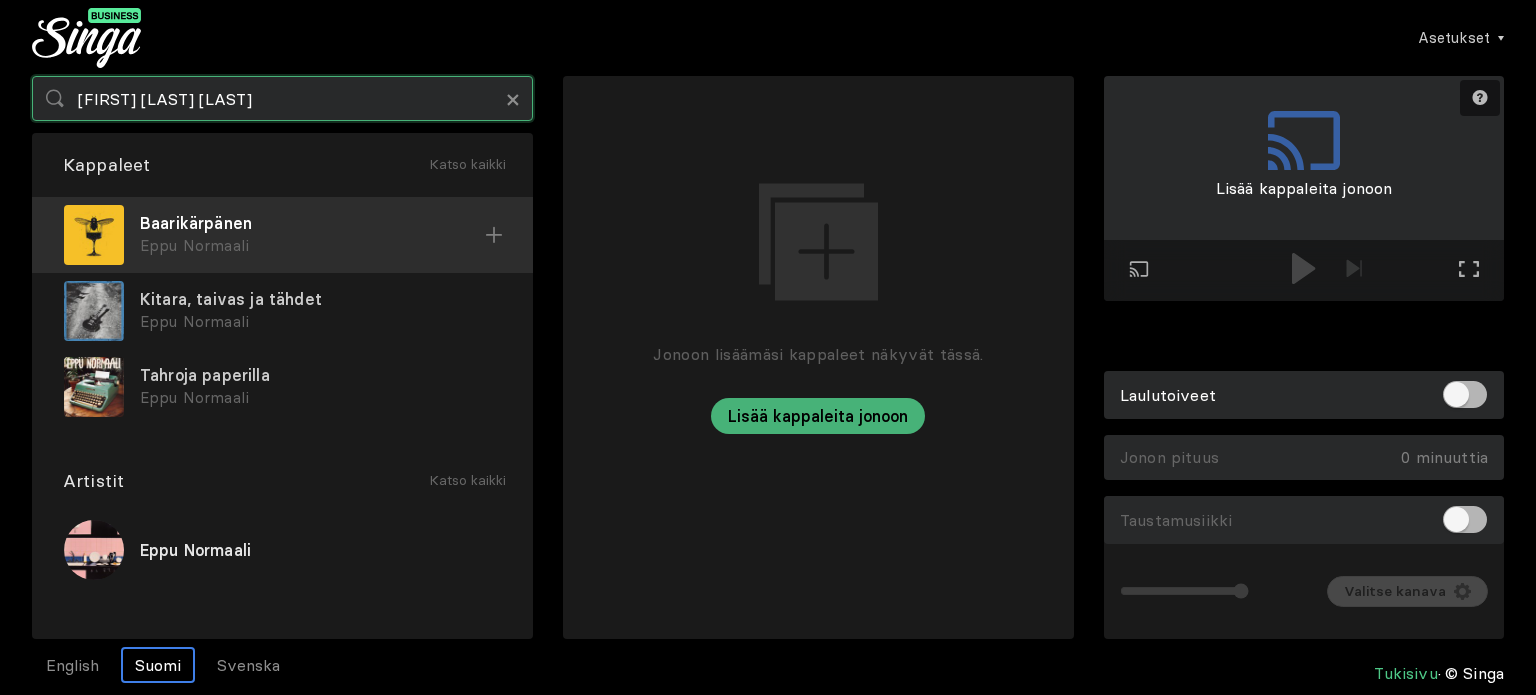 type on "[FIRST] [LAST] [LAST]" 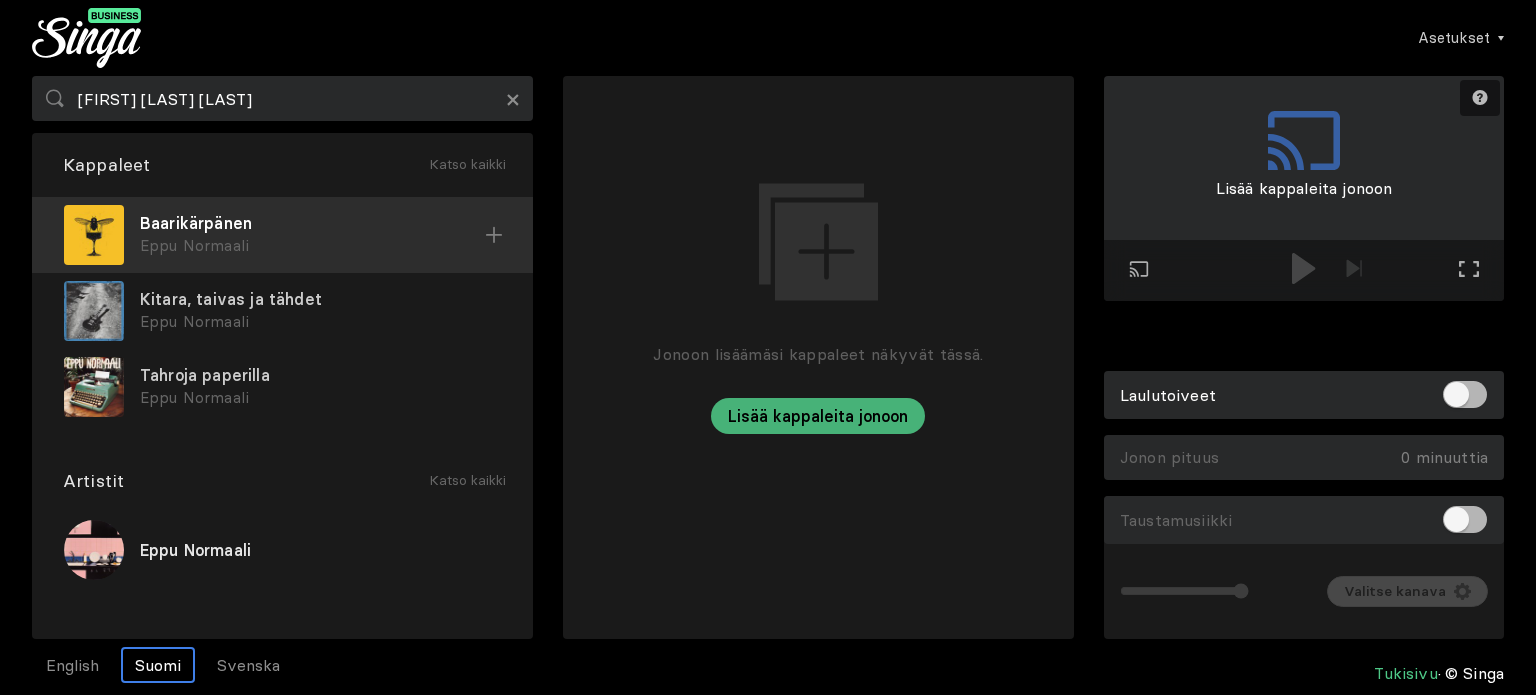 click on "Baarikärpänen" at bounding box center [312, 223] 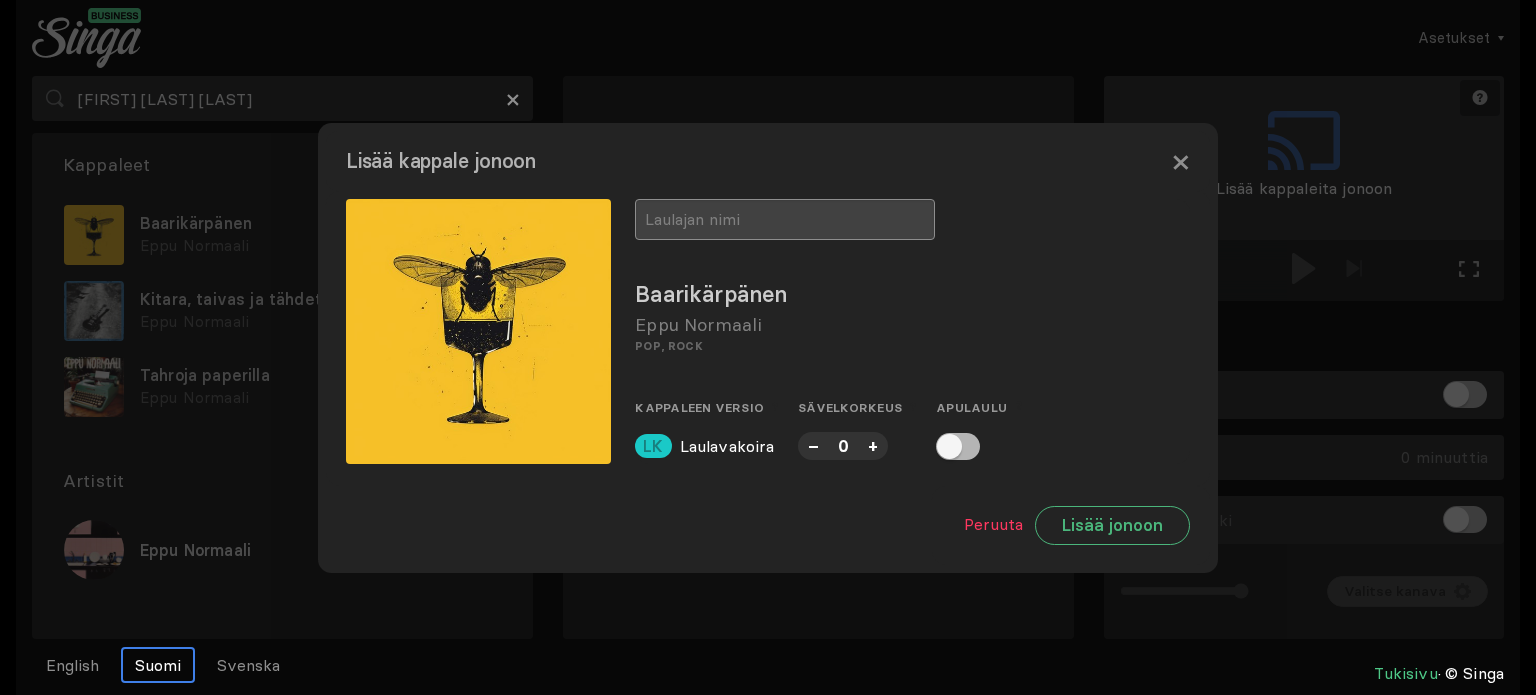 click at bounding box center [785, 219] 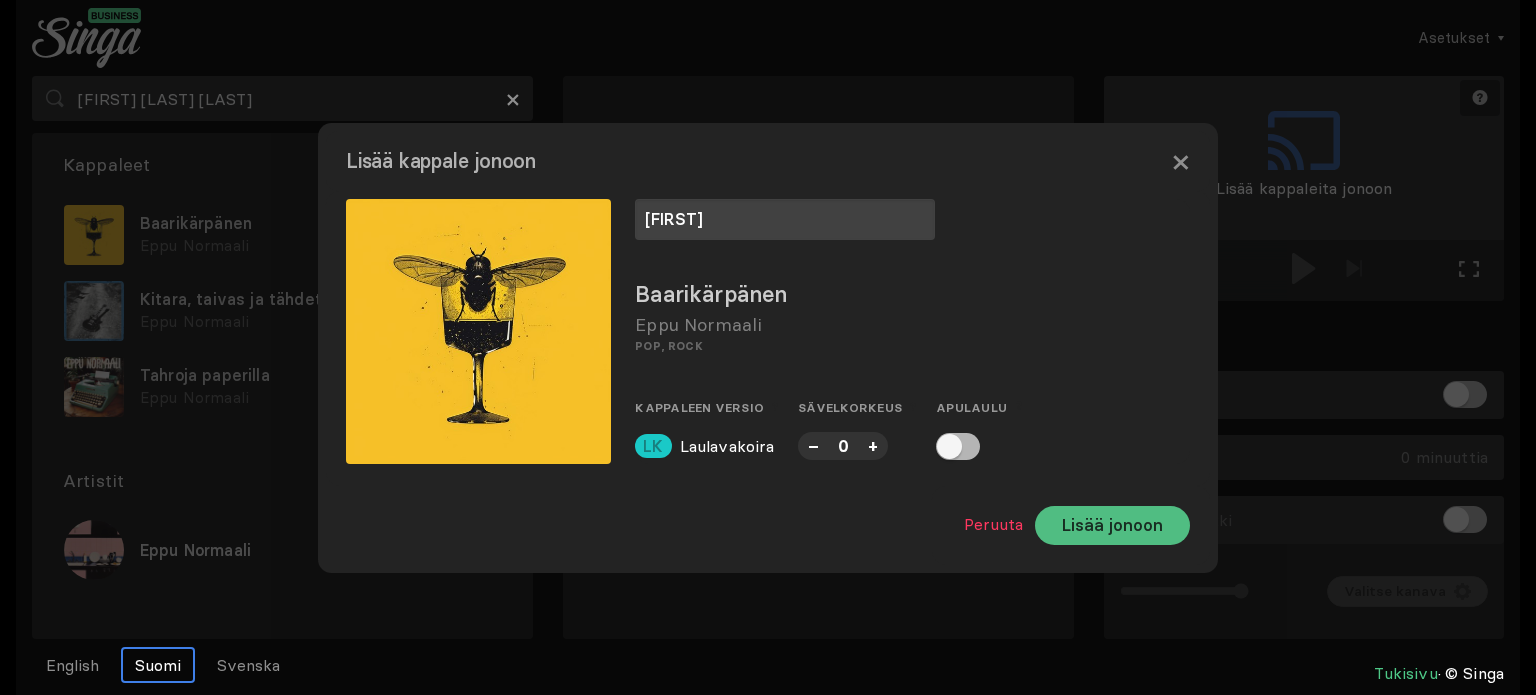 type on "[FIRST]" 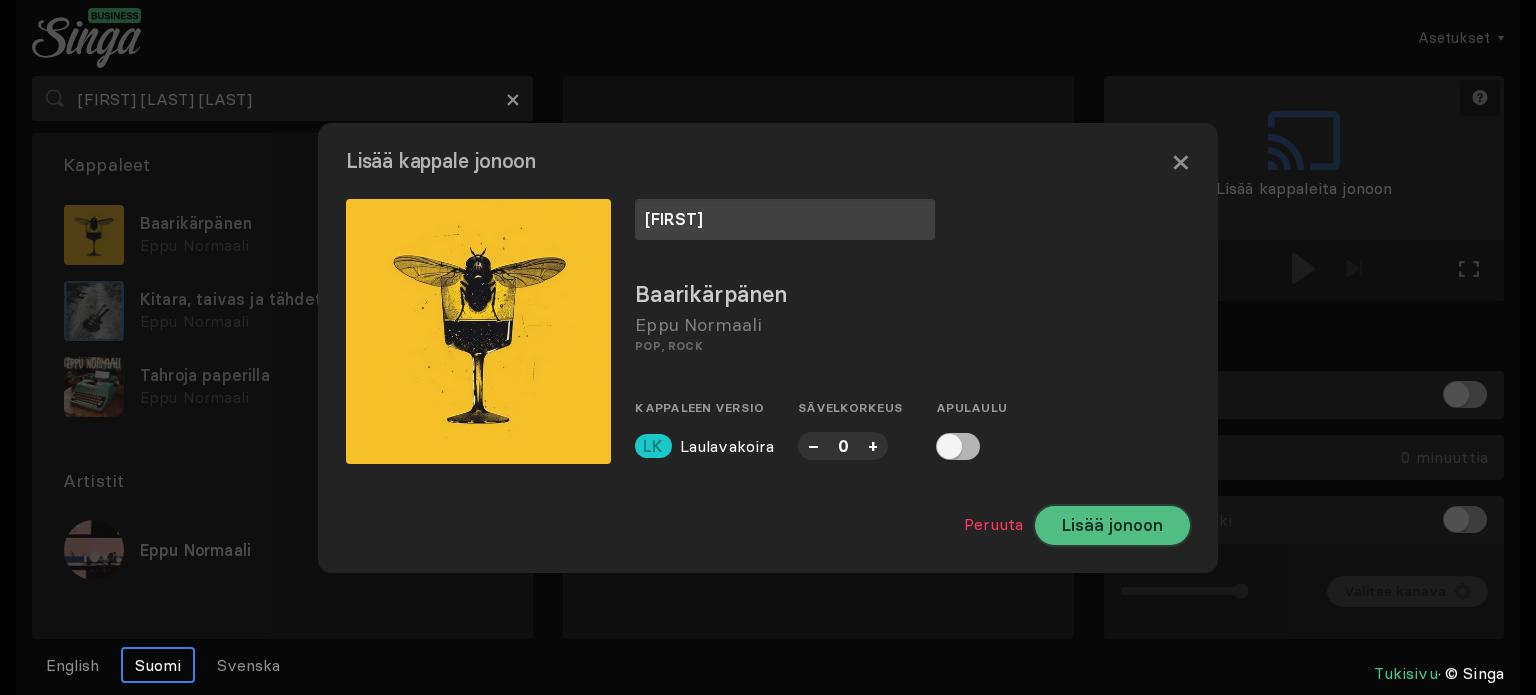 click on "Lisää jonoon" at bounding box center [1112, 525] 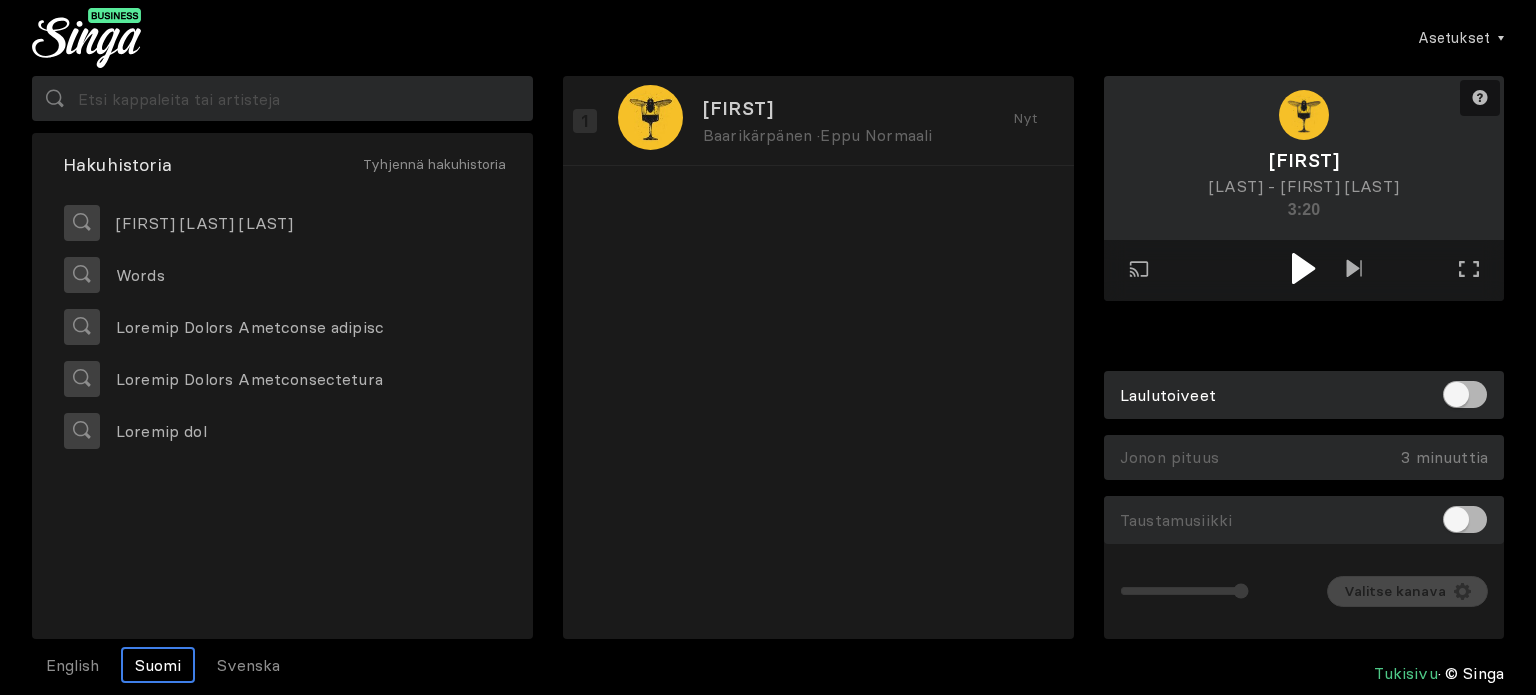 click on "Loremi Dolorsitametc ·   Adip Elitsedd Eiu" at bounding box center (818, 349) 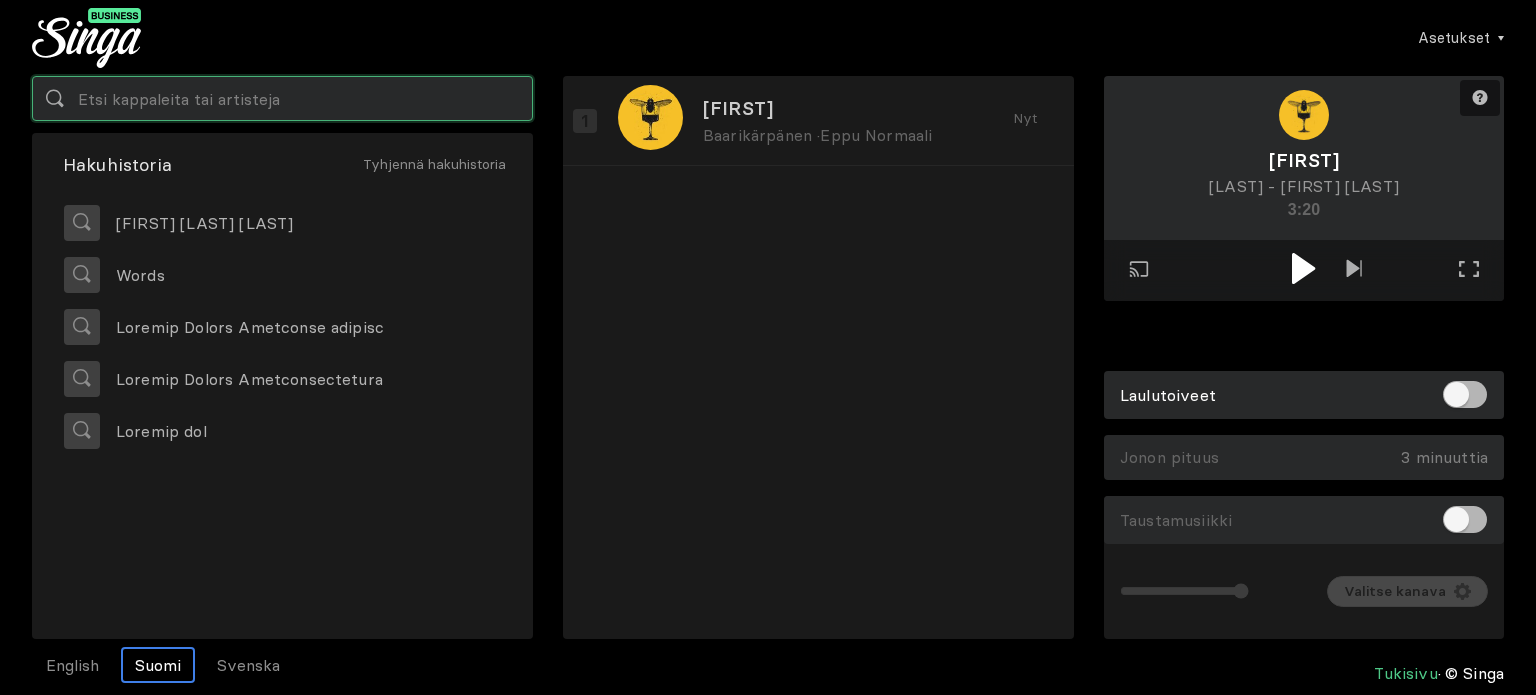 click at bounding box center [282, 98] 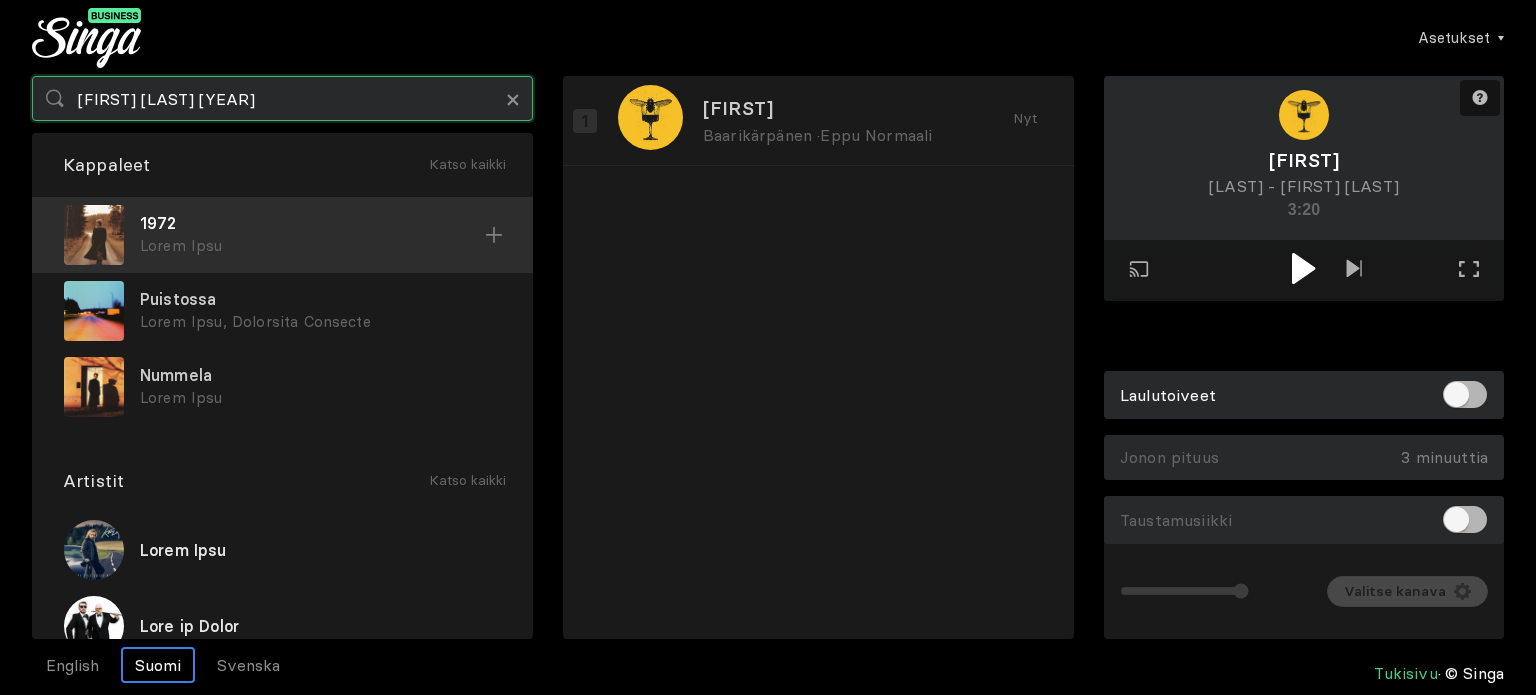 type on "[FIRST] [LAST] [YEAR]" 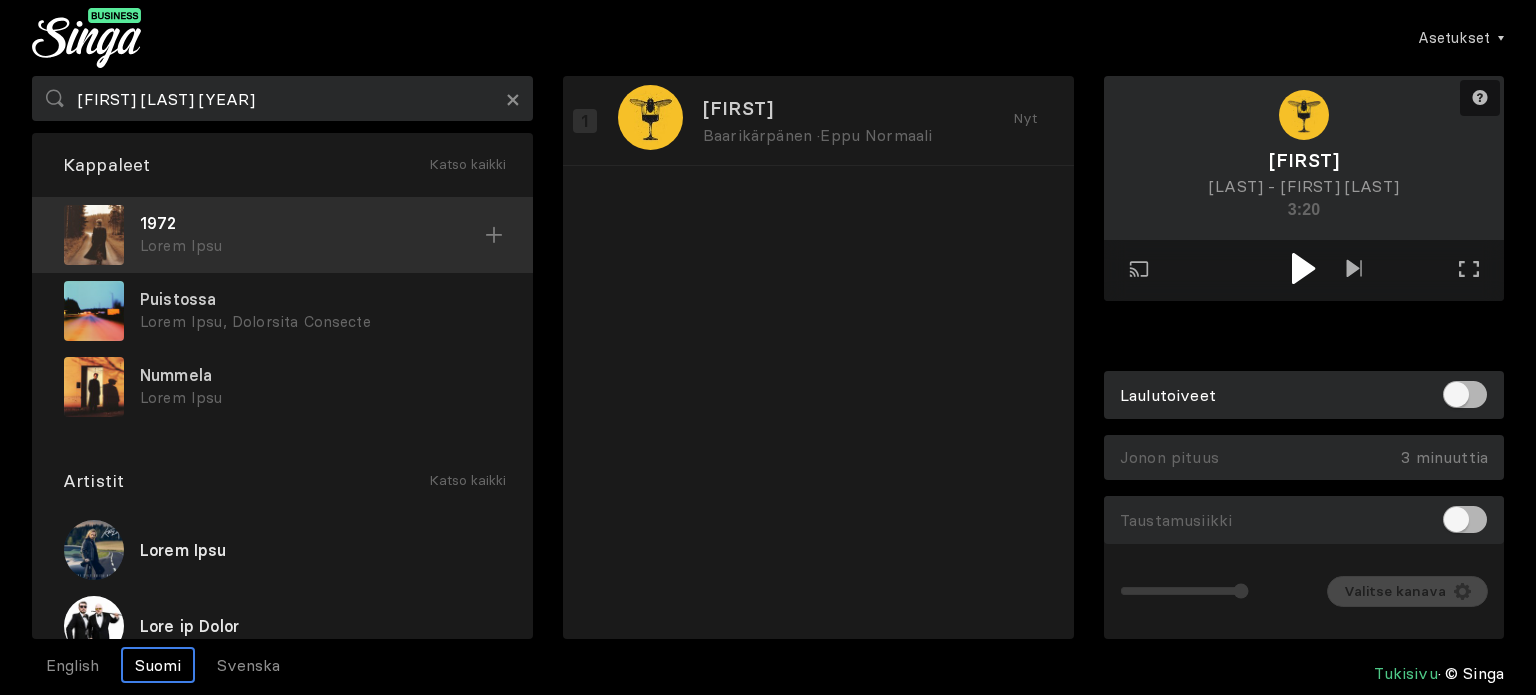 click on "1972" at bounding box center (312, 223) 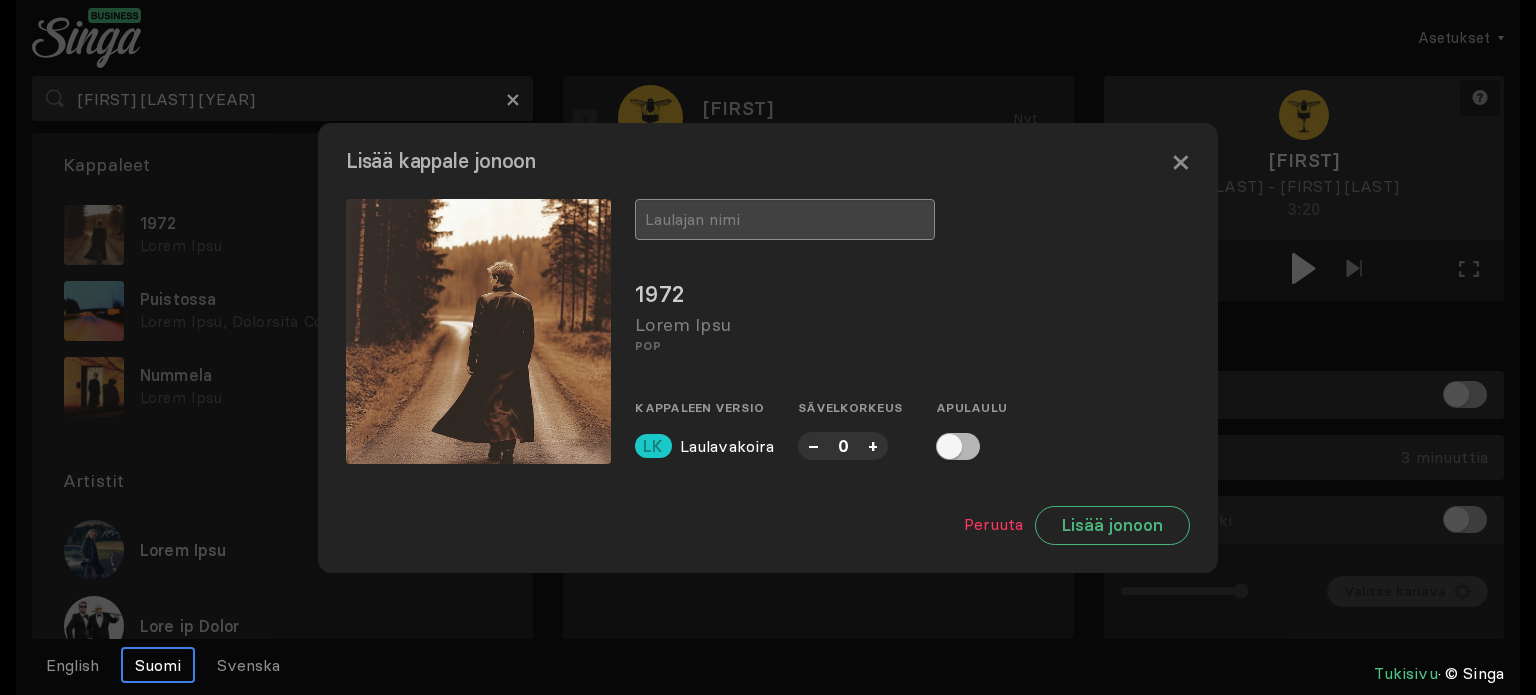 click at bounding box center (785, 219) 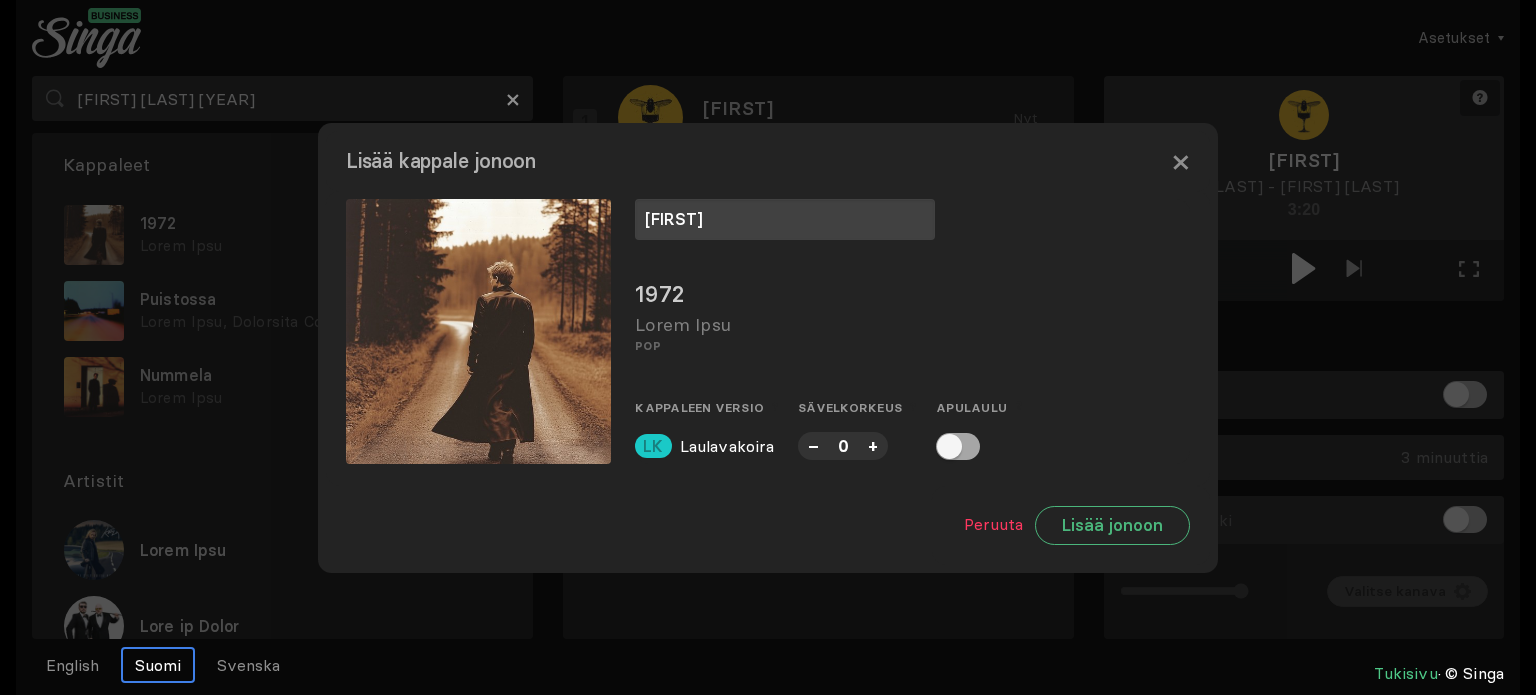 type on "[FIRST]" 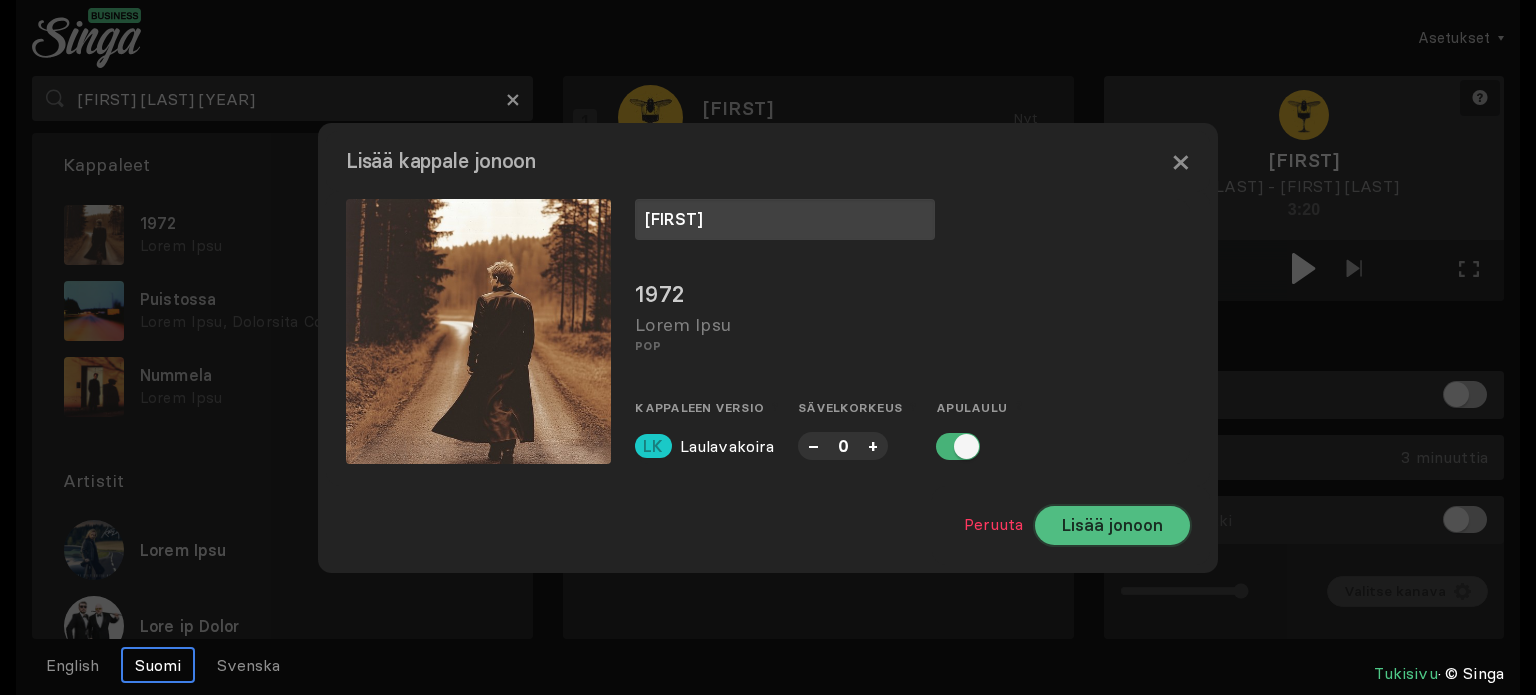 click on "Lisää jonoon" at bounding box center (1112, 525) 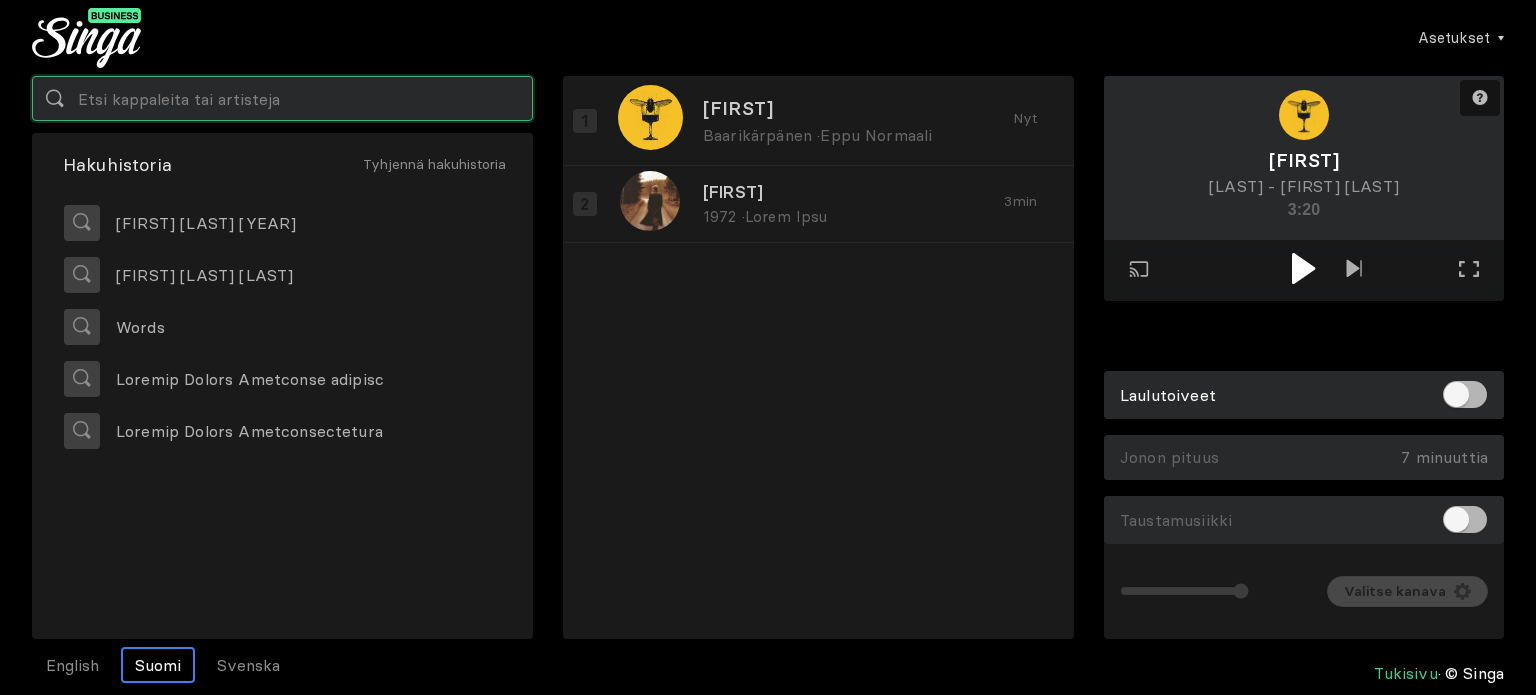 click at bounding box center [282, 98] 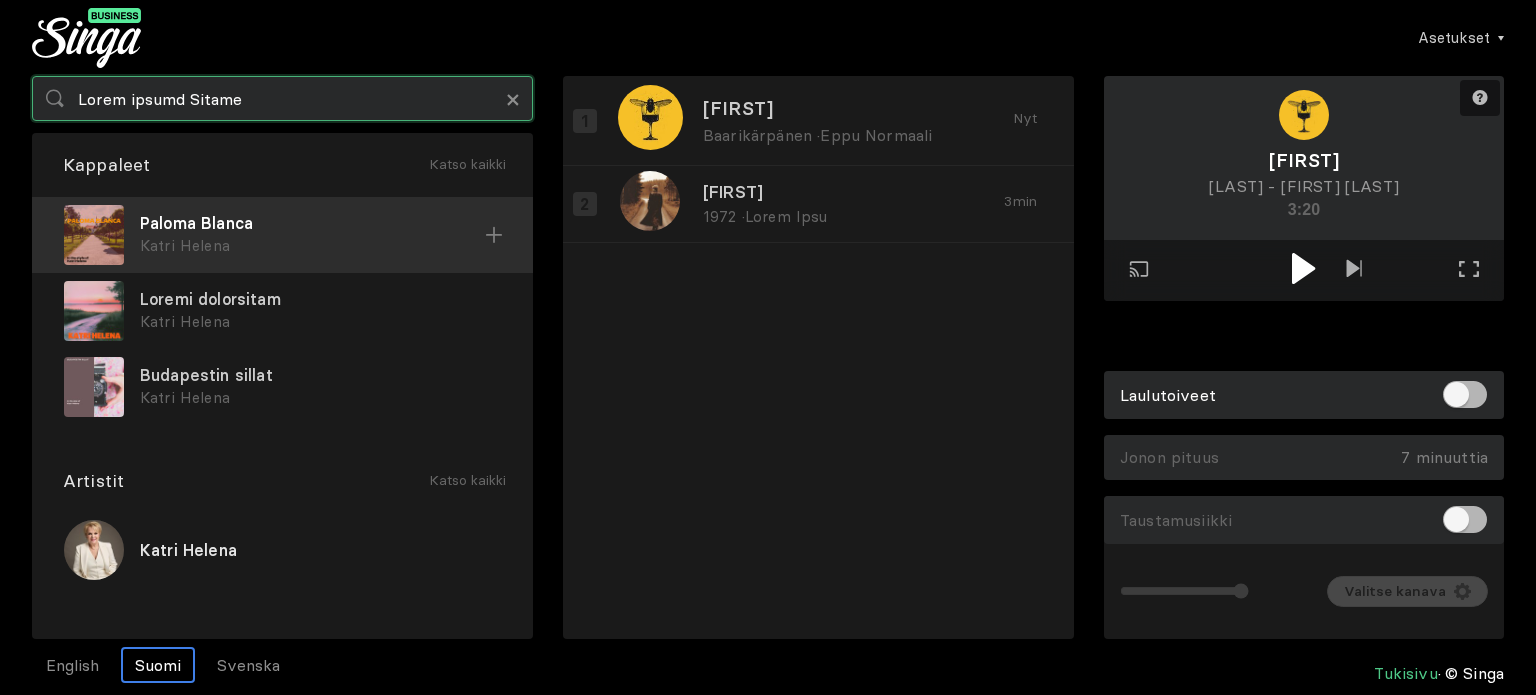 type on "Lorem ipsumd Sitame" 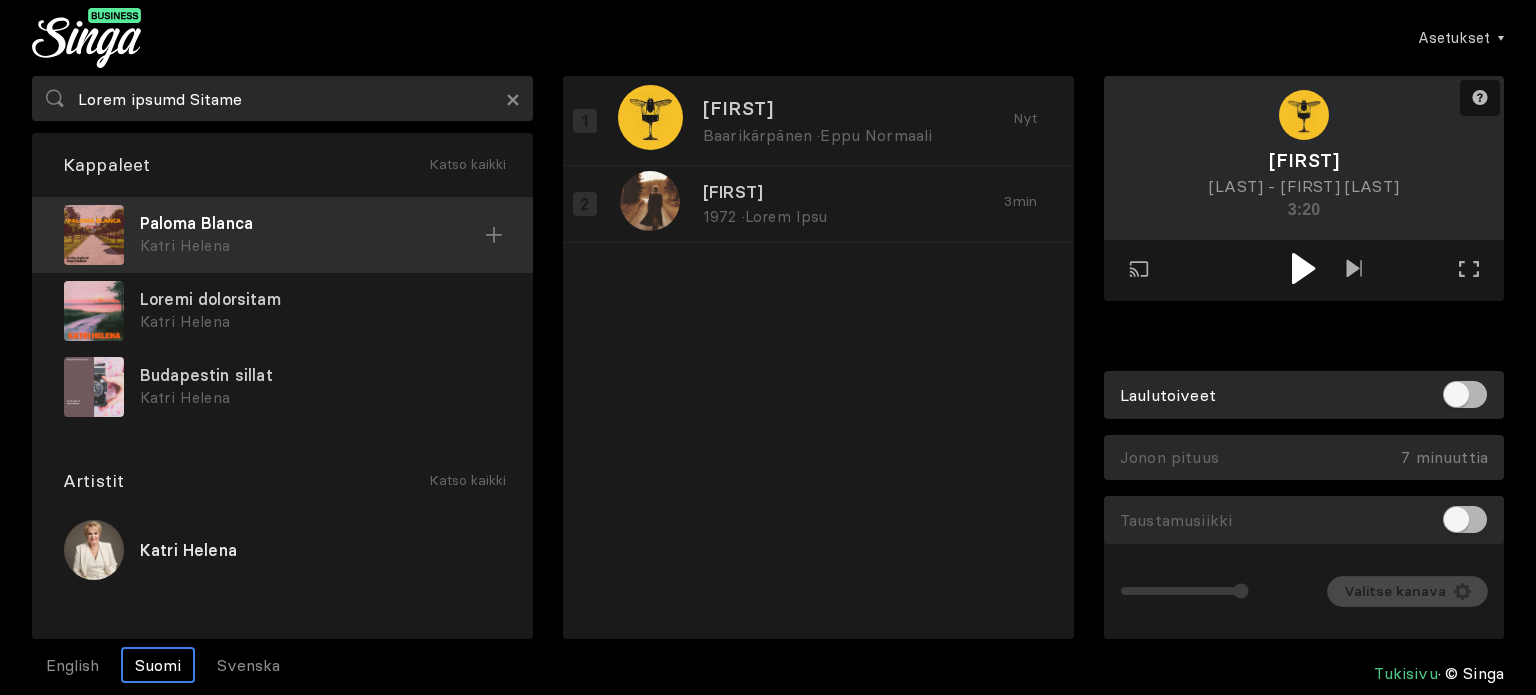 click on "Katri Helena" at bounding box center [312, 246] 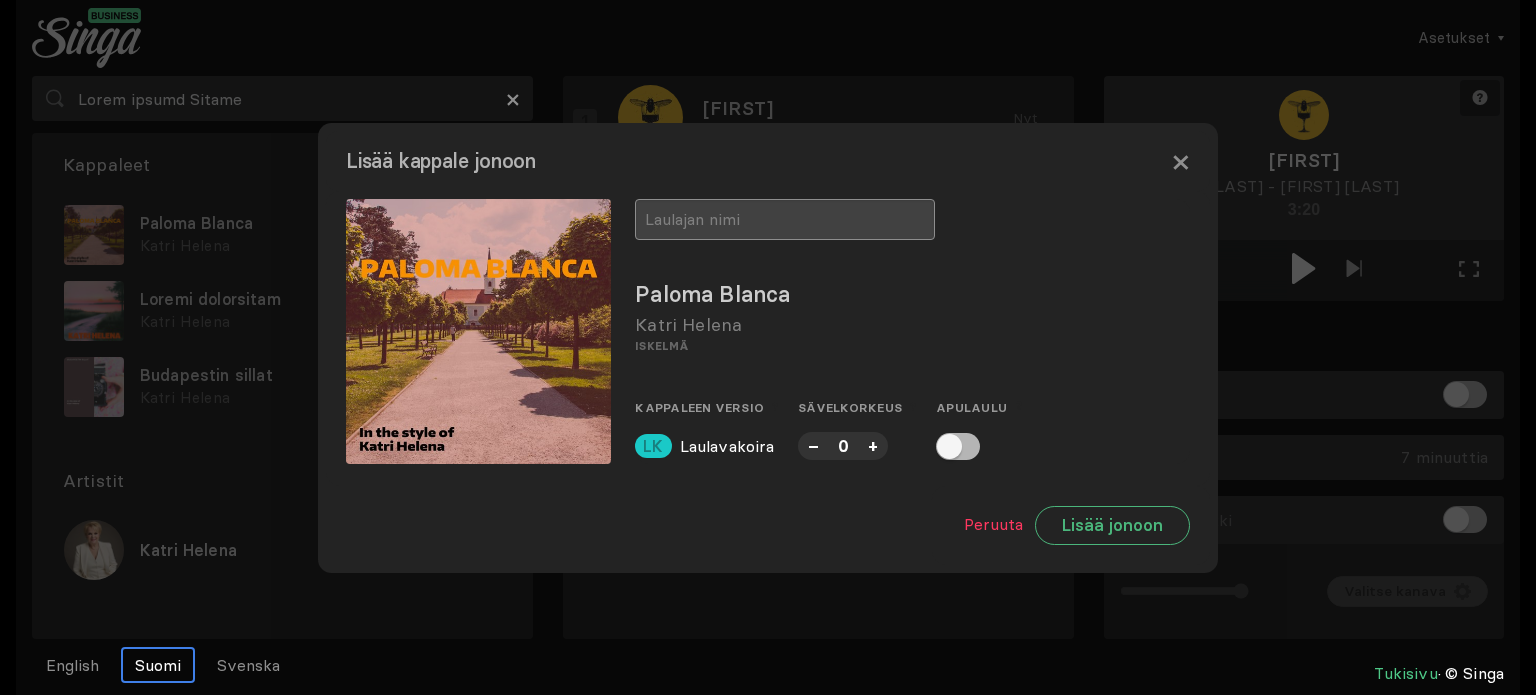 click at bounding box center (785, 219) 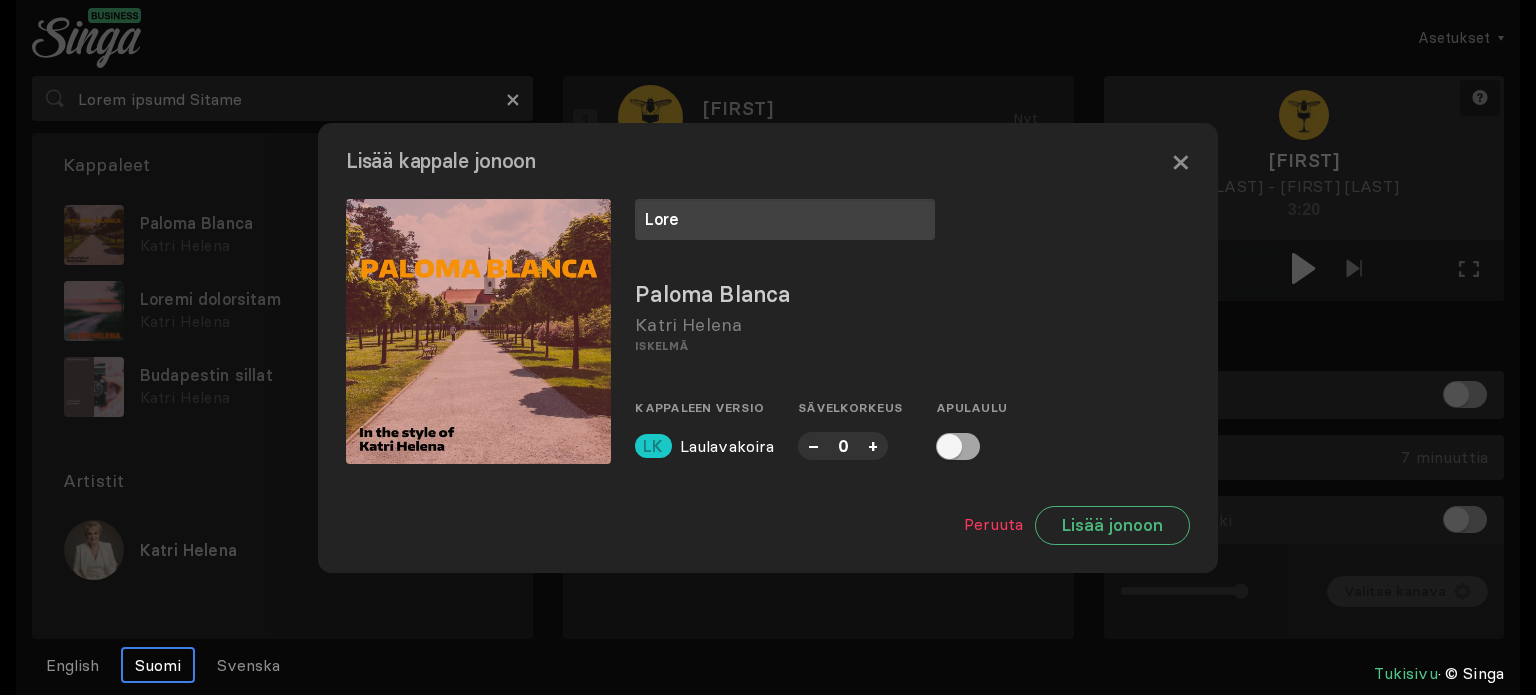 type on "Lore" 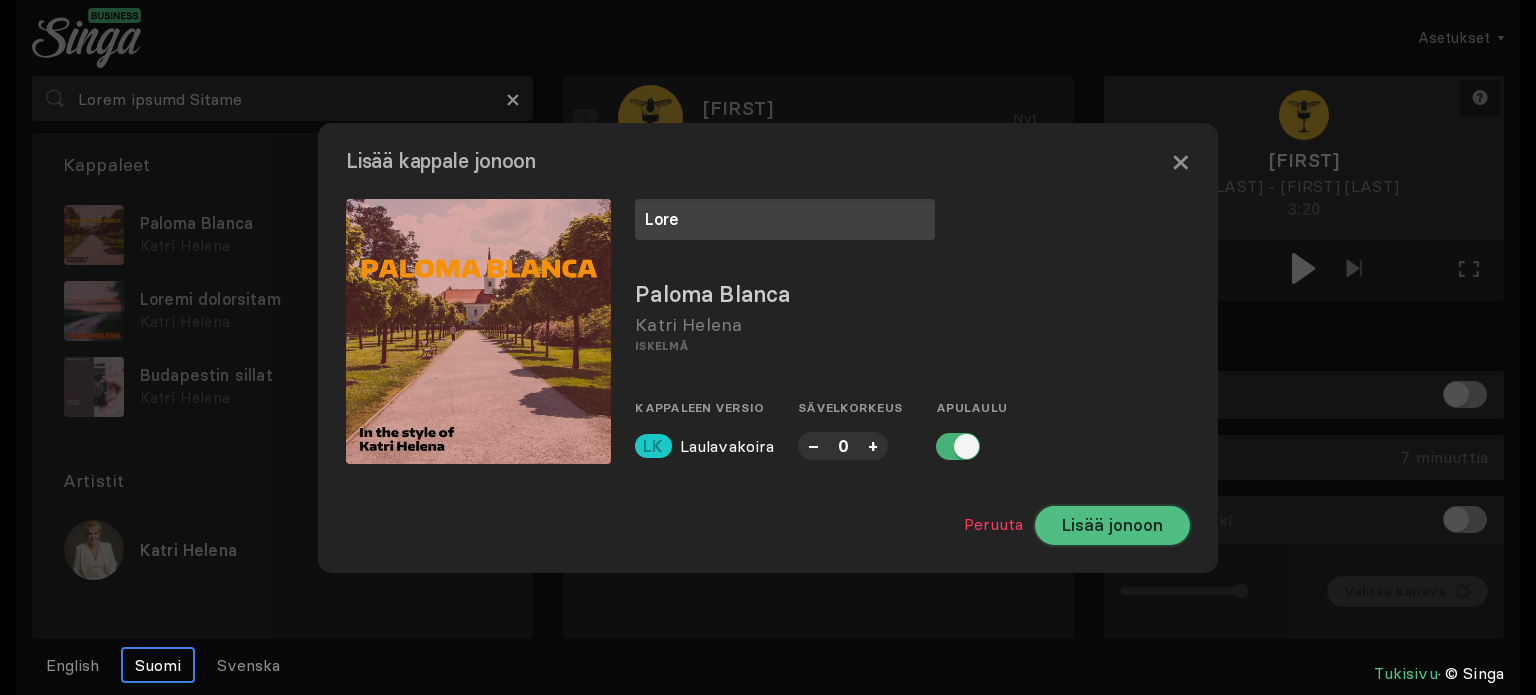 click on "Lisää jonoon" at bounding box center (1112, 525) 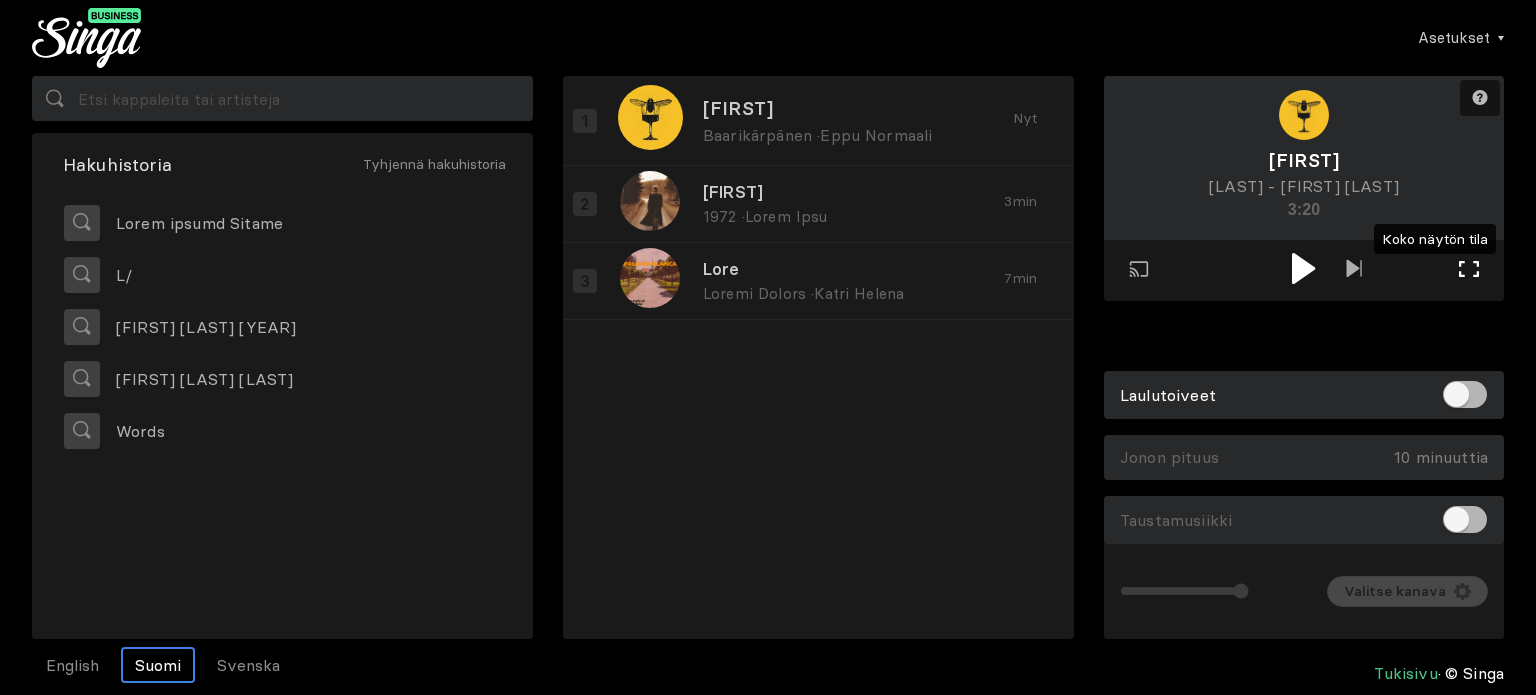 click at bounding box center (1469, 269) 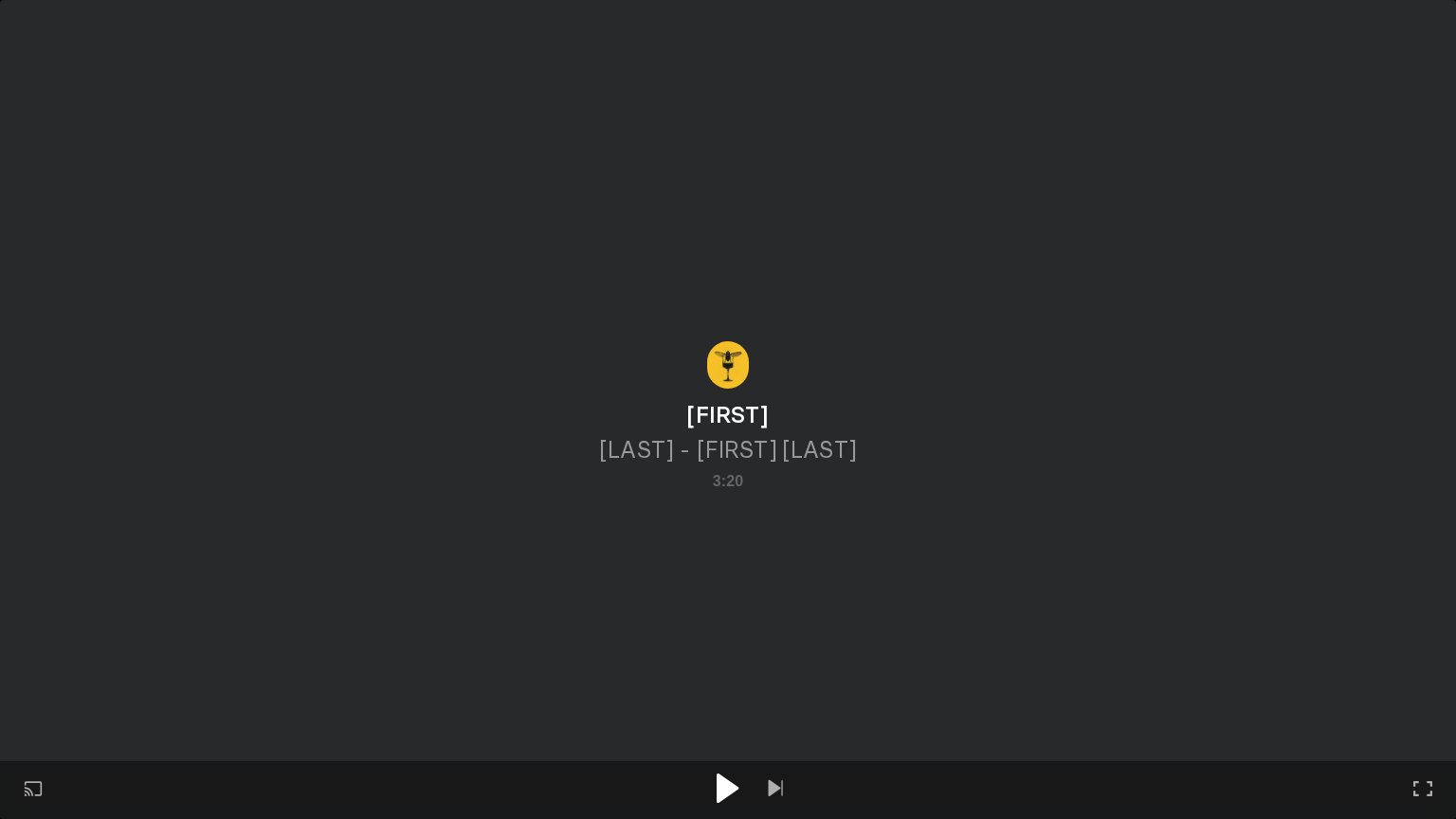 click at bounding box center [728, 790] 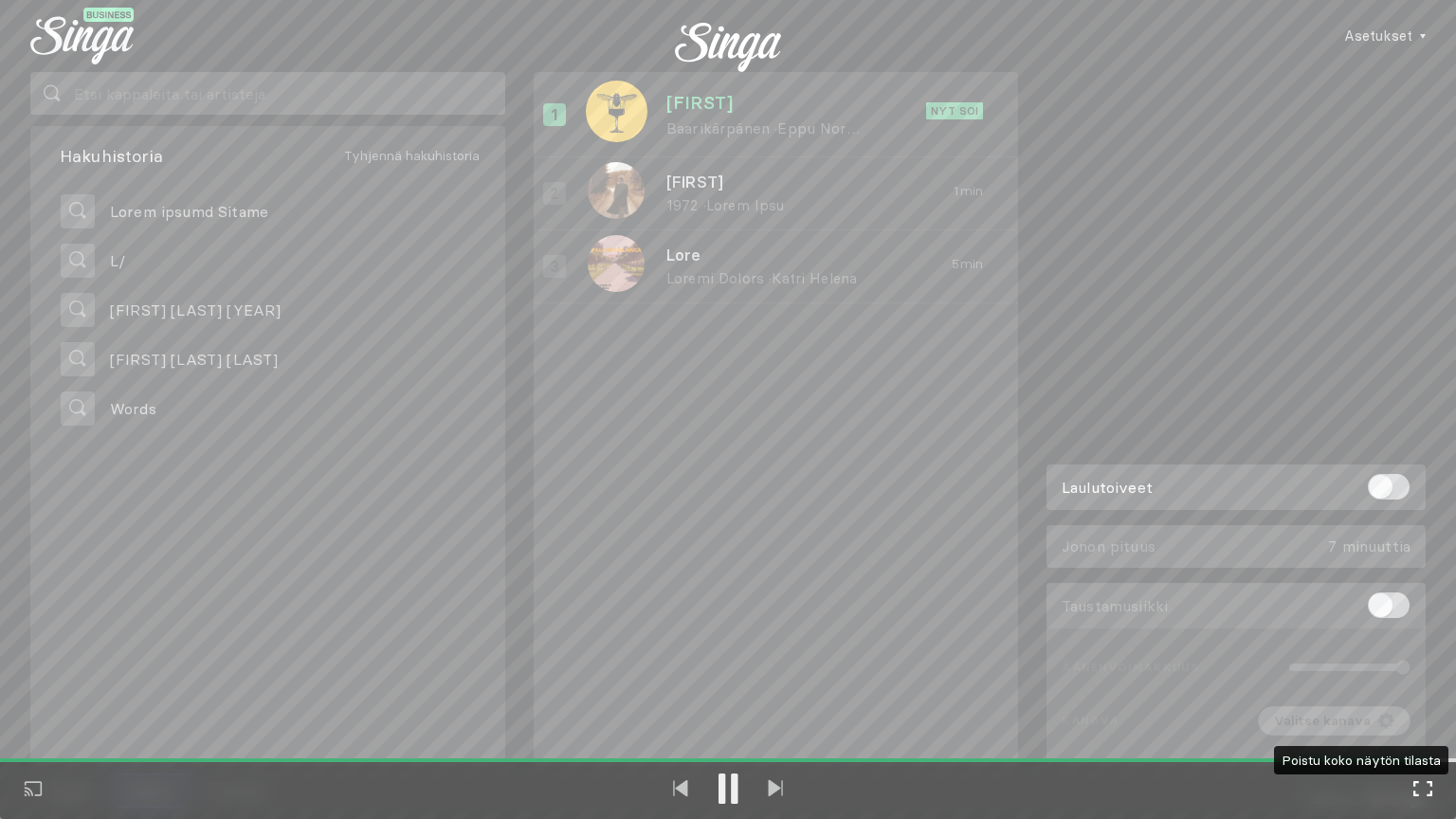 click at bounding box center (1423, 789) 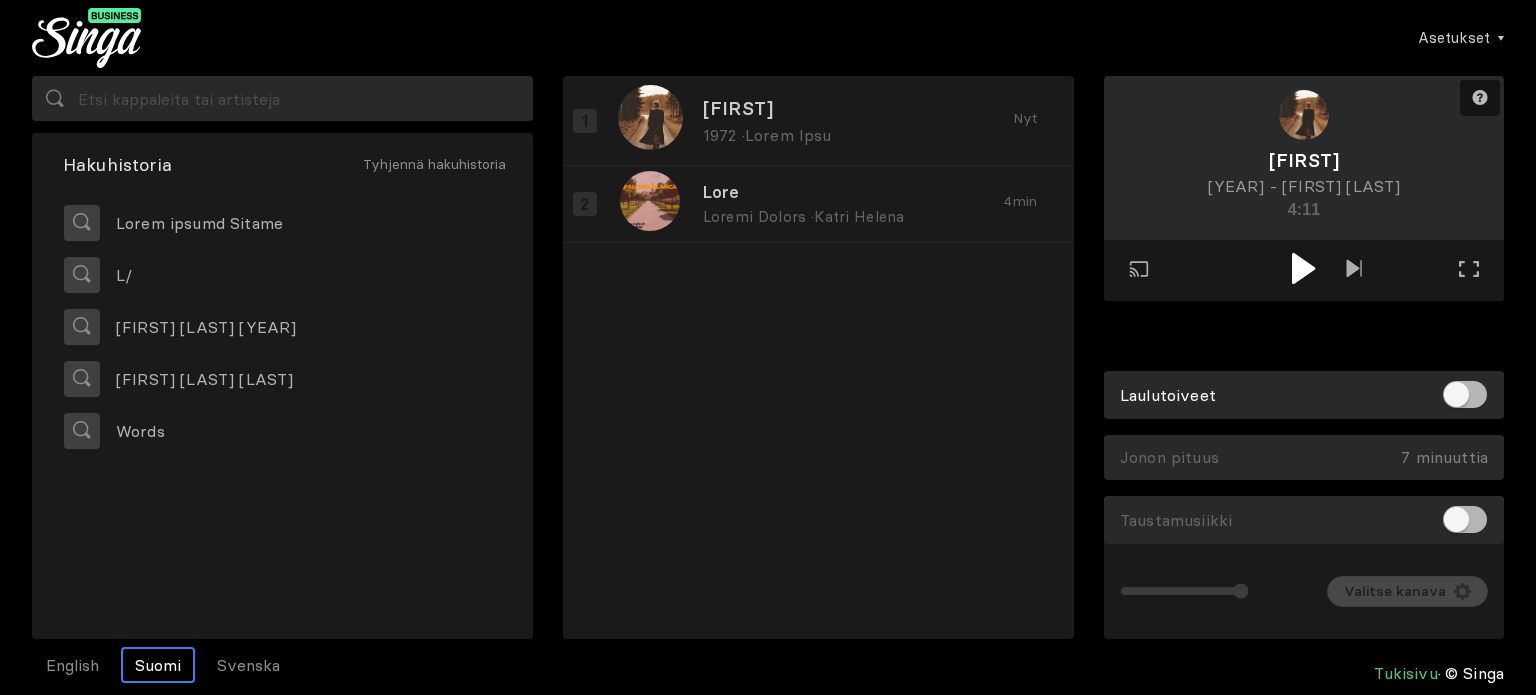 click at bounding box center (1303, 268) 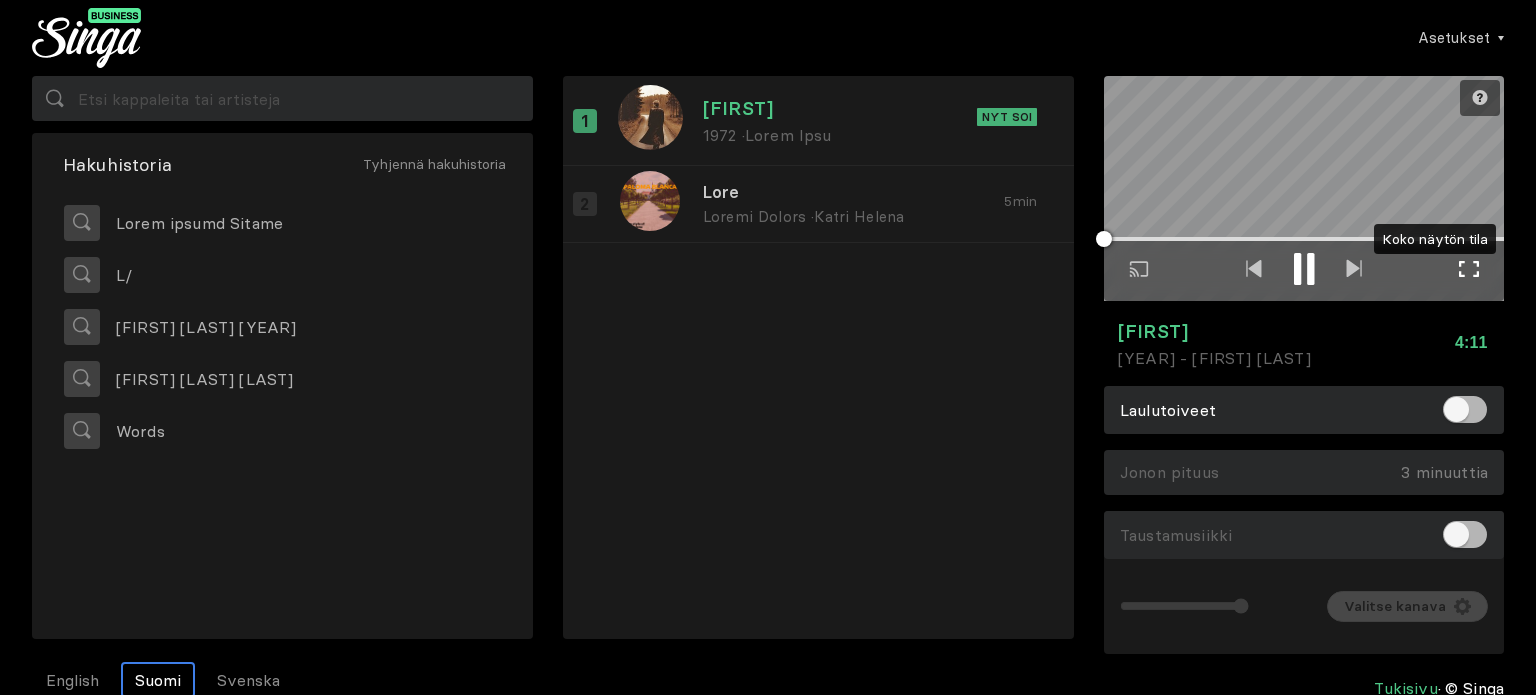 click at bounding box center (1469, 269) 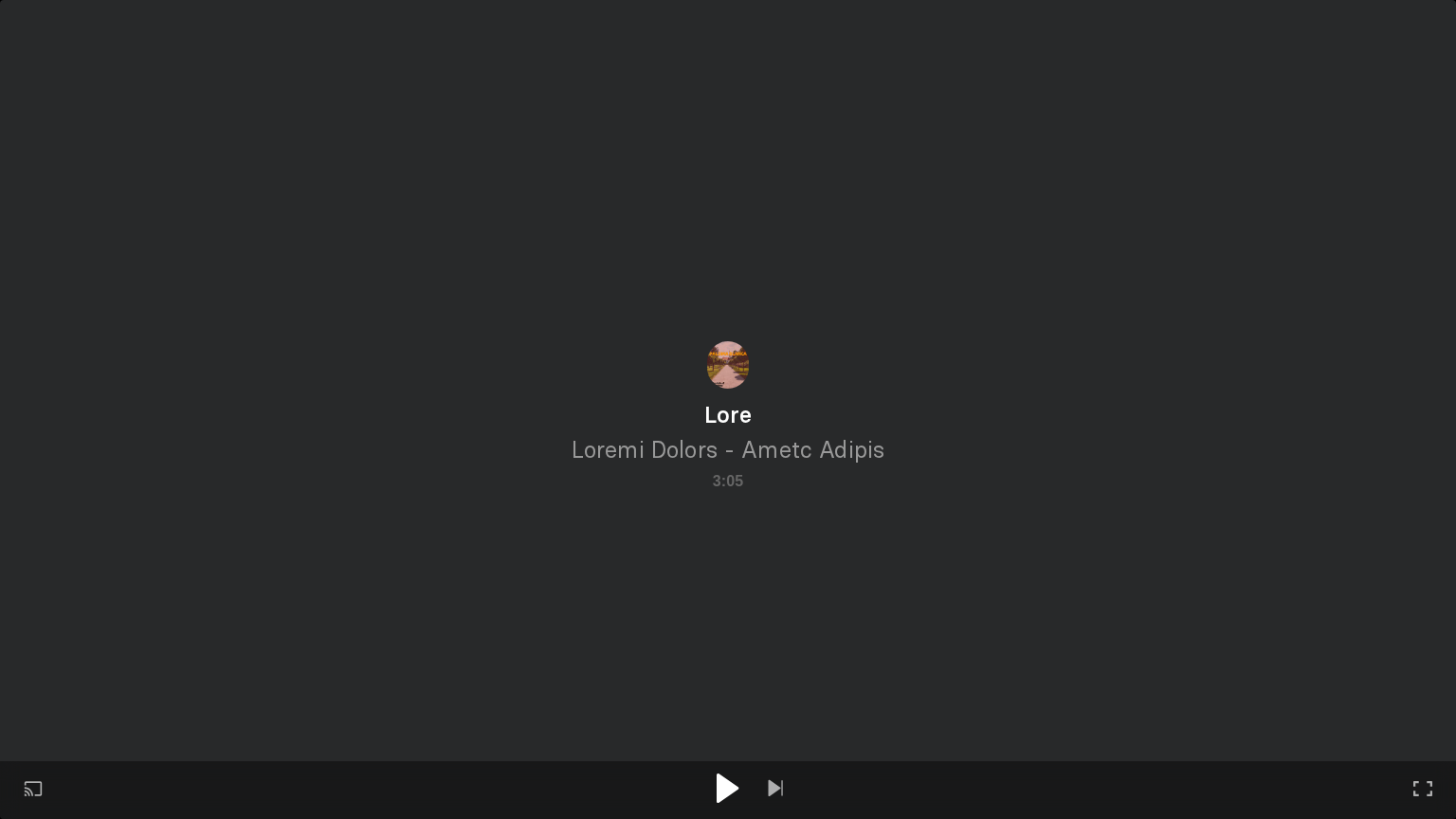 click at bounding box center (728, 788) 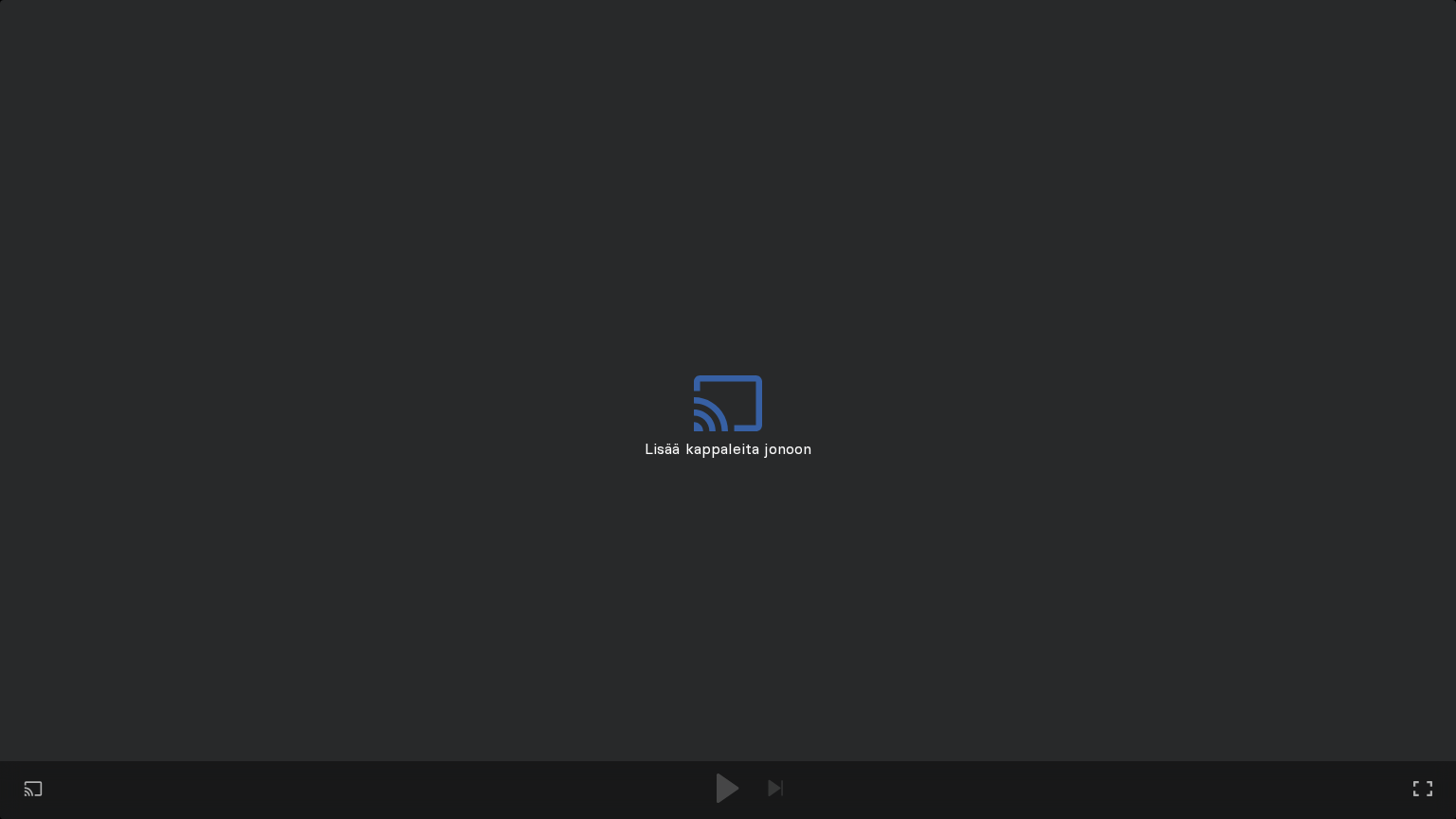drag, startPoint x: 1434, startPoint y: 795, endPoint x: 1047, endPoint y: 692, distance: 400.47222 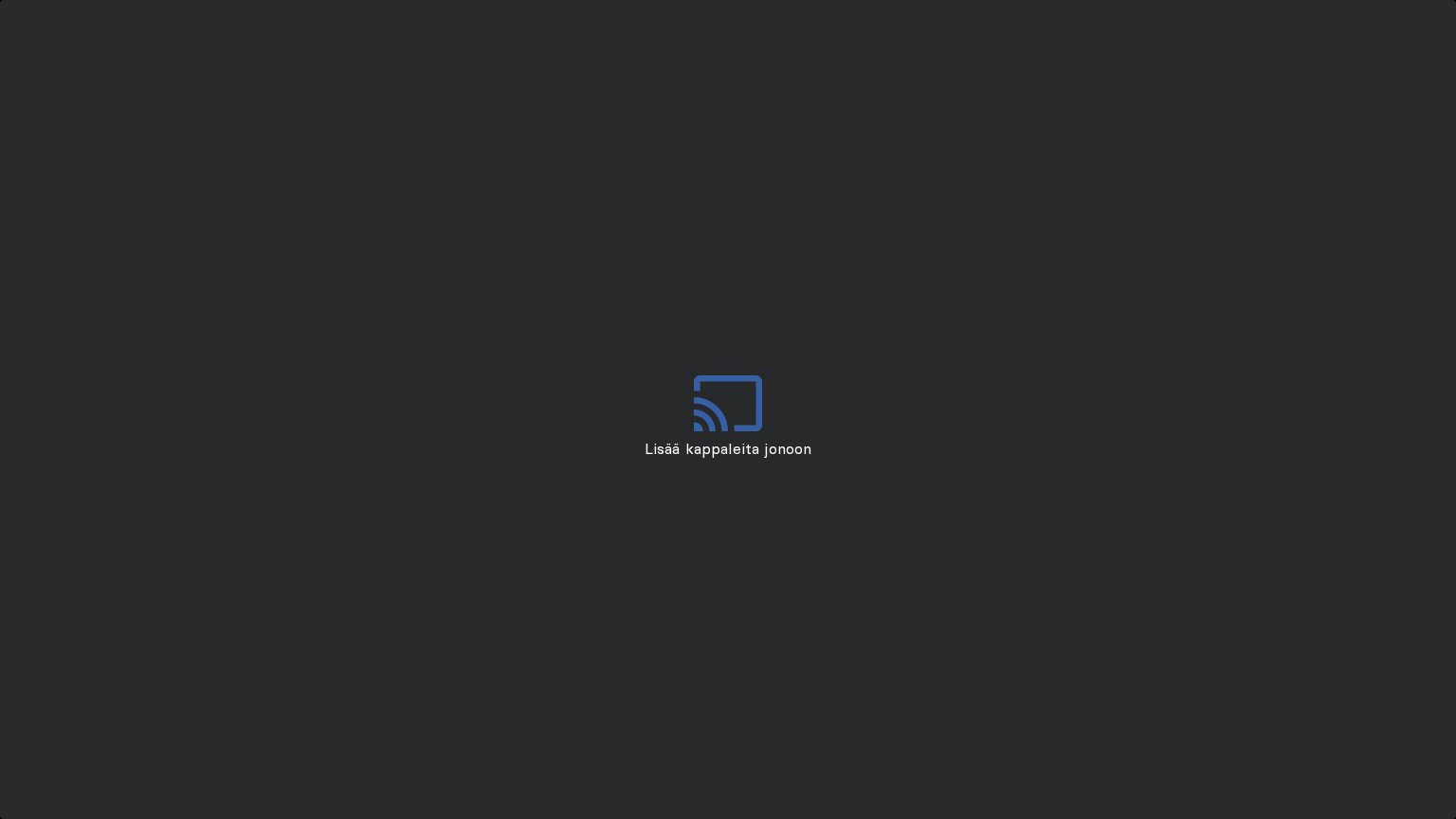 drag, startPoint x: 1047, startPoint y: 692, endPoint x: 1421, endPoint y: 794, distance: 387.65964 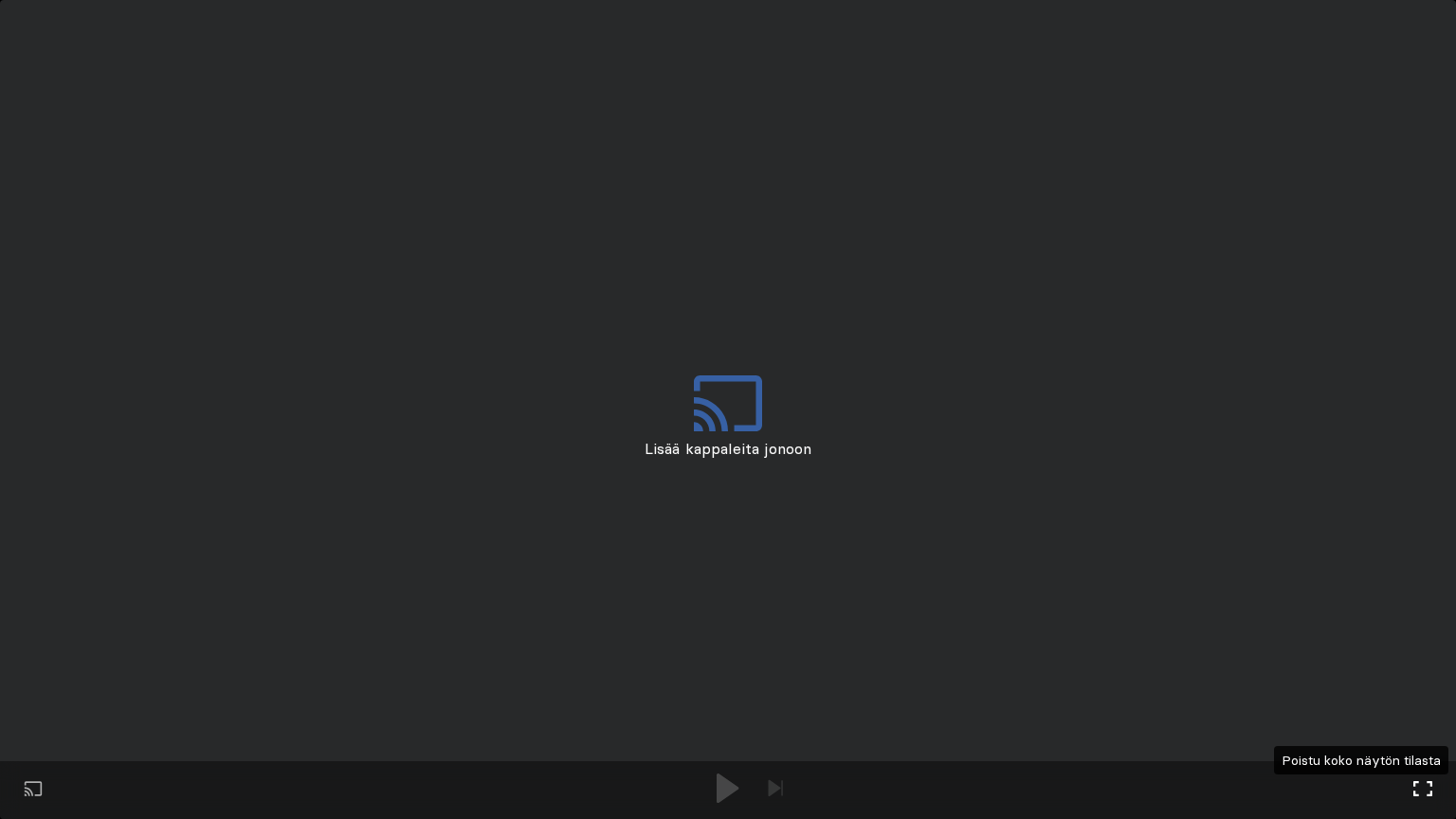 click at bounding box center (1423, 789) 